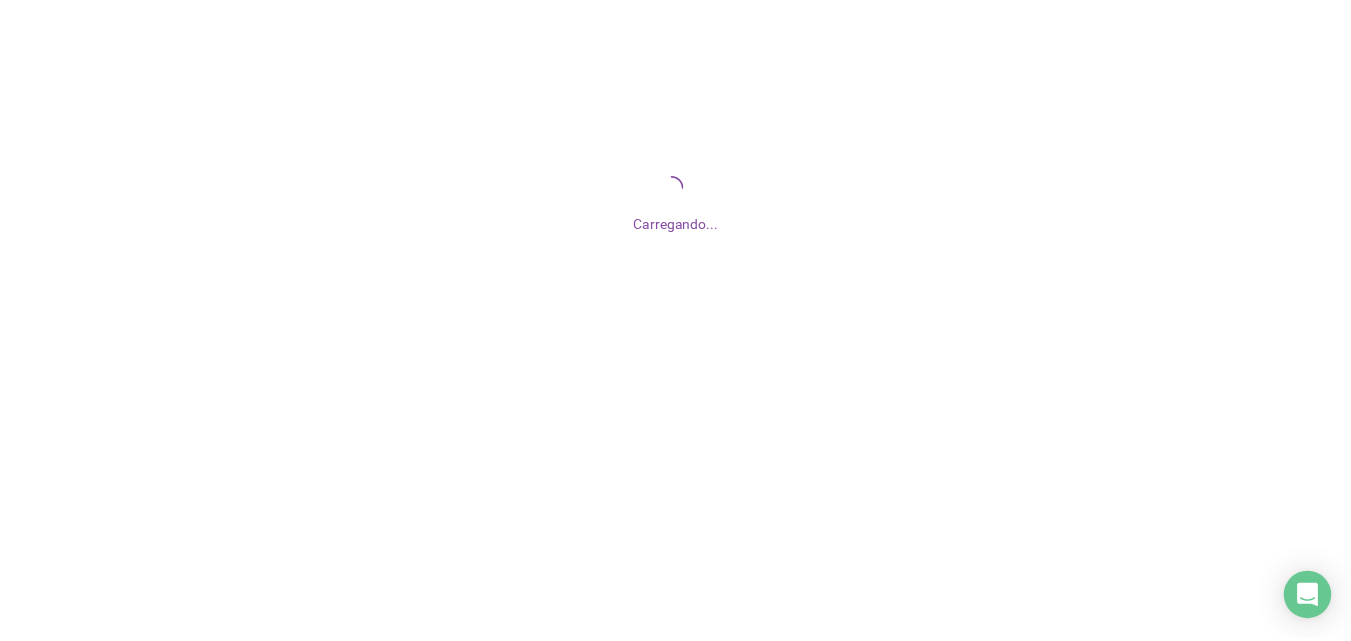 scroll, scrollTop: 0, scrollLeft: 0, axis: both 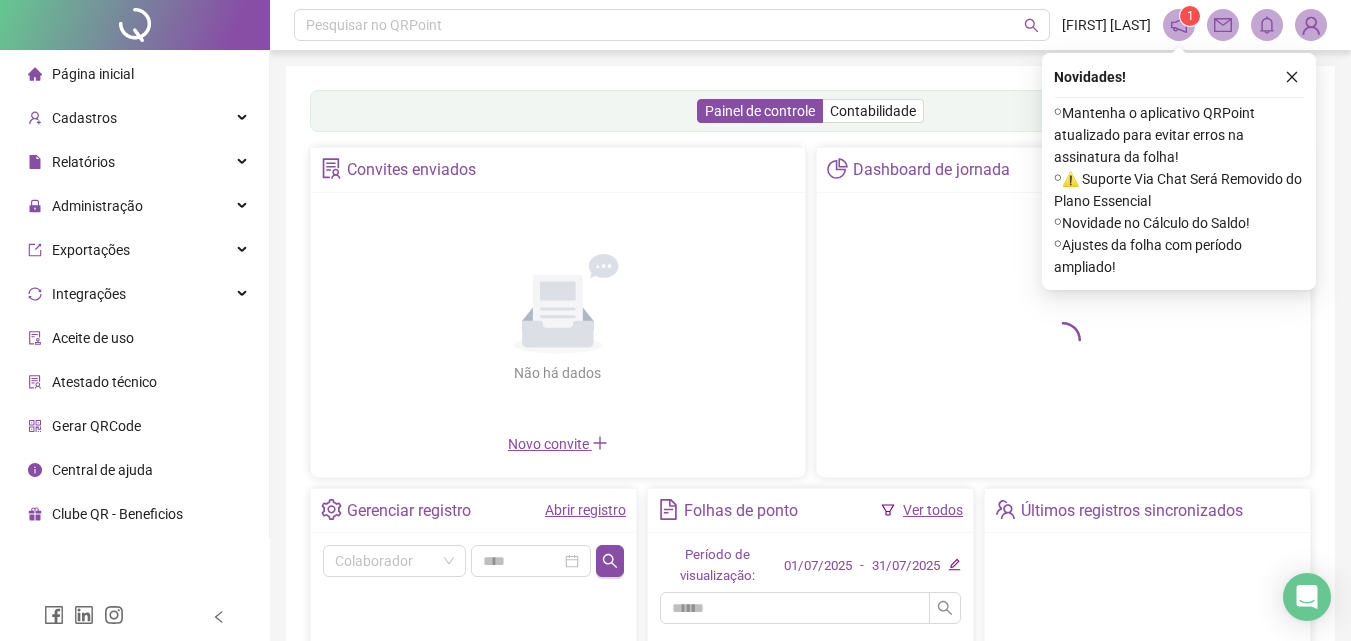 click on "Administração" at bounding box center [134, 206] 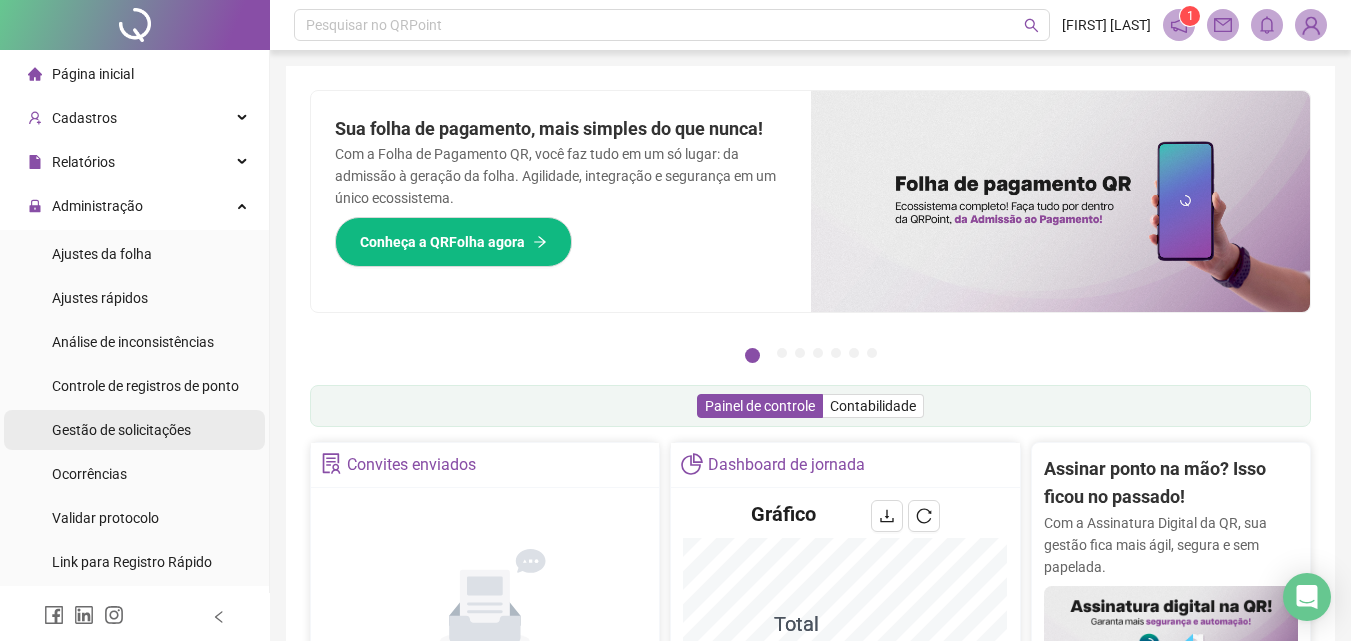 click on "Gestão de solicitações" at bounding box center (121, 430) 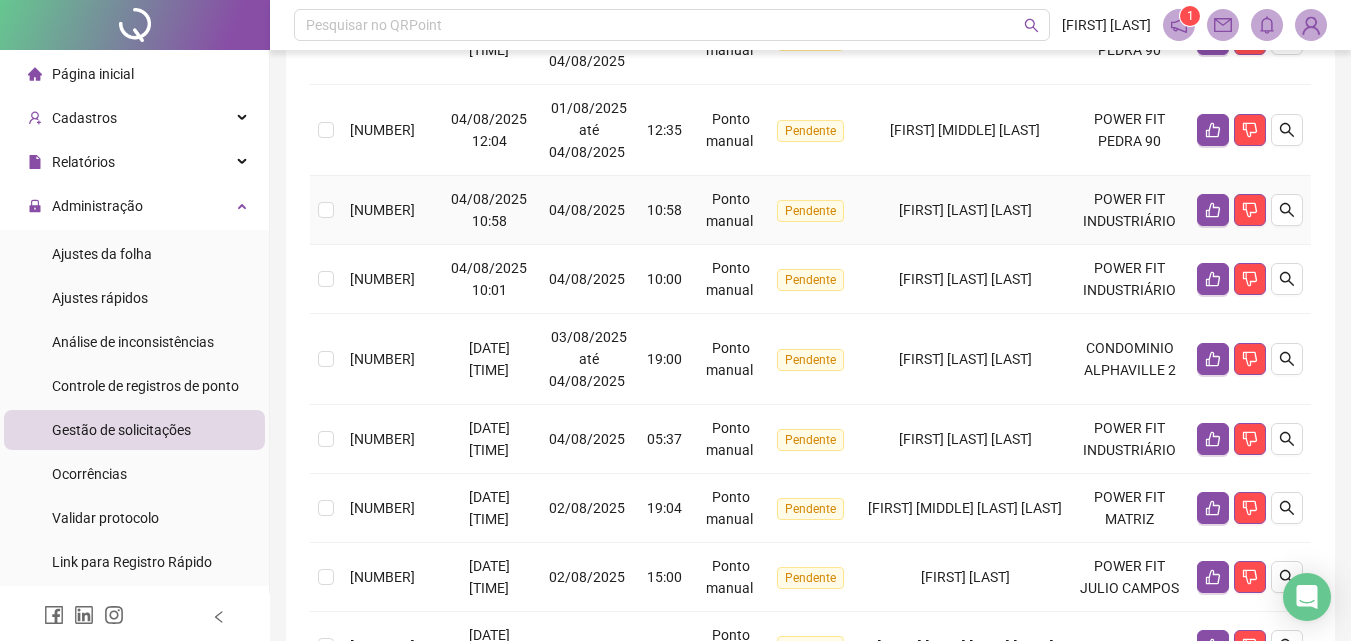 scroll, scrollTop: 700, scrollLeft: 0, axis: vertical 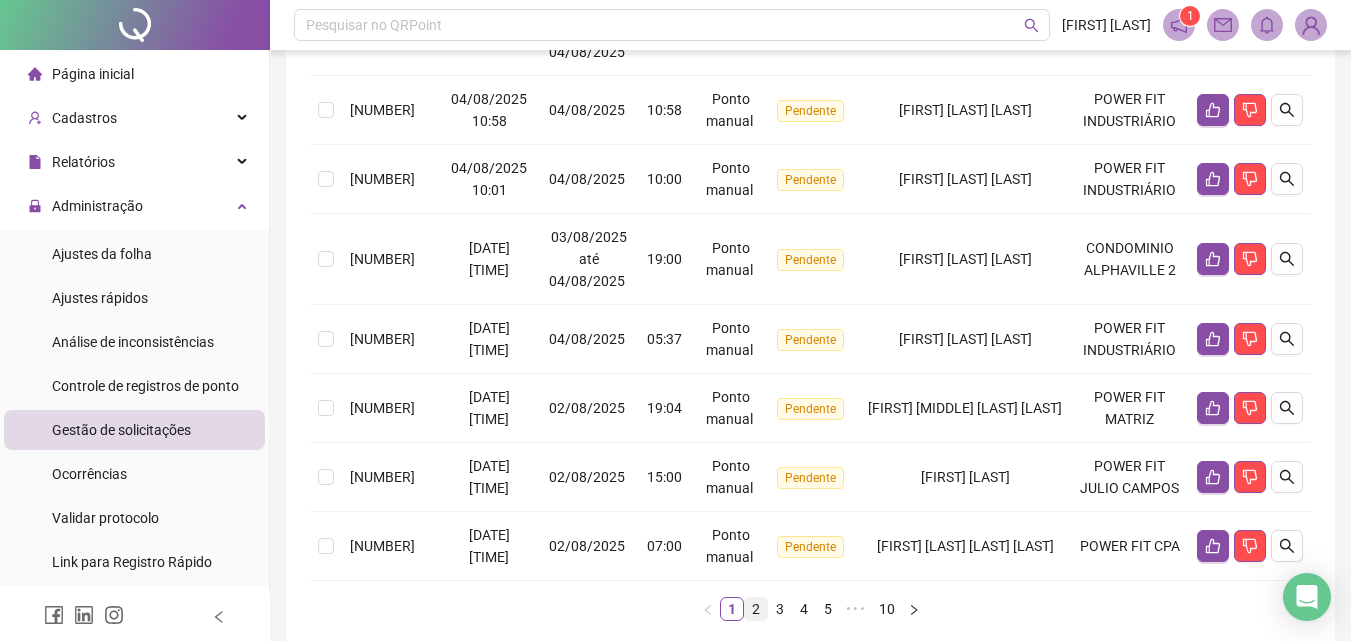 click on "2" at bounding box center (756, 609) 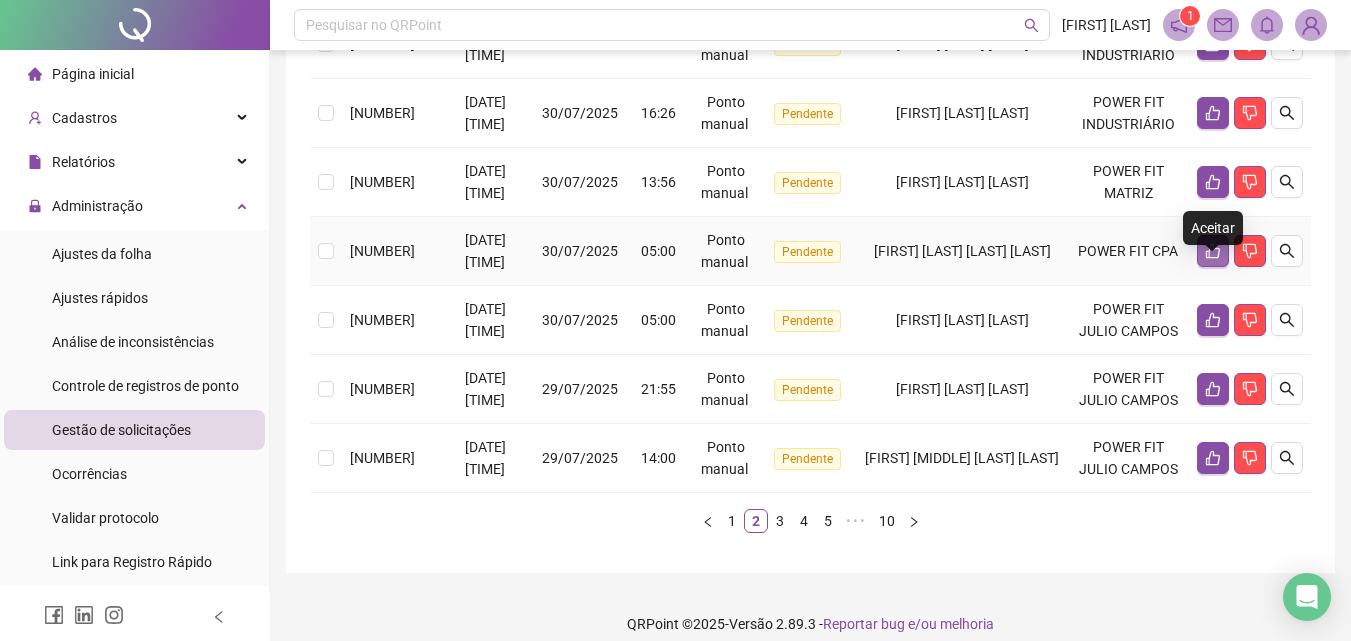 click at bounding box center [1213, 251] 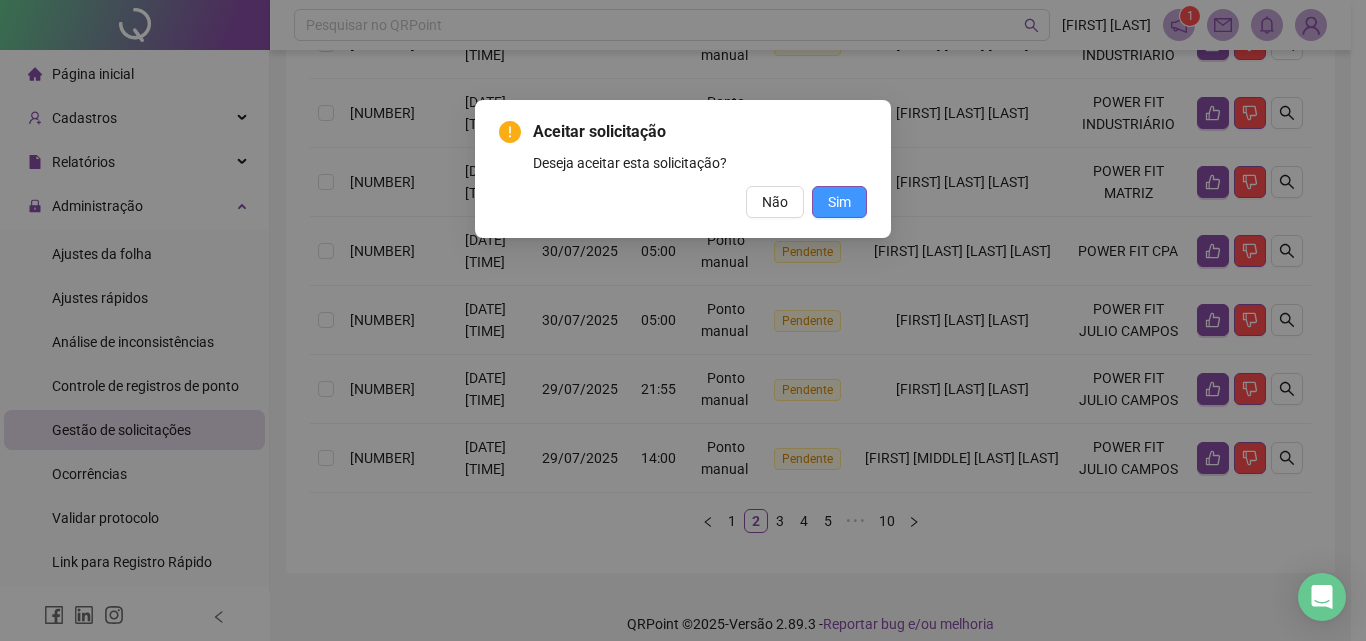 click on "Sim" at bounding box center [839, 202] 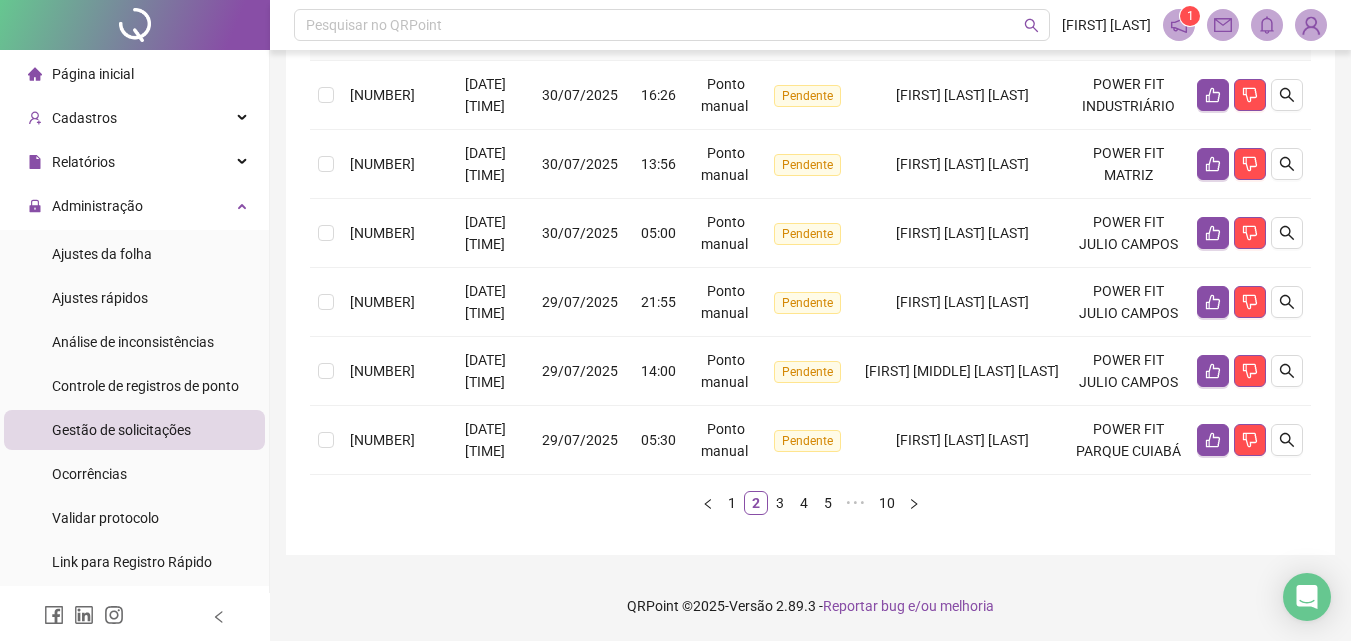 scroll, scrollTop: 828, scrollLeft: 0, axis: vertical 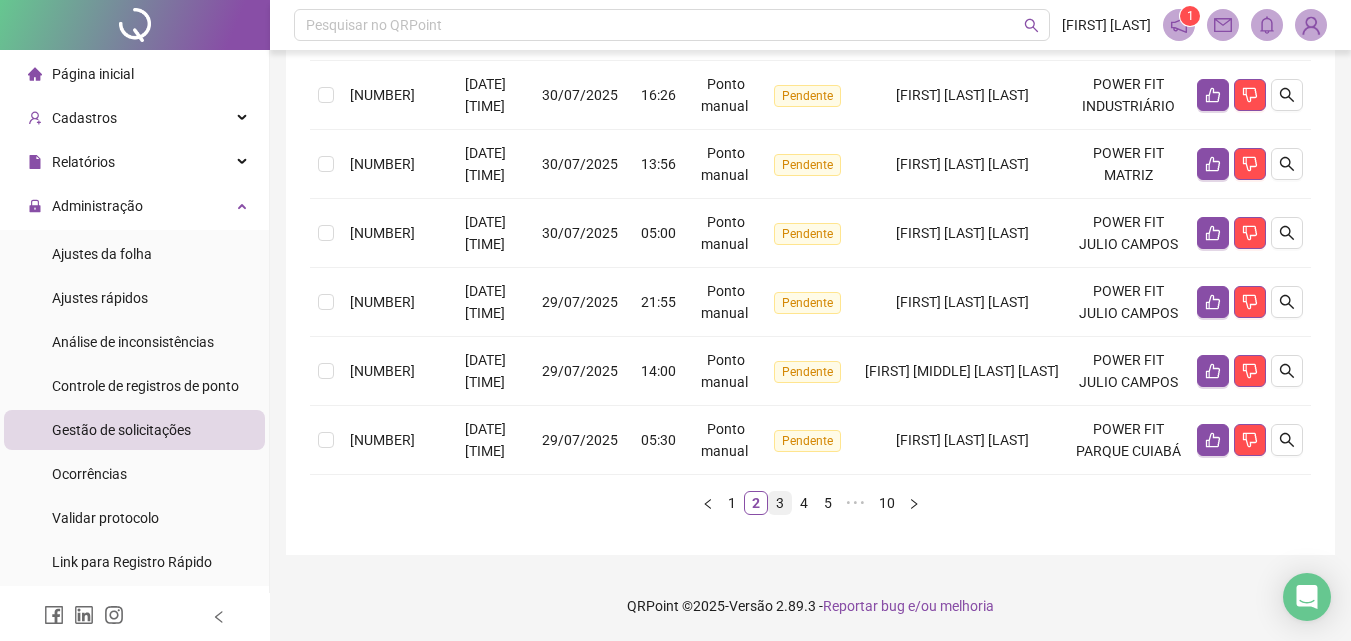 click on "3" at bounding box center (780, 503) 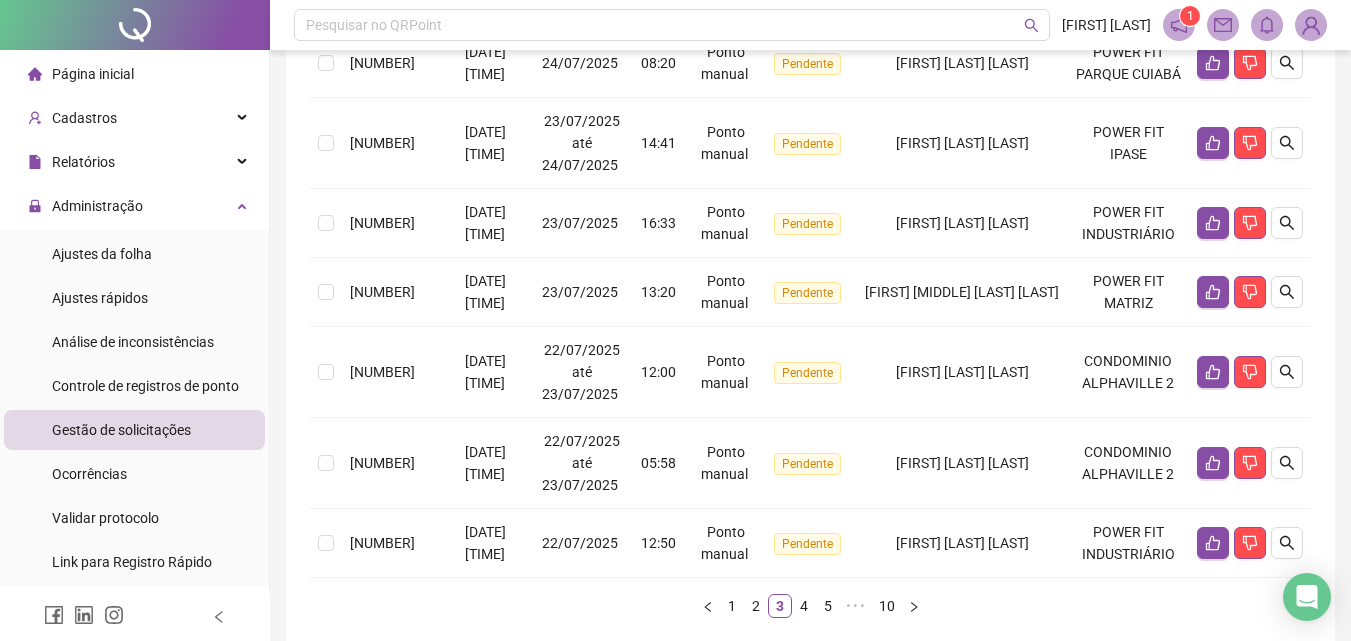 scroll, scrollTop: 784, scrollLeft: 0, axis: vertical 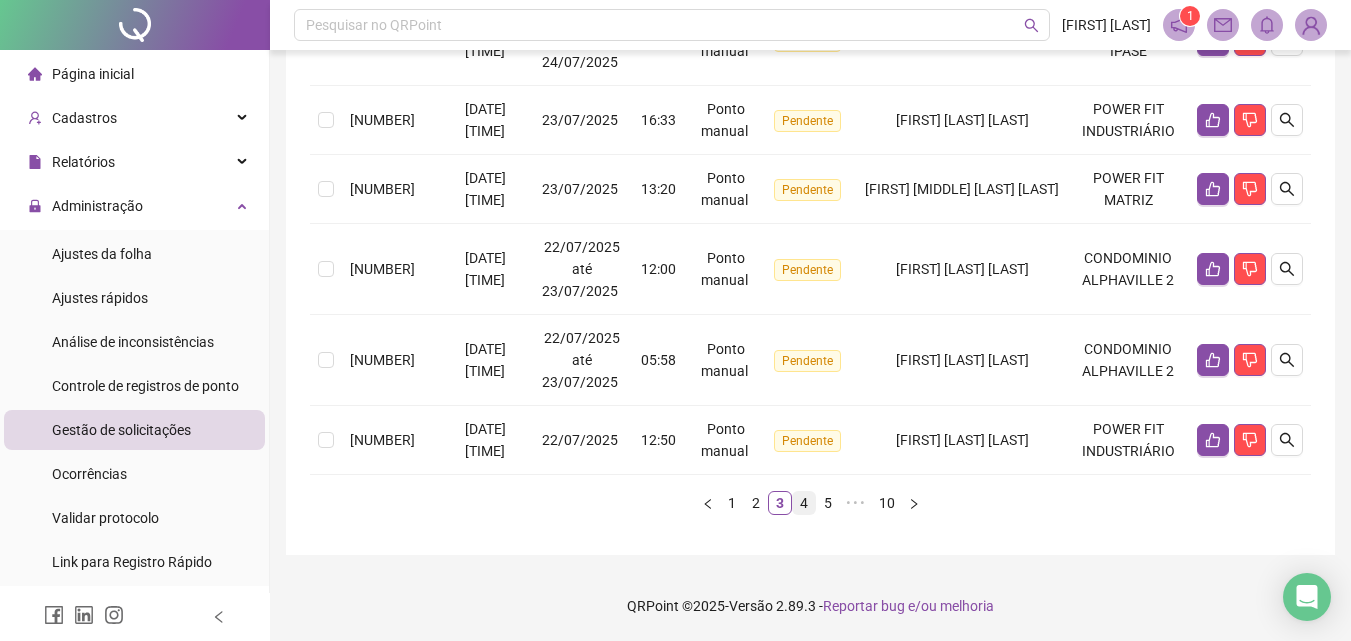 click on "4" at bounding box center [804, 503] 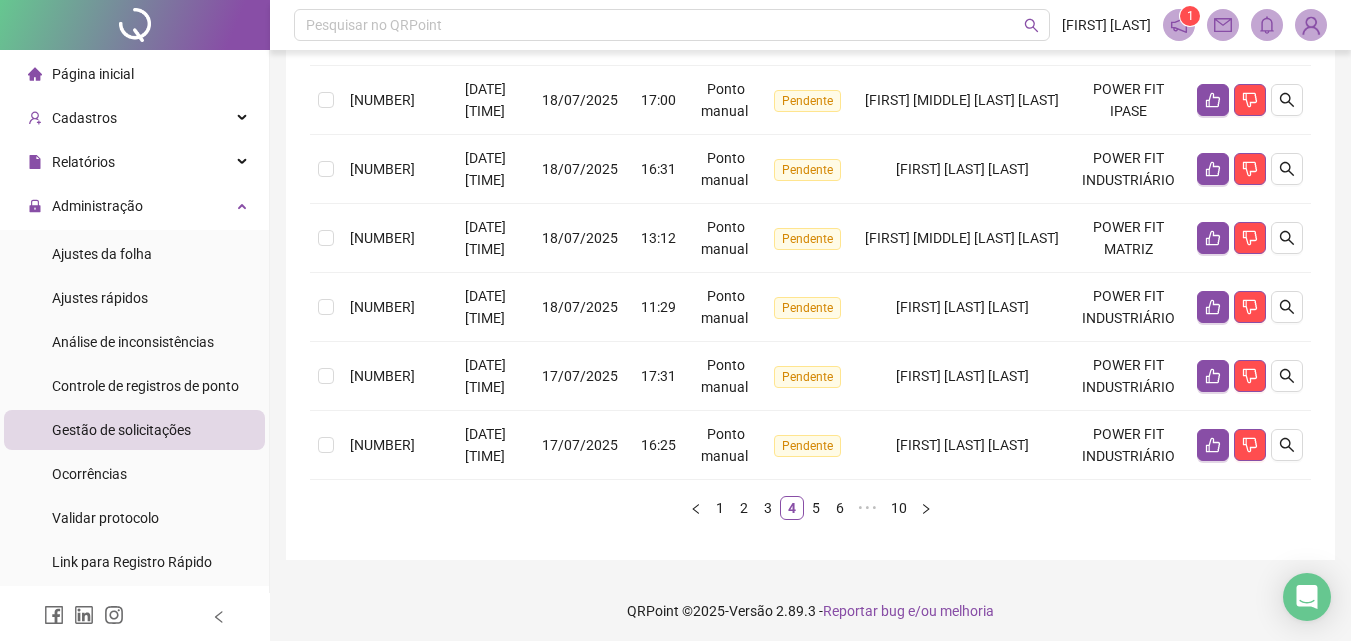 scroll, scrollTop: 718, scrollLeft: 0, axis: vertical 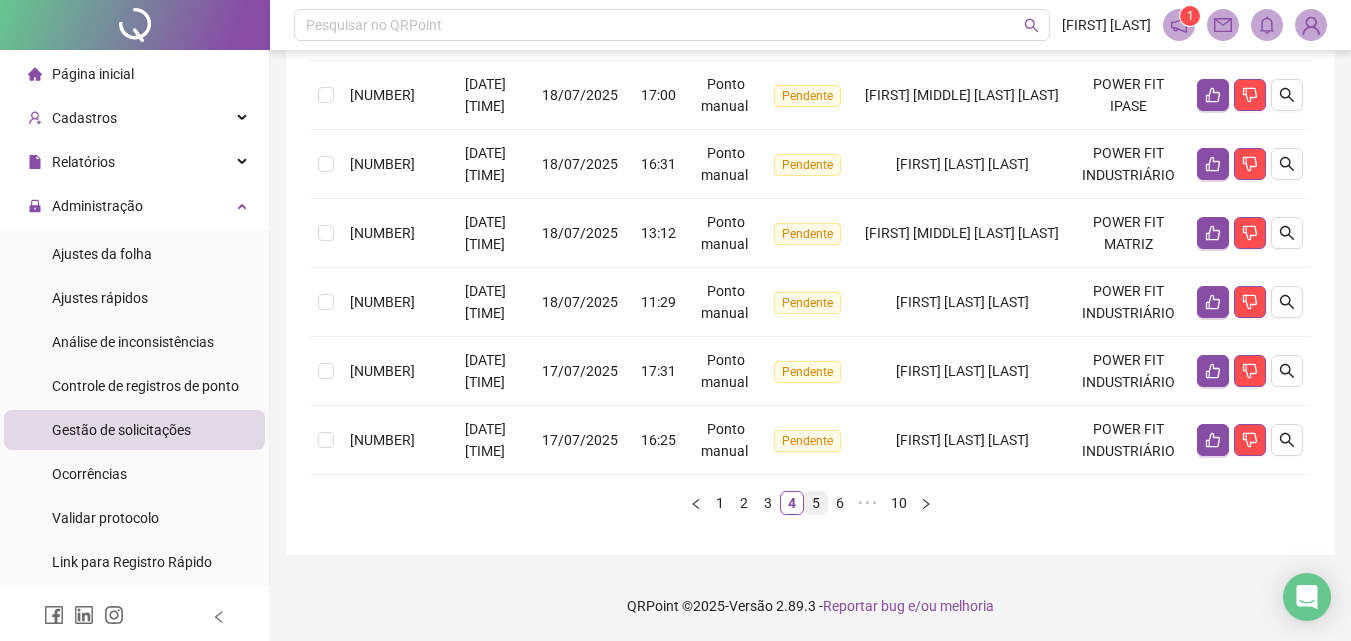 click on "5" at bounding box center [816, 503] 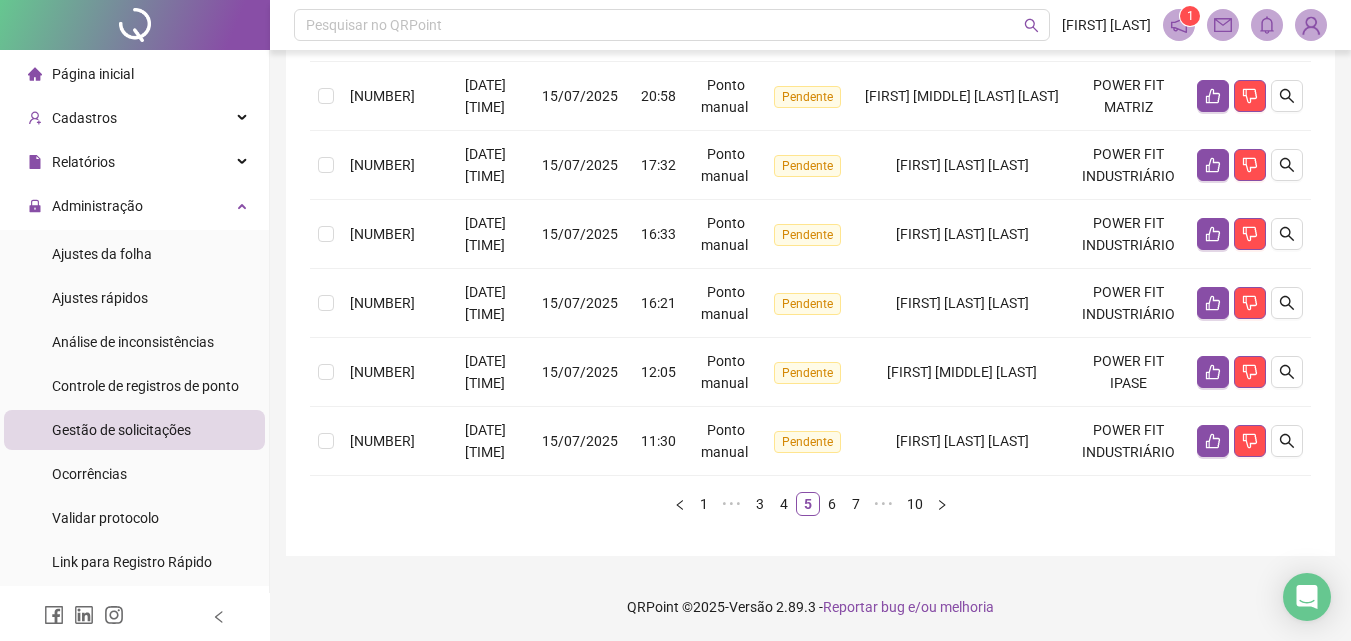 scroll, scrollTop: 696, scrollLeft: 0, axis: vertical 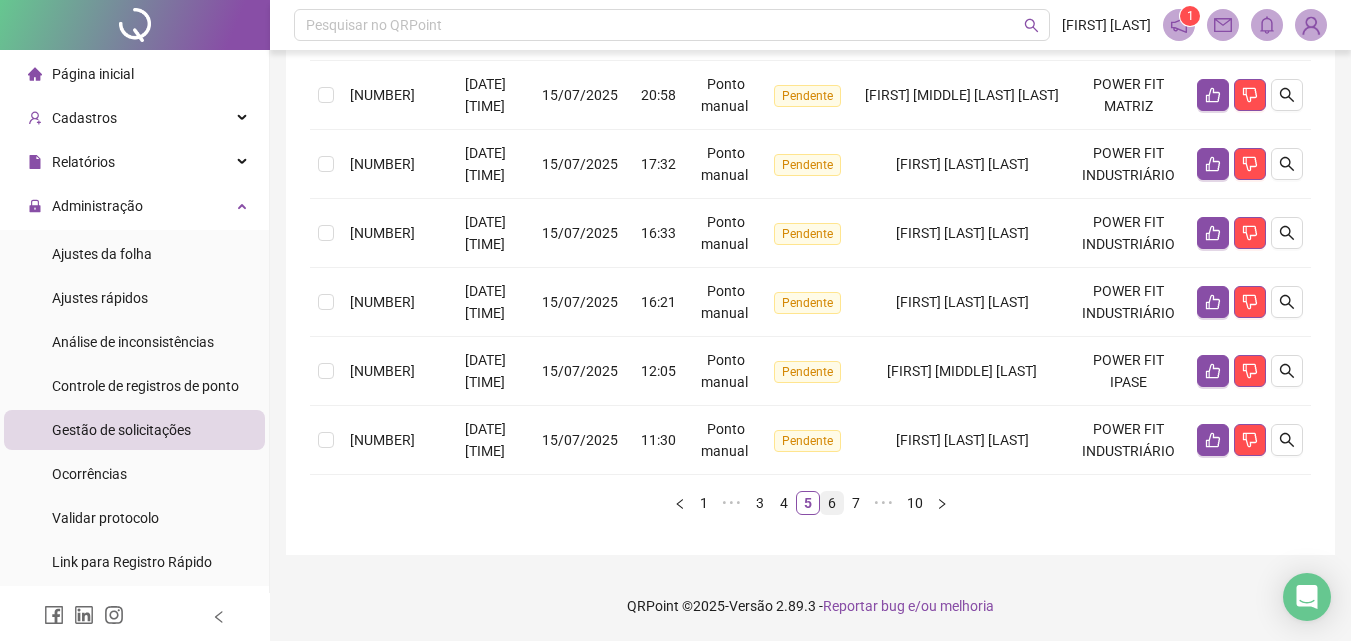click on "6" at bounding box center [832, 503] 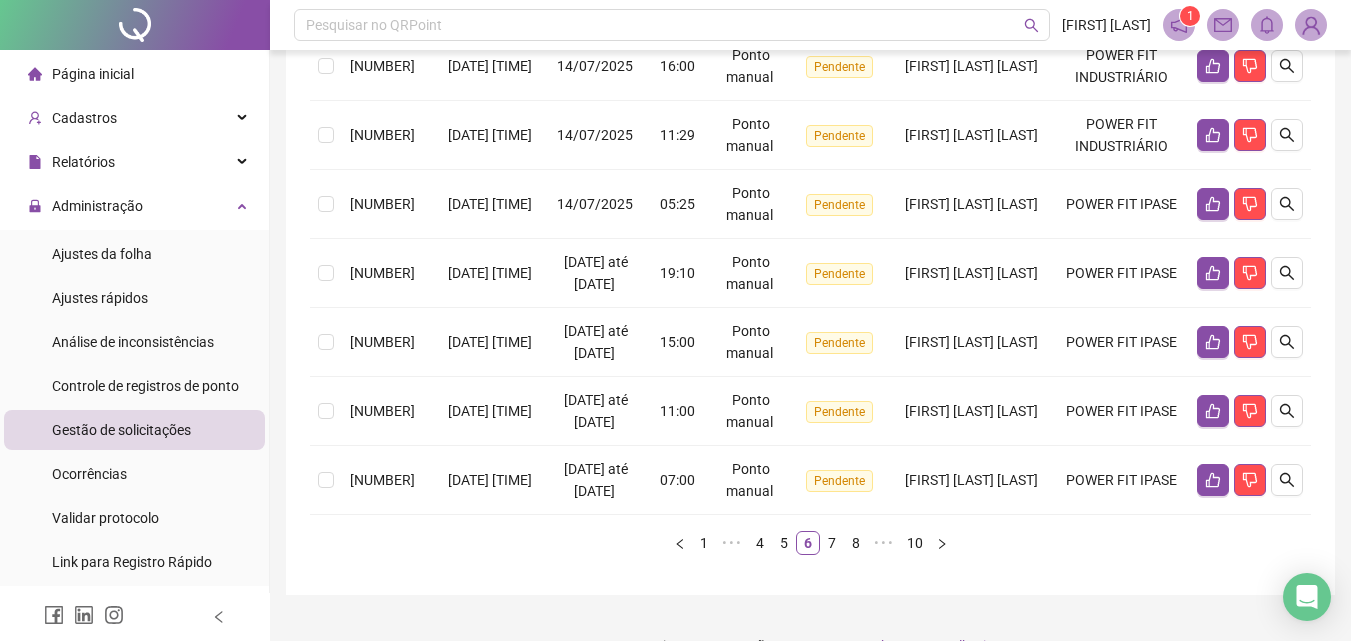 scroll, scrollTop: 828, scrollLeft: 0, axis: vertical 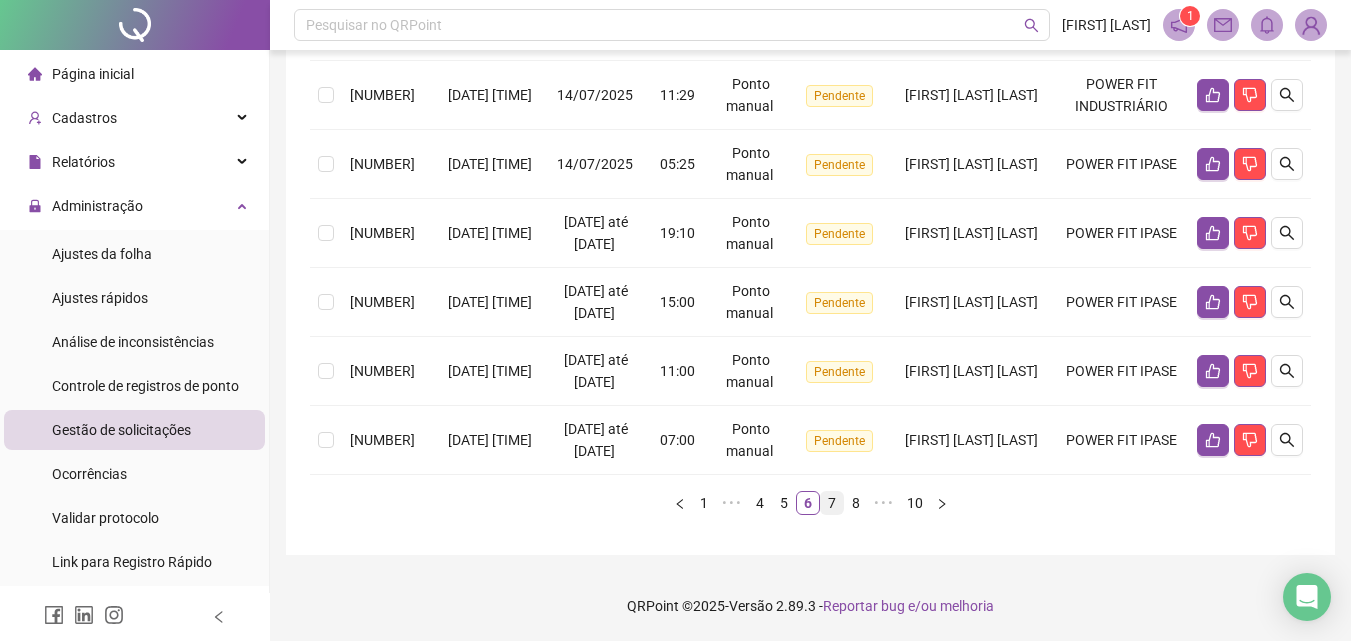 click on "7" at bounding box center (832, 503) 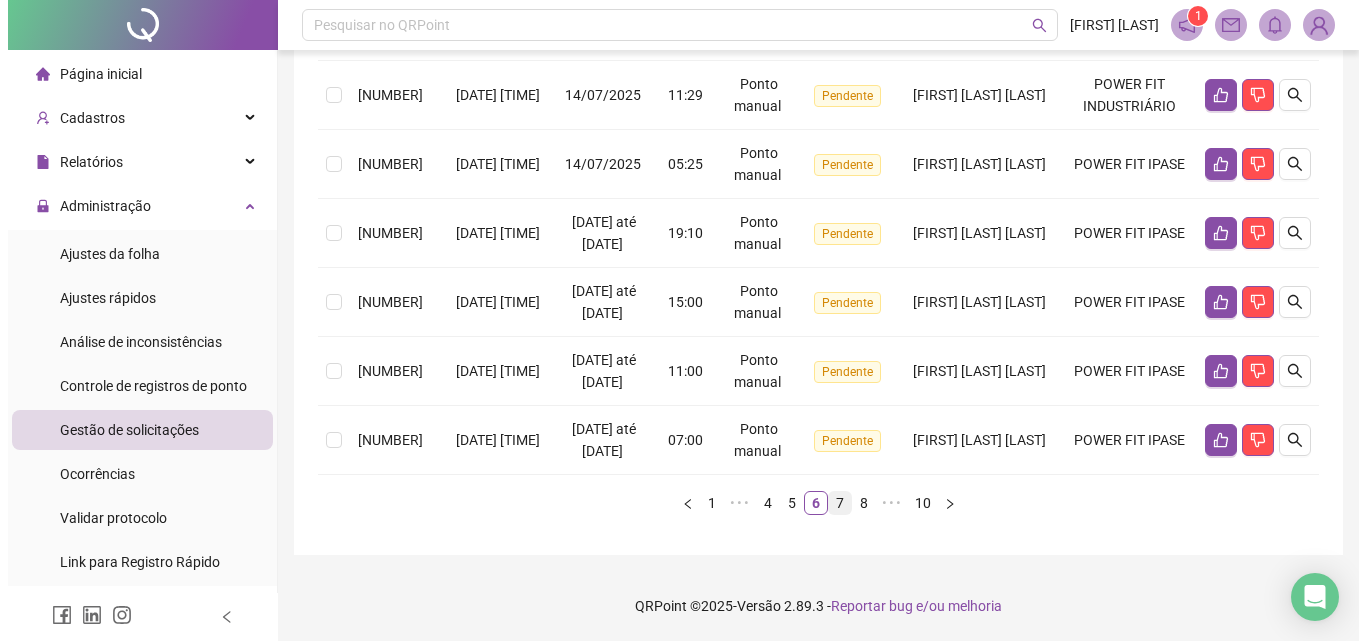 scroll, scrollTop: 718, scrollLeft: 0, axis: vertical 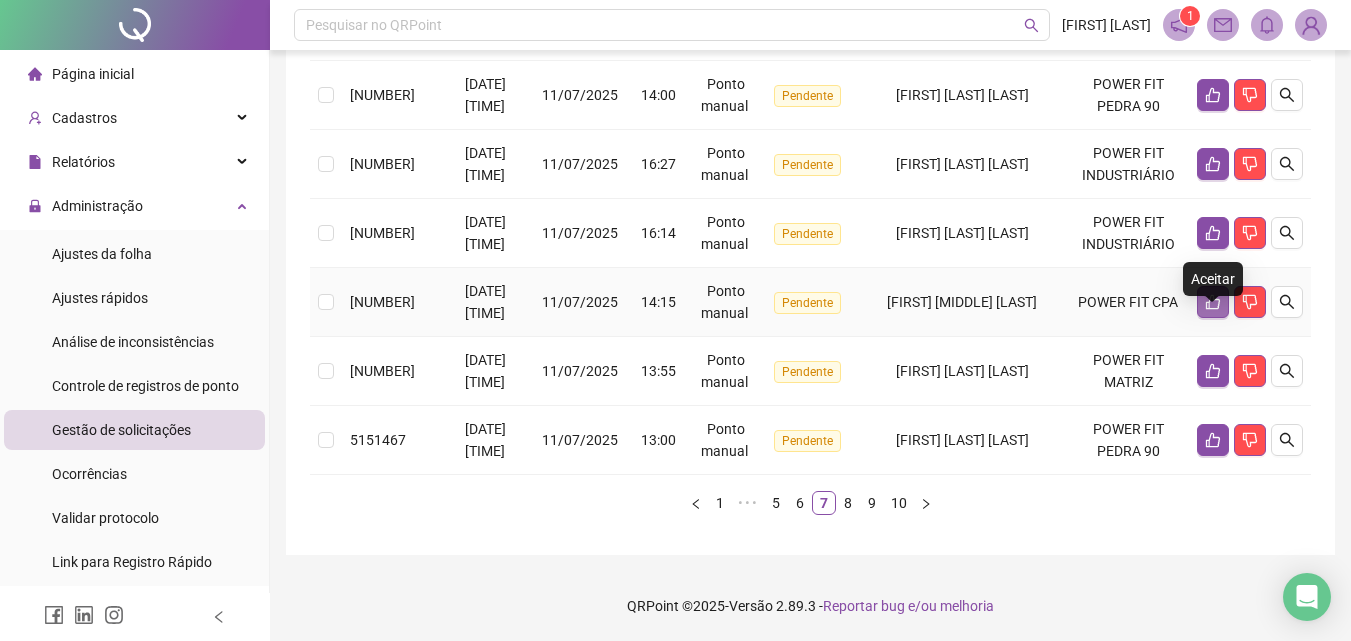 click 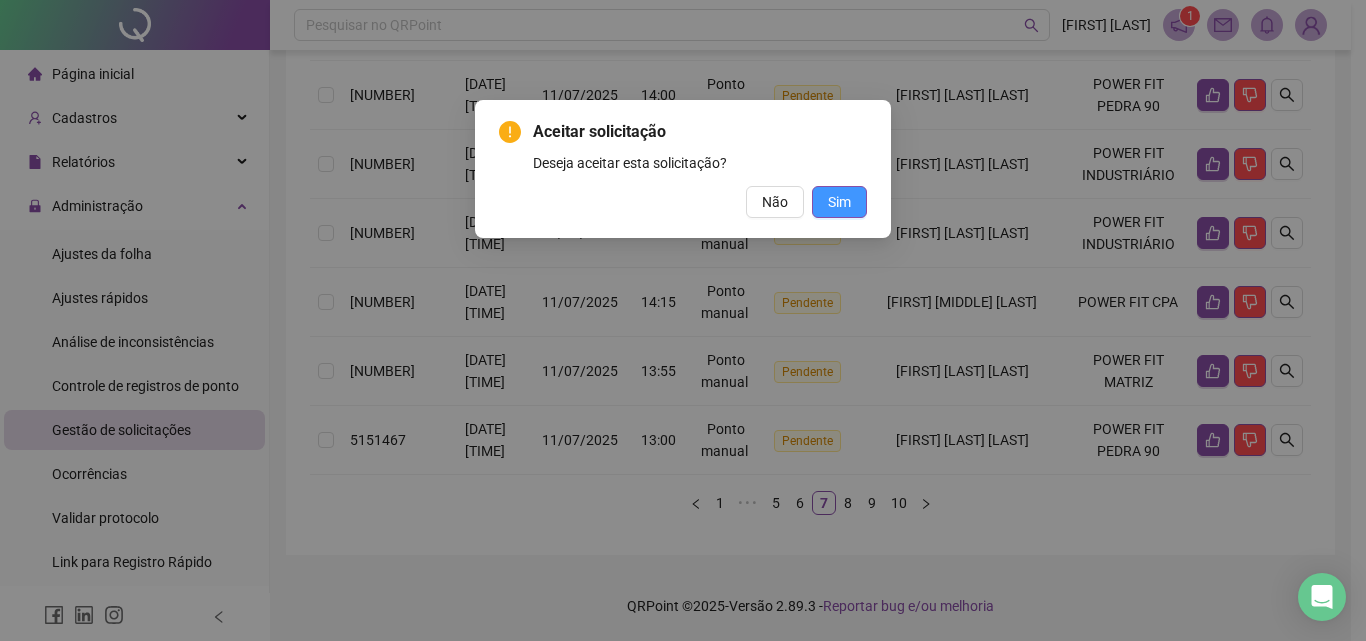 click on "Sim" at bounding box center (839, 202) 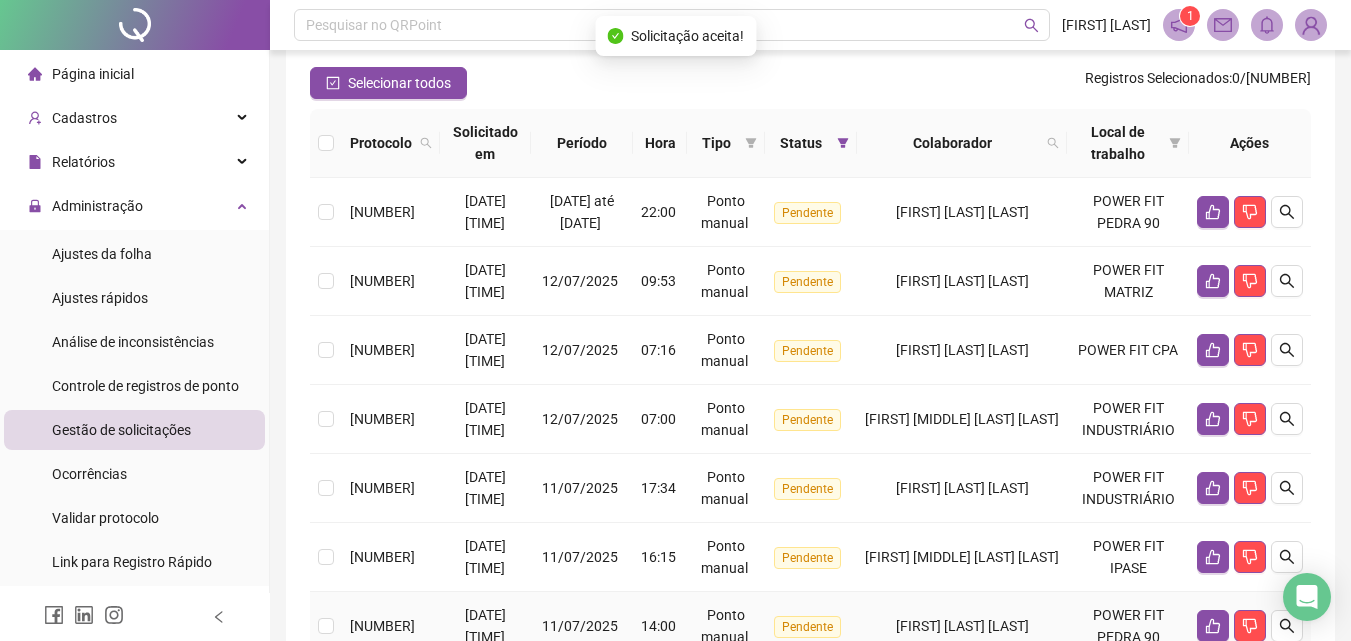 scroll, scrollTop: 118, scrollLeft: 0, axis: vertical 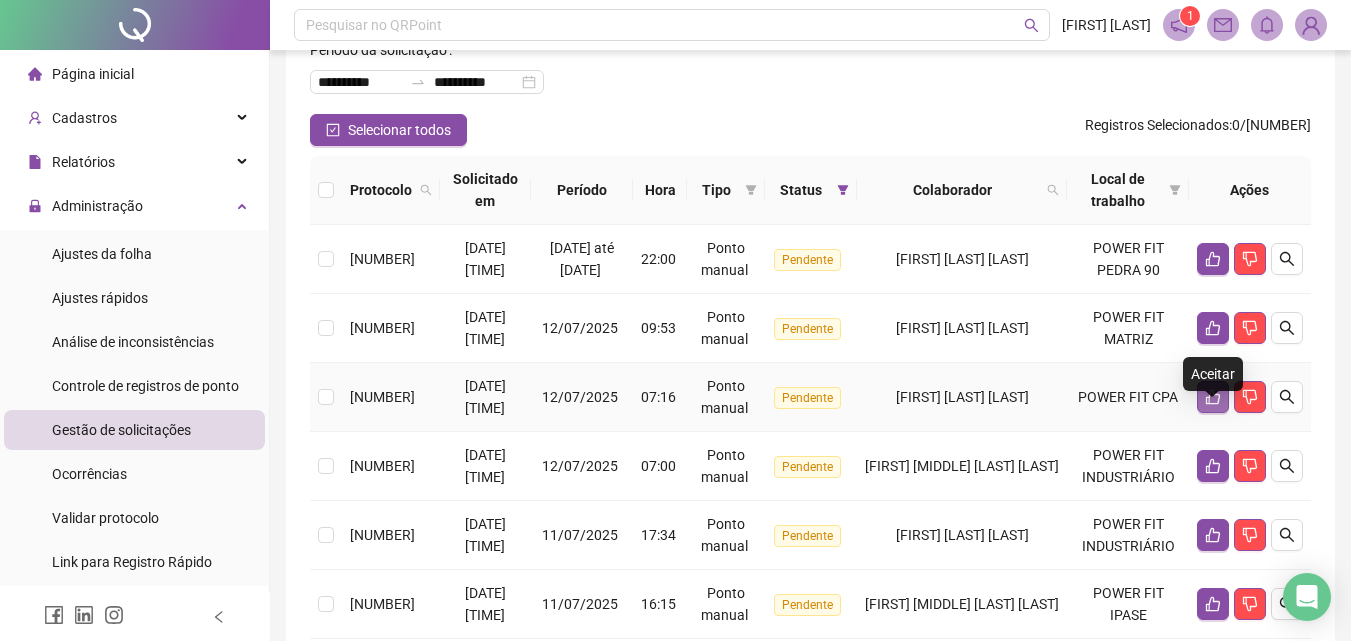 click at bounding box center (1213, 397) 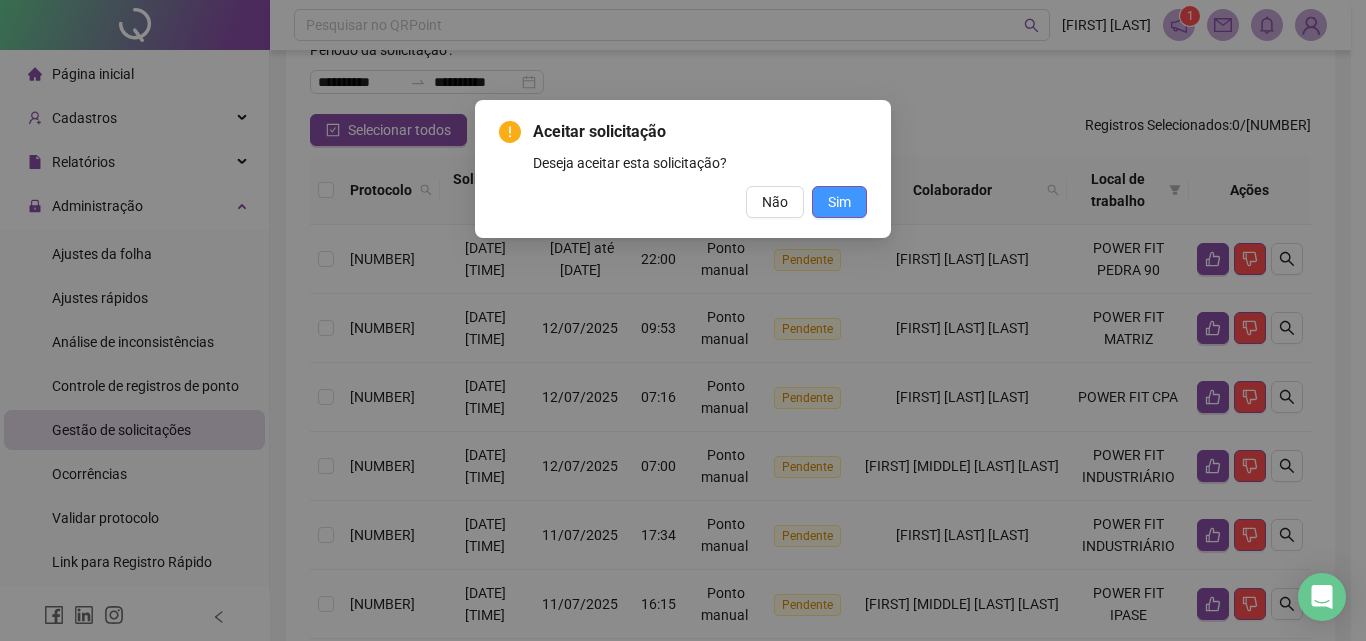 click on "Sim" at bounding box center (839, 202) 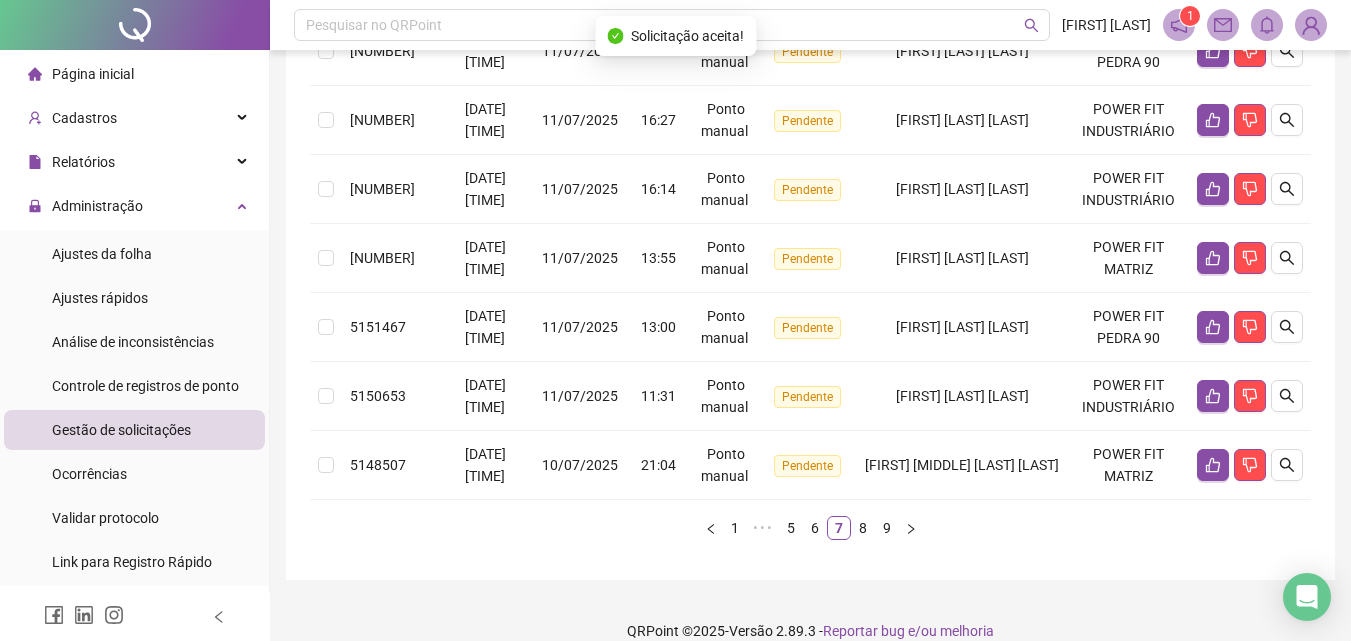 scroll, scrollTop: 718, scrollLeft: 0, axis: vertical 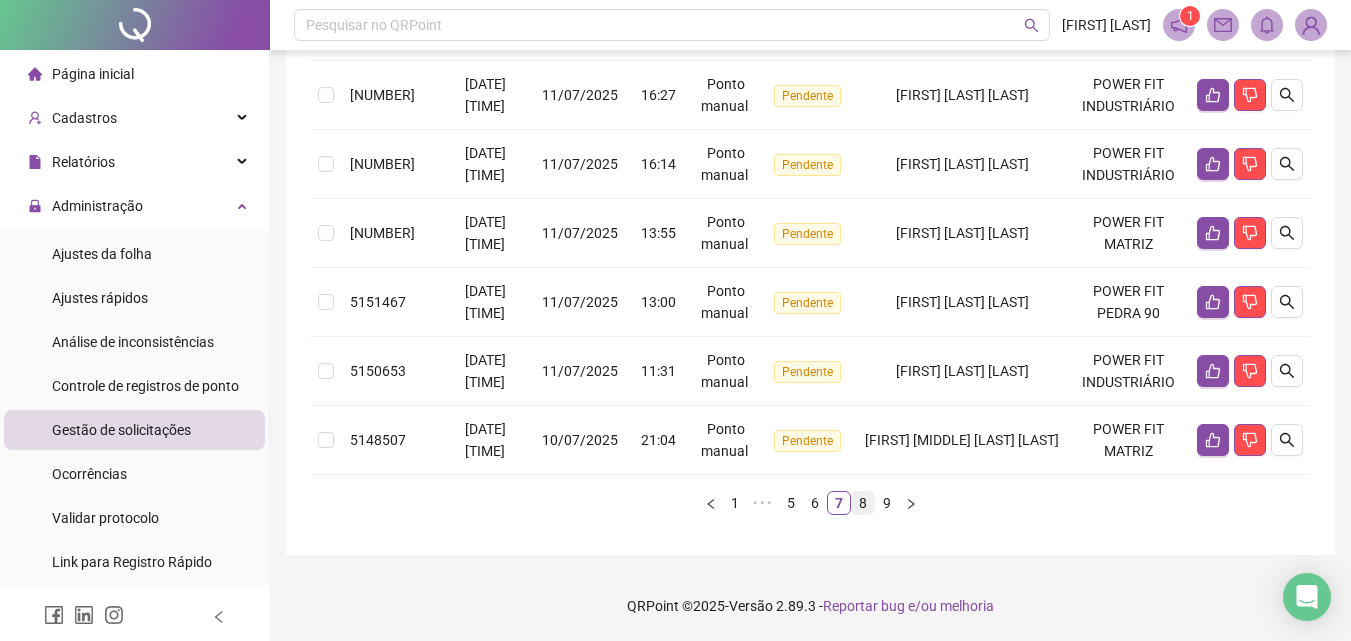 click on "8" at bounding box center (863, 503) 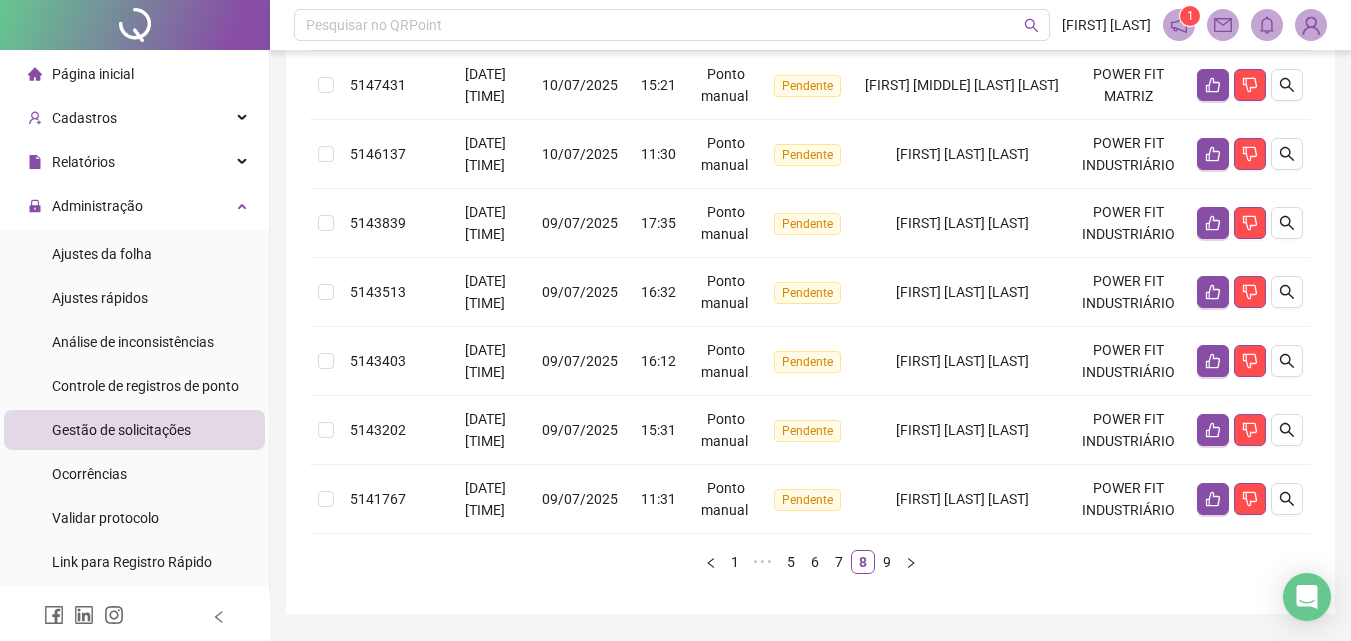 scroll, scrollTop: 696, scrollLeft: 0, axis: vertical 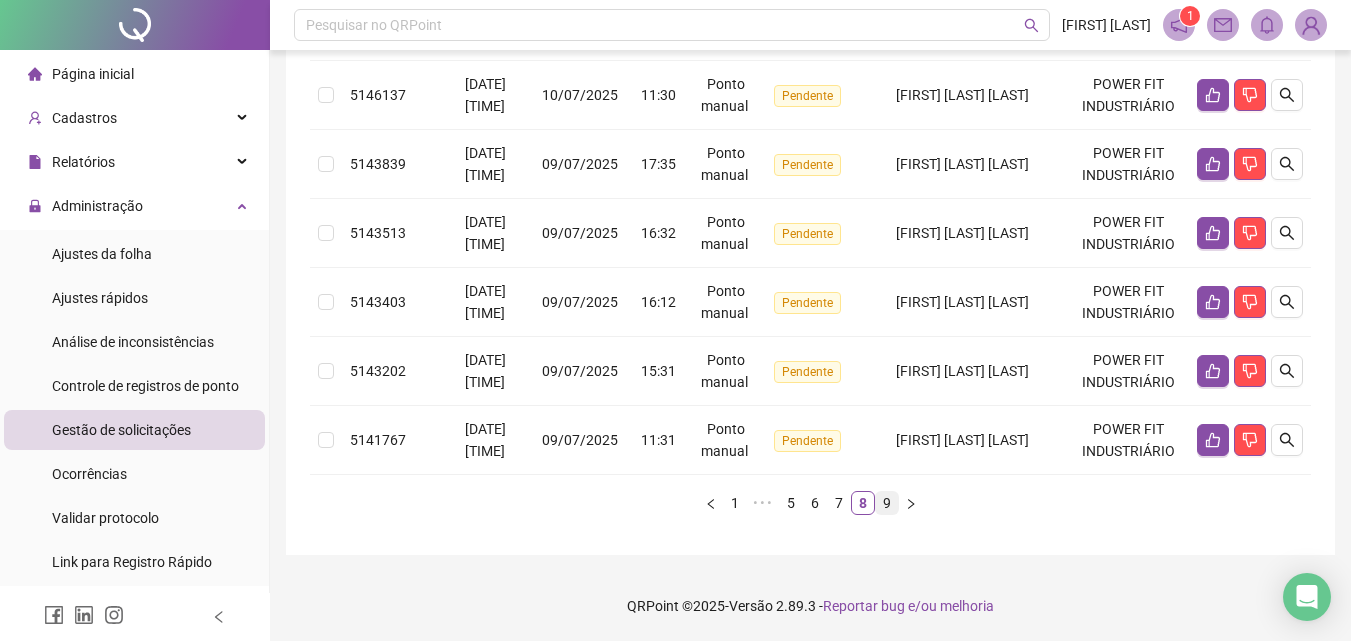 click on "9" at bounding box center [887, 503] 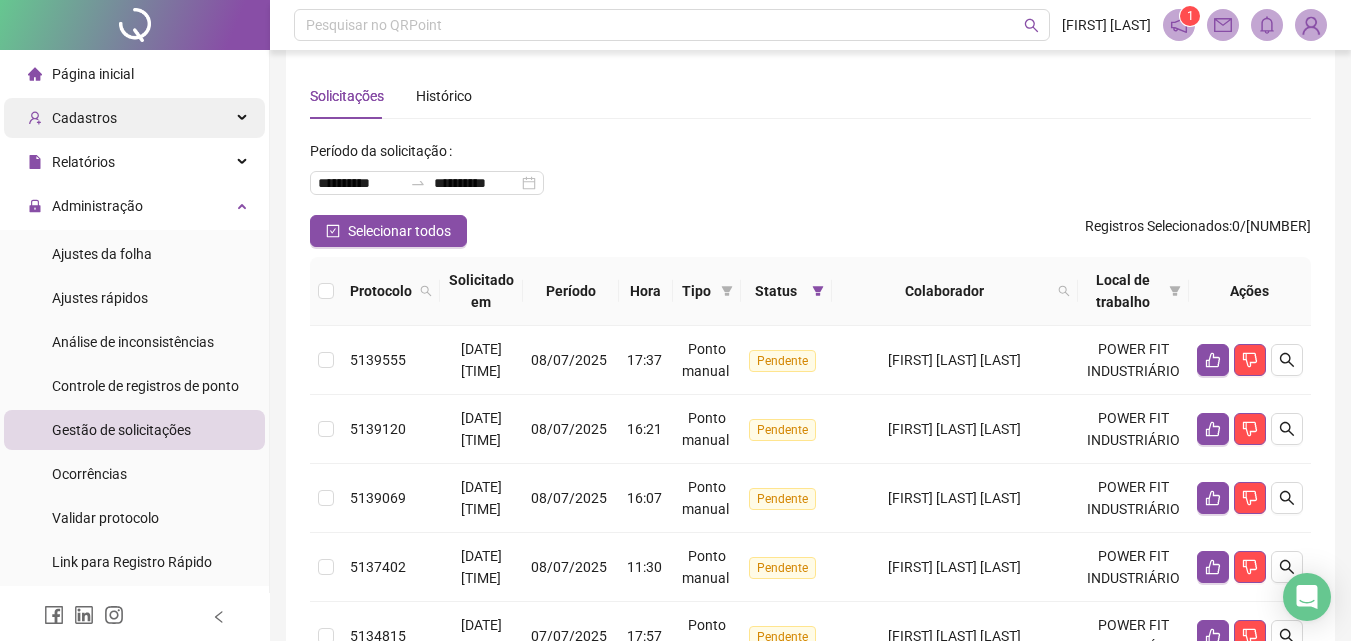 scroll, scrollTop: 0, scrollLeft: 0, axis: both 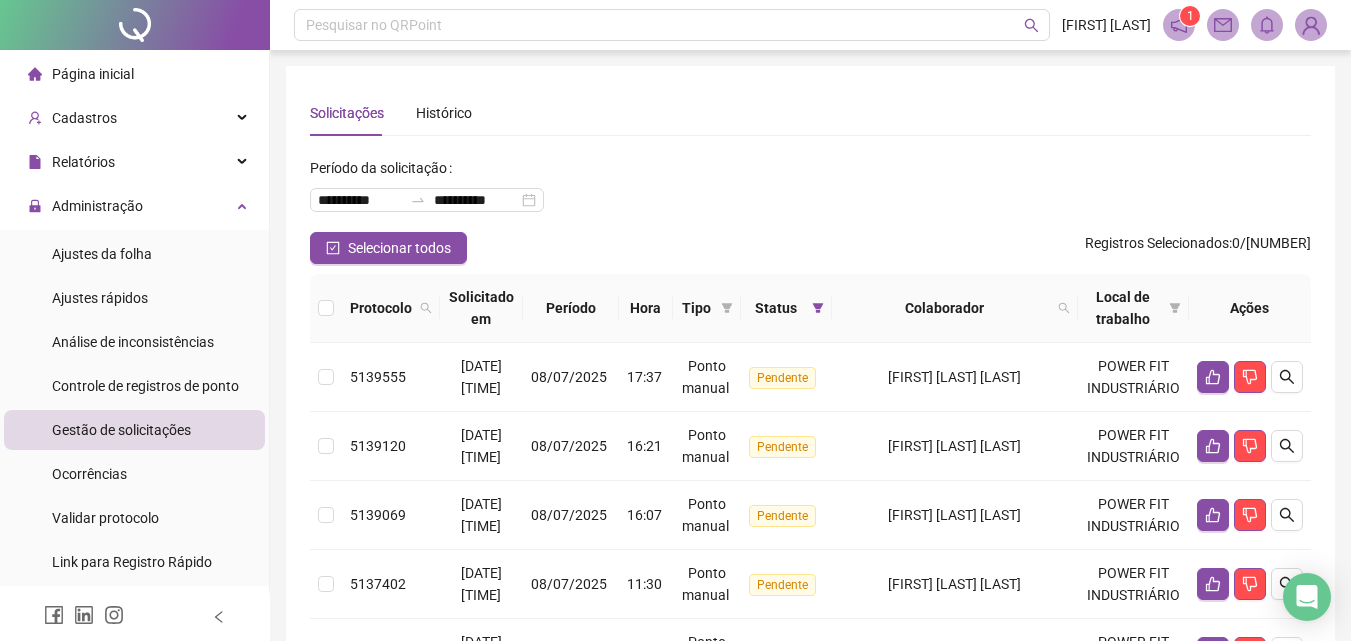 click on "Página inicial" at bounding box center [134, 74] 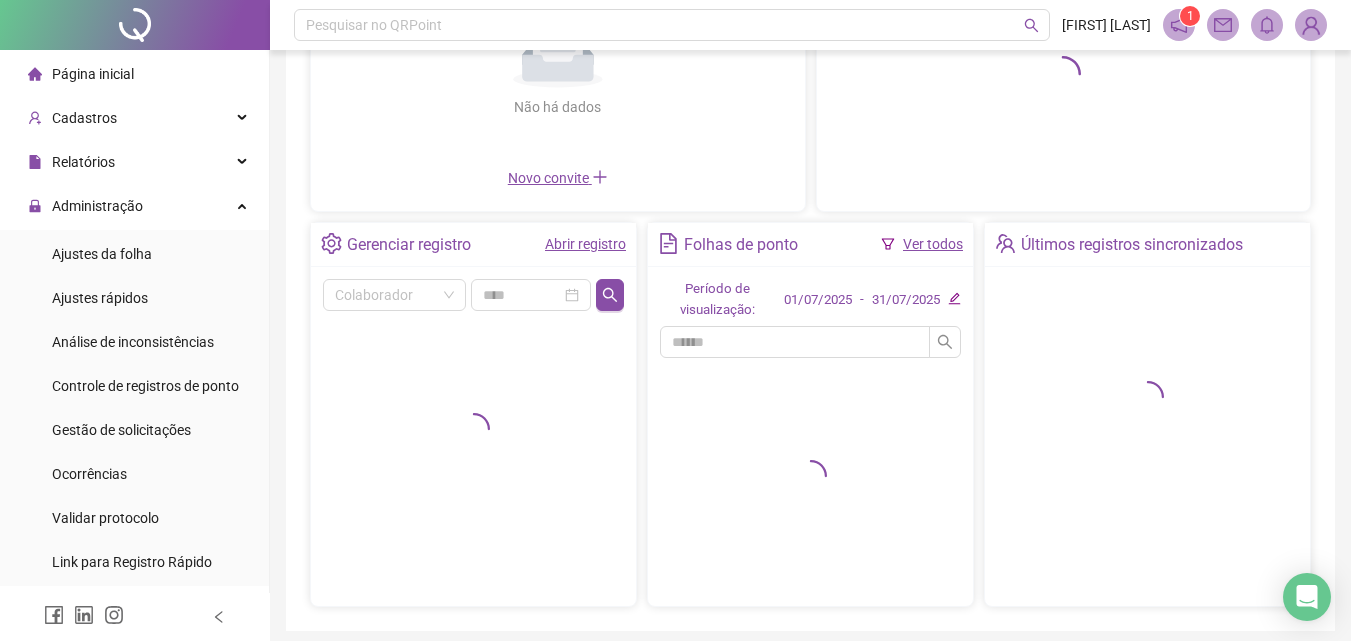 scroll, scrollTop: 0, scrollLeft: 0, axis: both 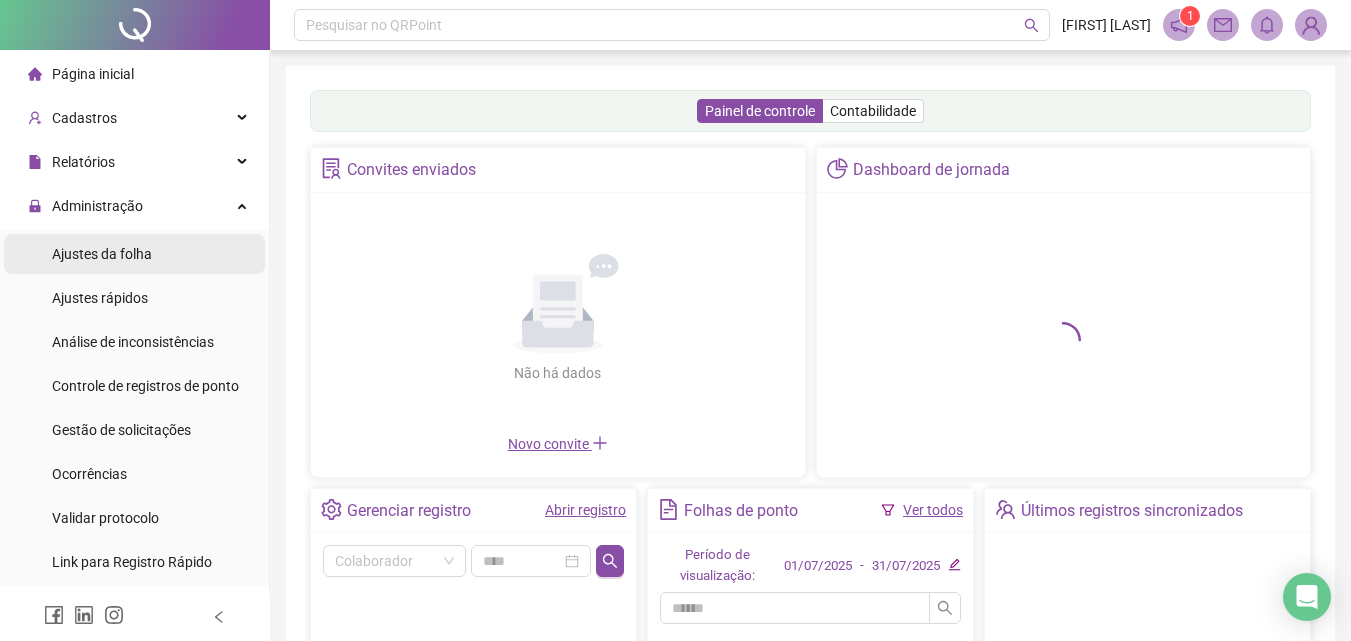 click on "Ajustes da folha" at bounding box center (102, 254) 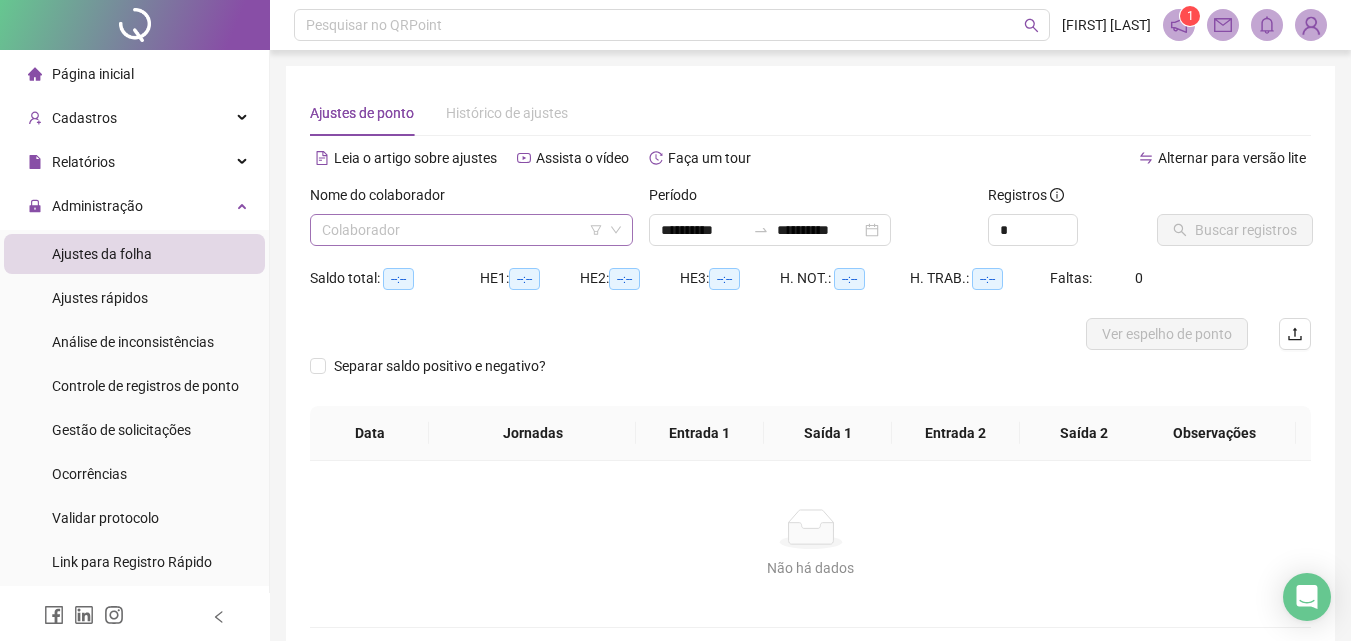 click at bounding box center [462, 230] 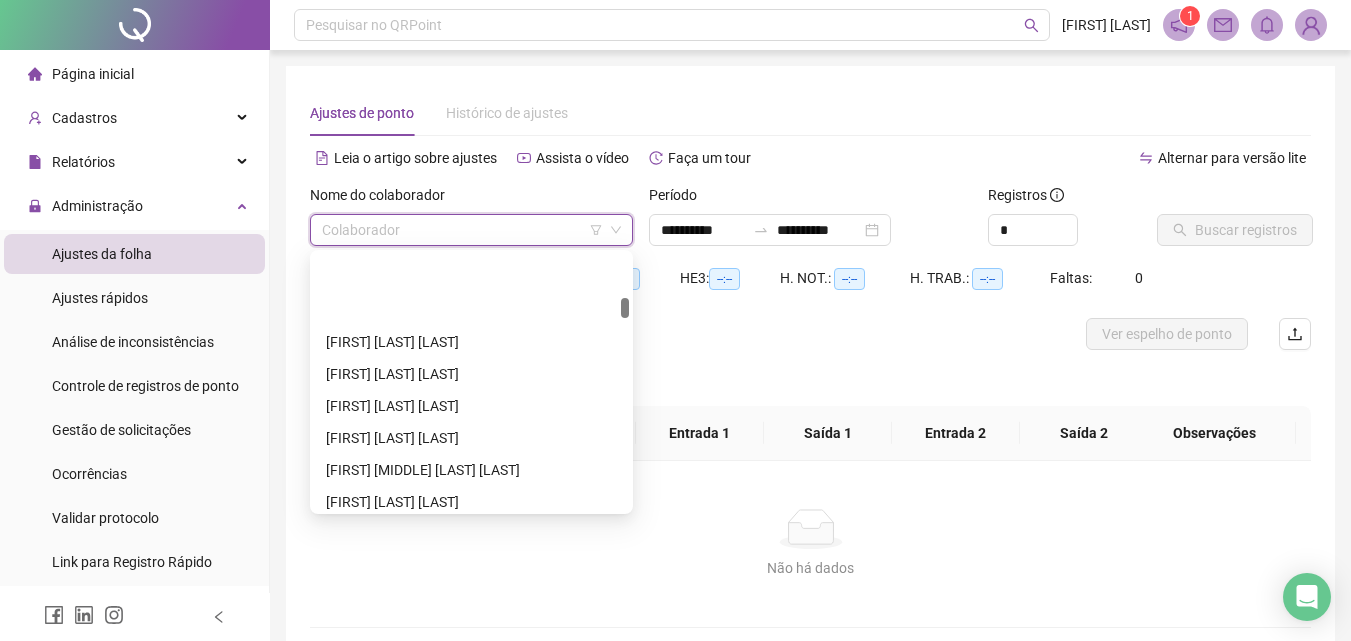 scroll, scrollTop: 700, scrollLeft: 0, axis: vertical 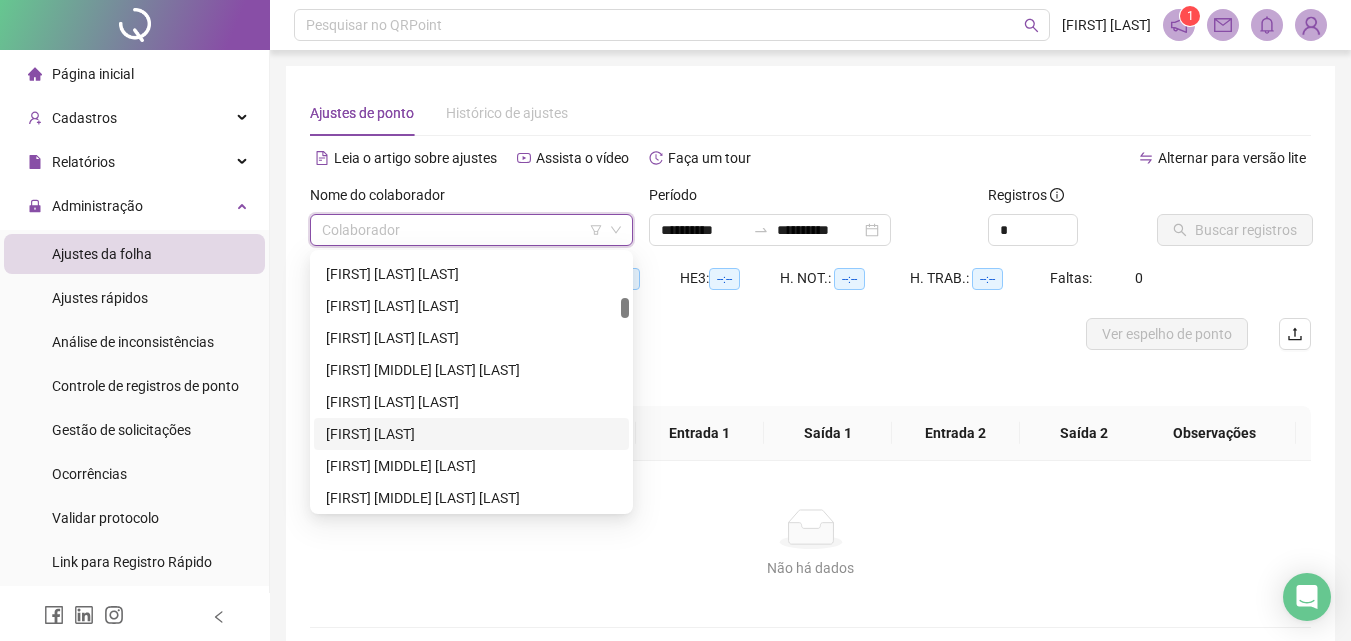 click on "[FIRST] [LAST]" at bounding box center [471, 434] 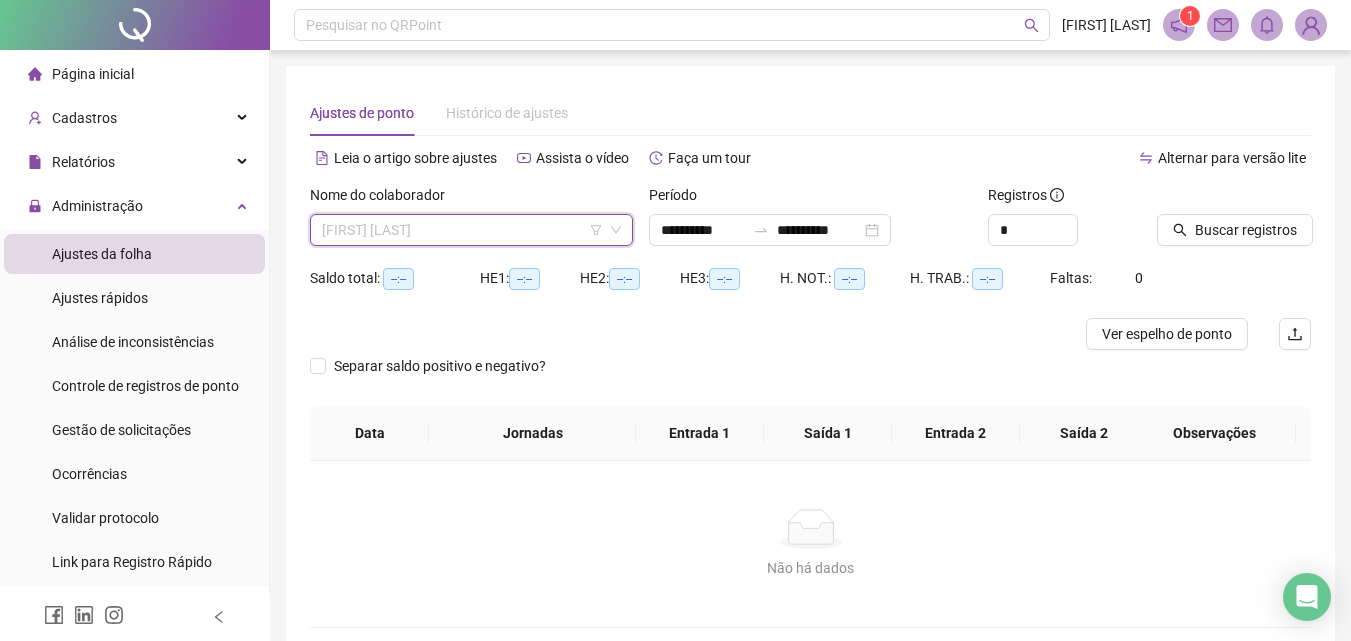 click on "[FIRST] [LAST]" at bounding box center (471, 230) 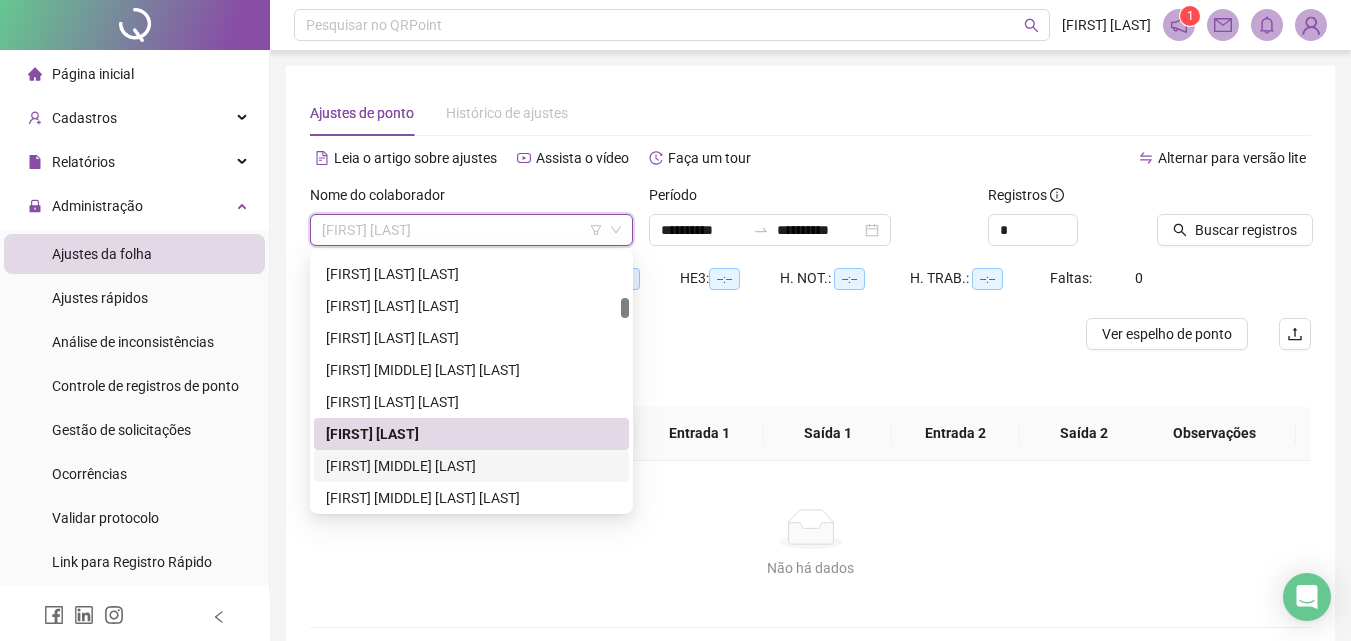 click on "[FIRST] [MIDDLE] [LAST]" at bounding box center (471, 466) 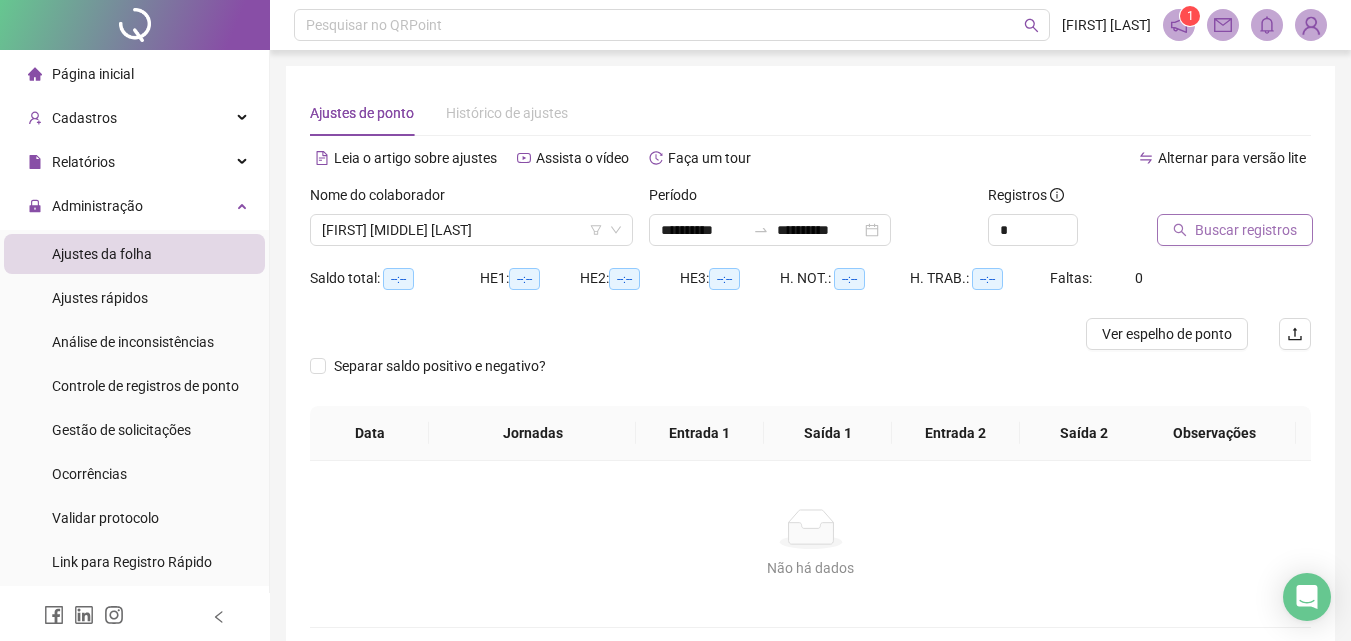click on "Buscar registros" at bounding box center (1235, 230) 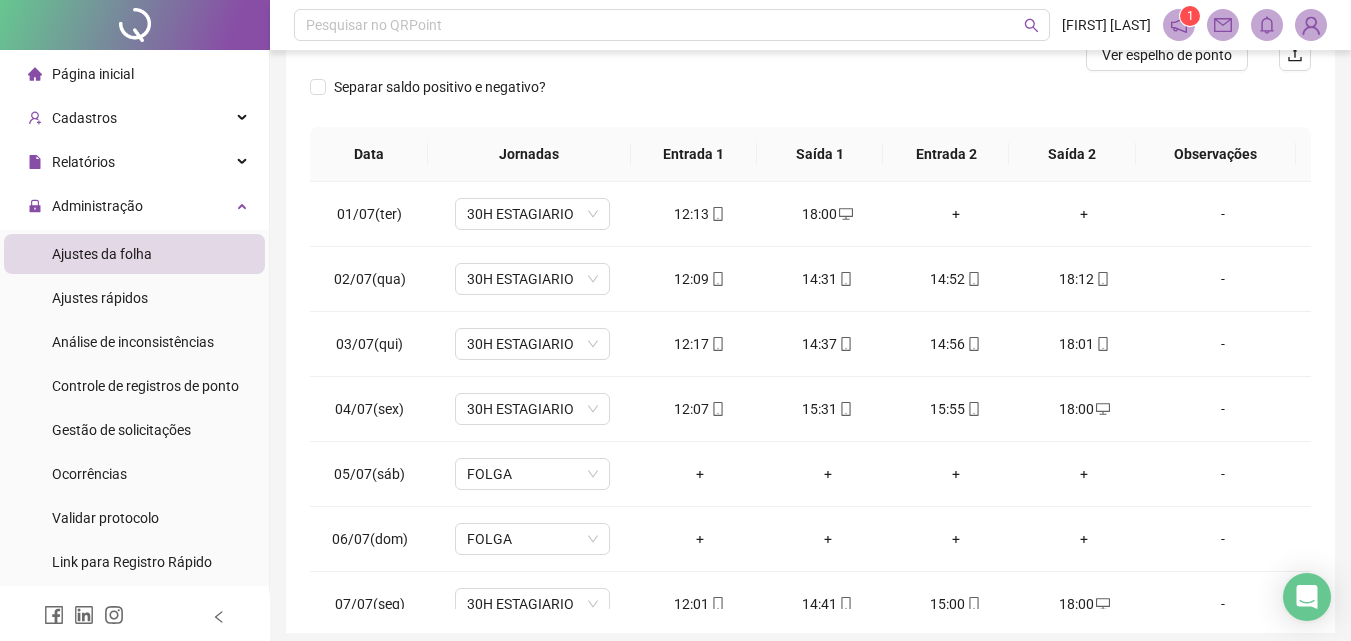 scroll, scrollTop: 300, scrollLeft: 0, axis: vertical 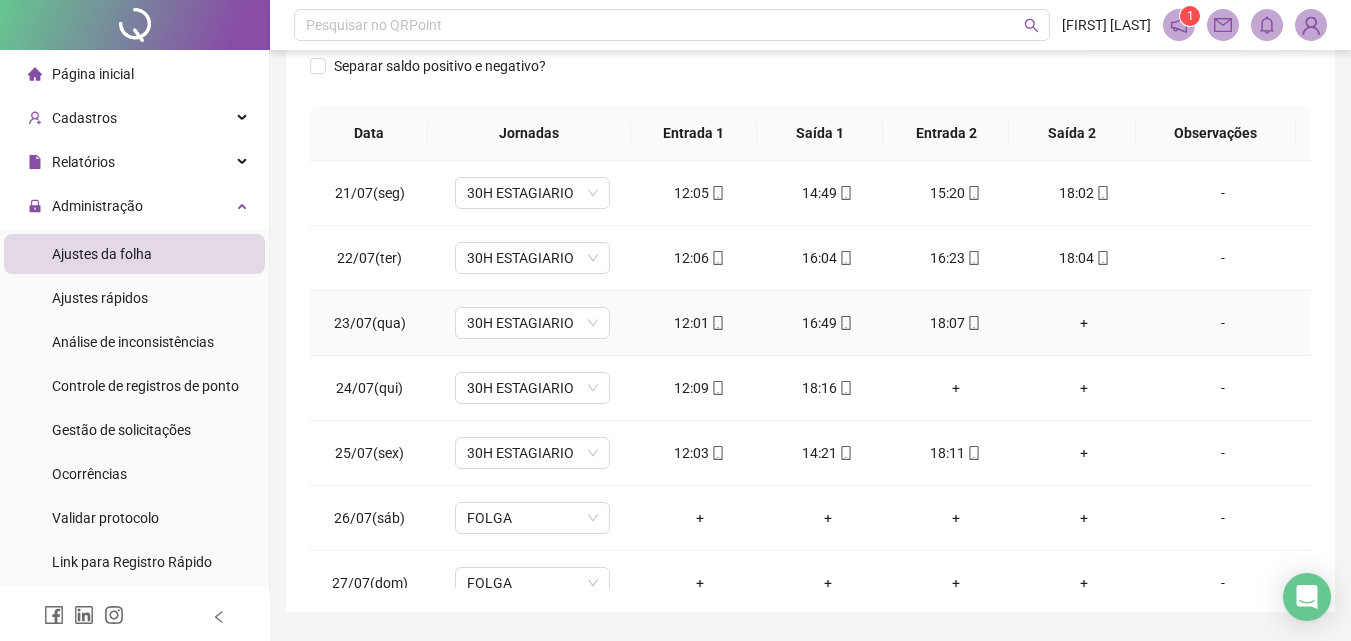 click on "+" at bounding box center [1084, 323] 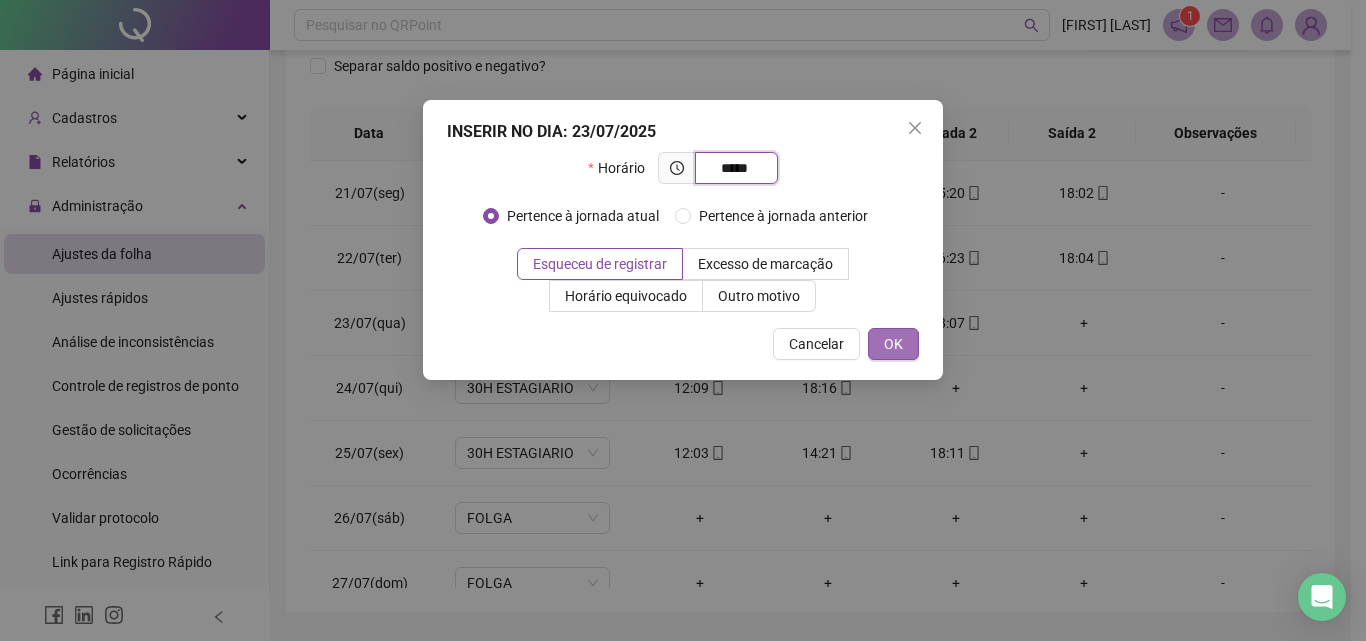 type on "*****" 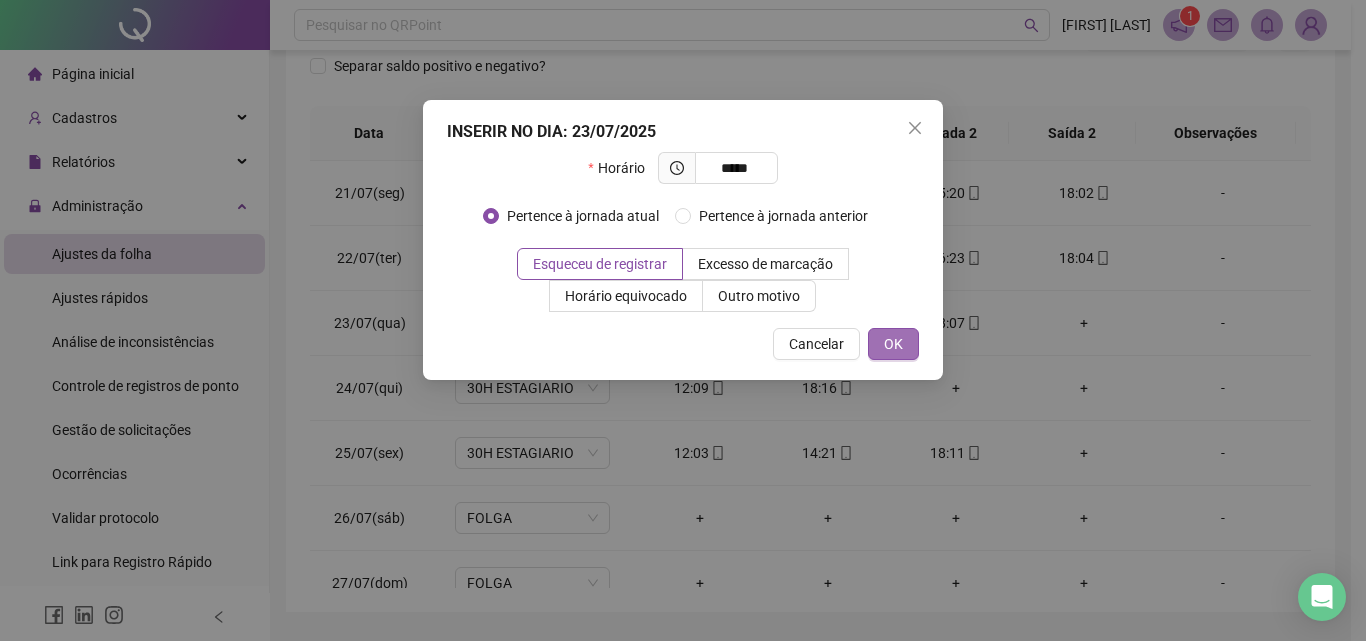 click on "OK" at bounding box center [893, 344] 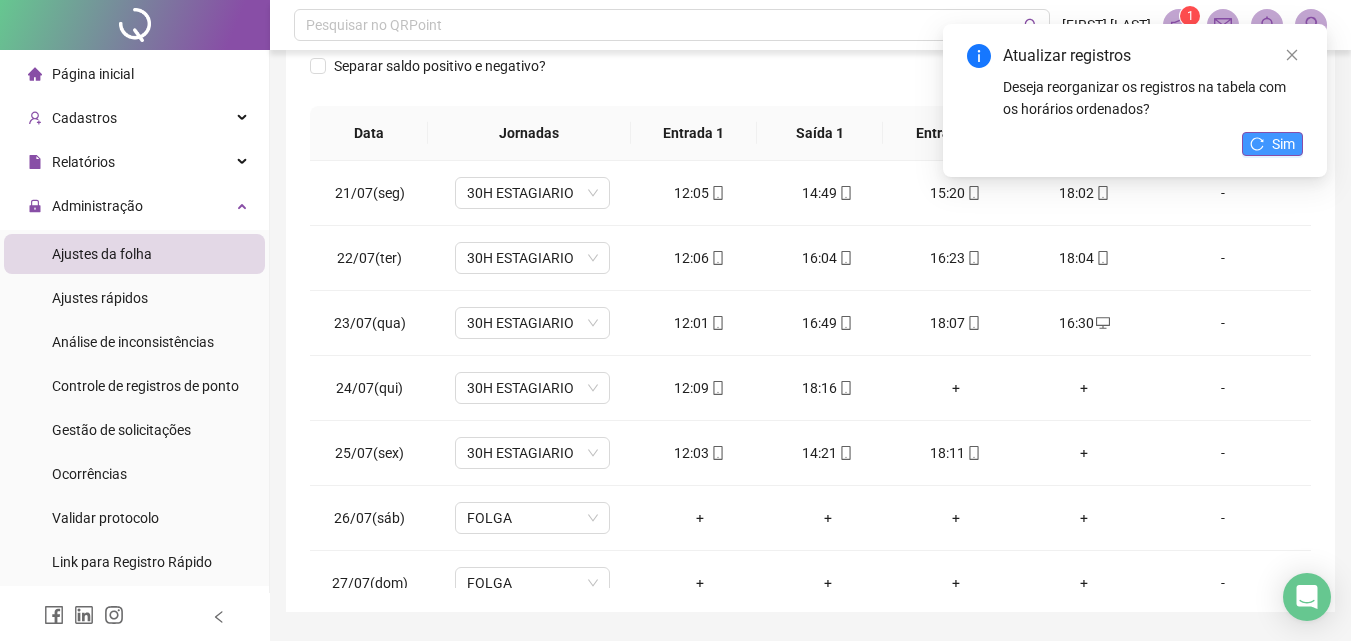 click on "Sim" at bounding box center [1283, 144] 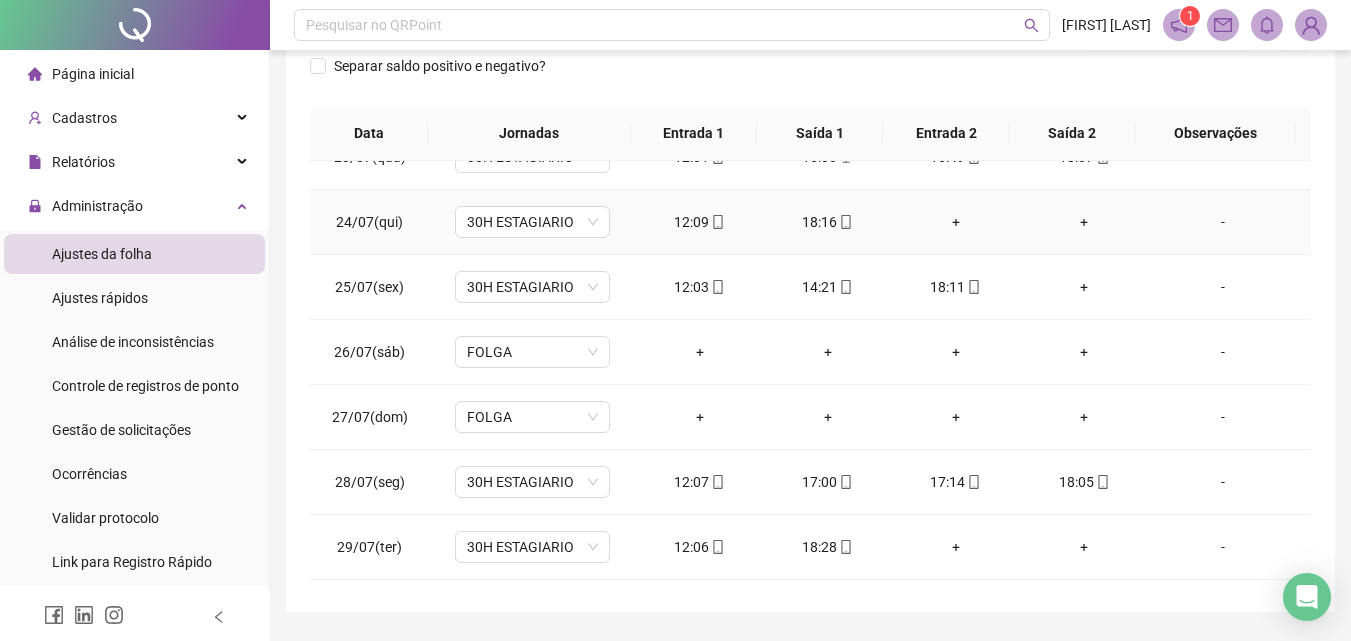 scroll, scrollTop: 1500, scrollLeft: 0, axis: vertical 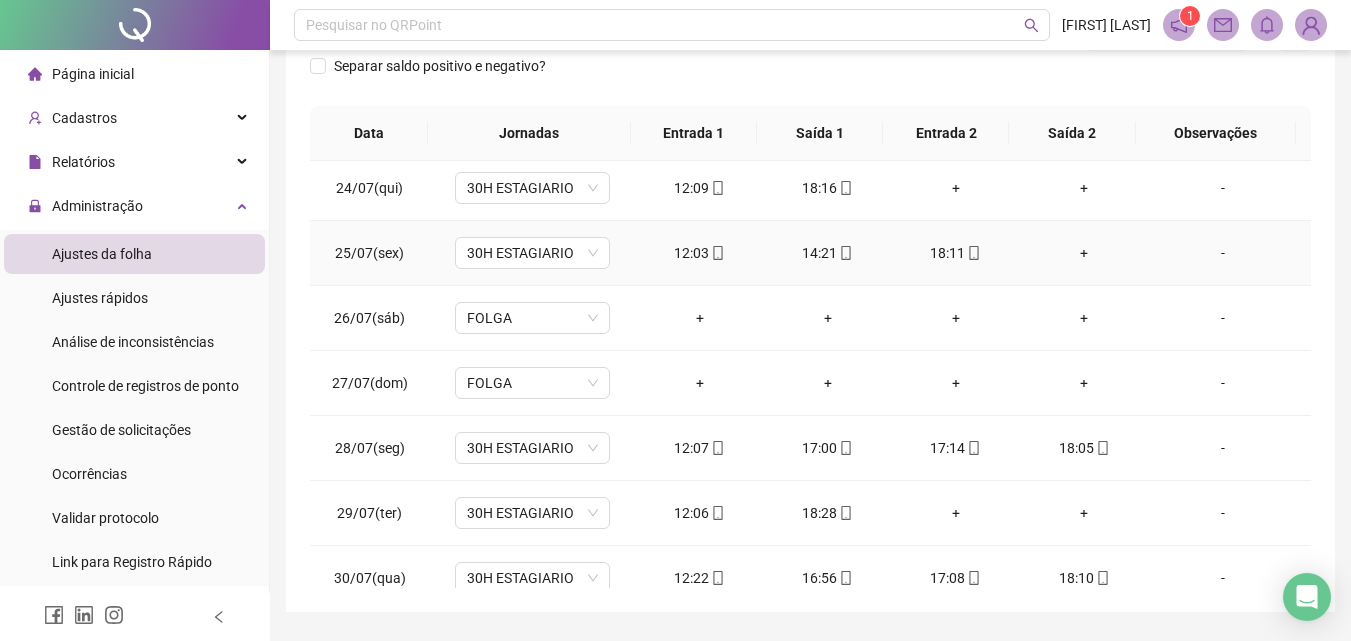 click on "+" at bounding box center [1084, 253] 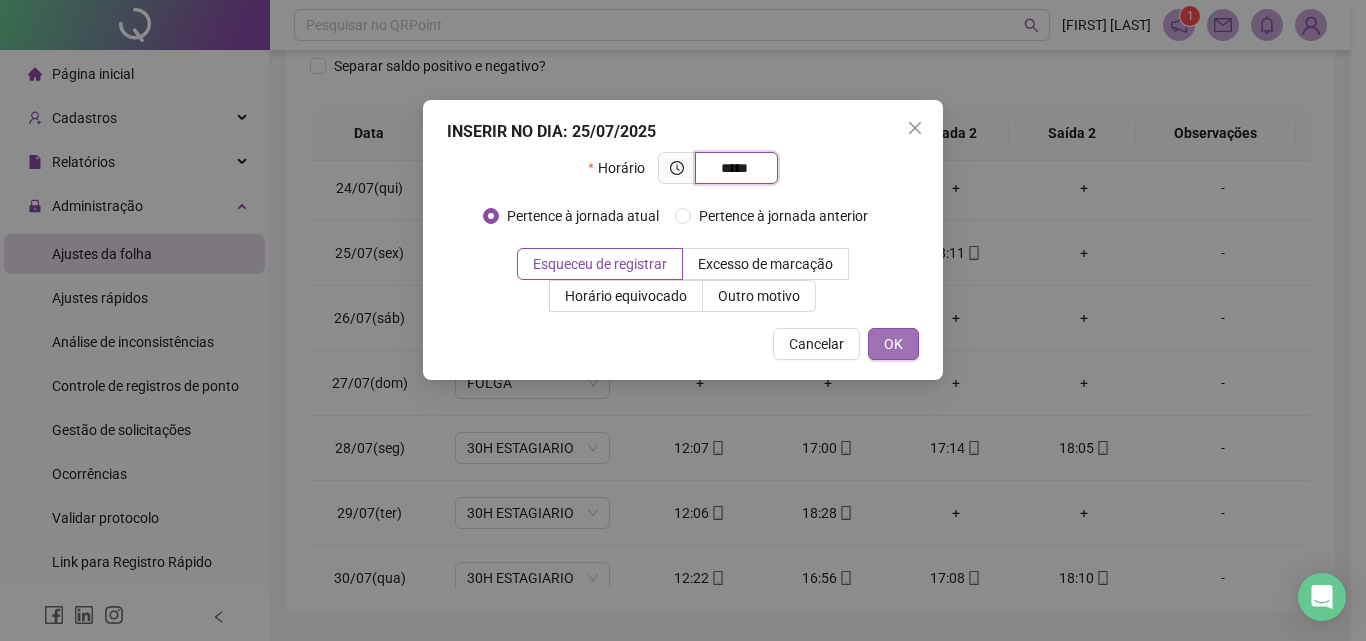 type on "*****" 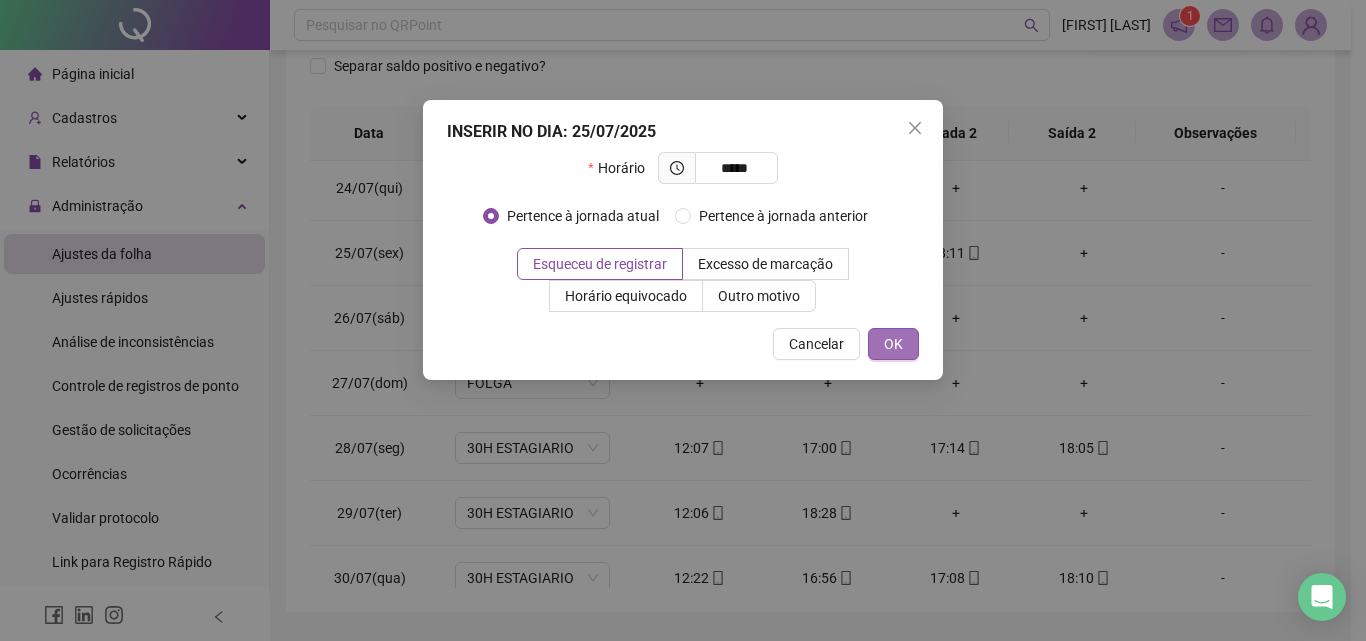click on "OK" at bounding box center (893, 344) 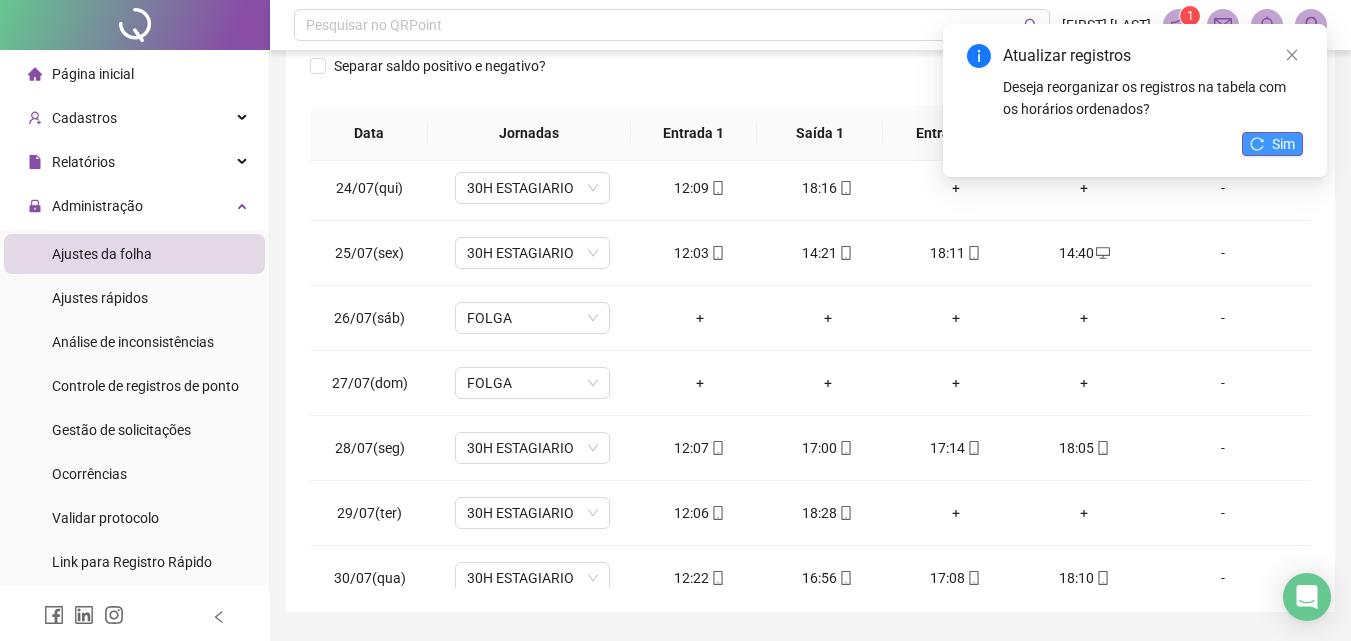 click on "Sim" at bounding box center [1272, 144] 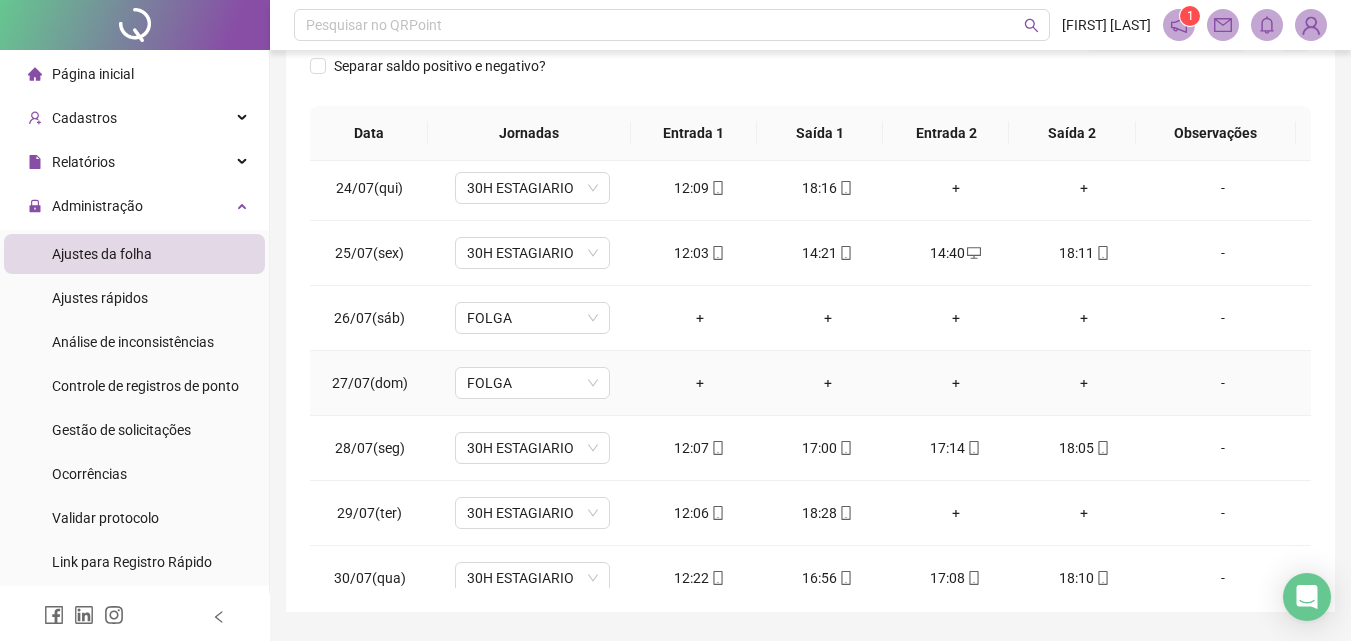 scroll, scrollTop: 1588, scrollLeft: 0, axis: vertical 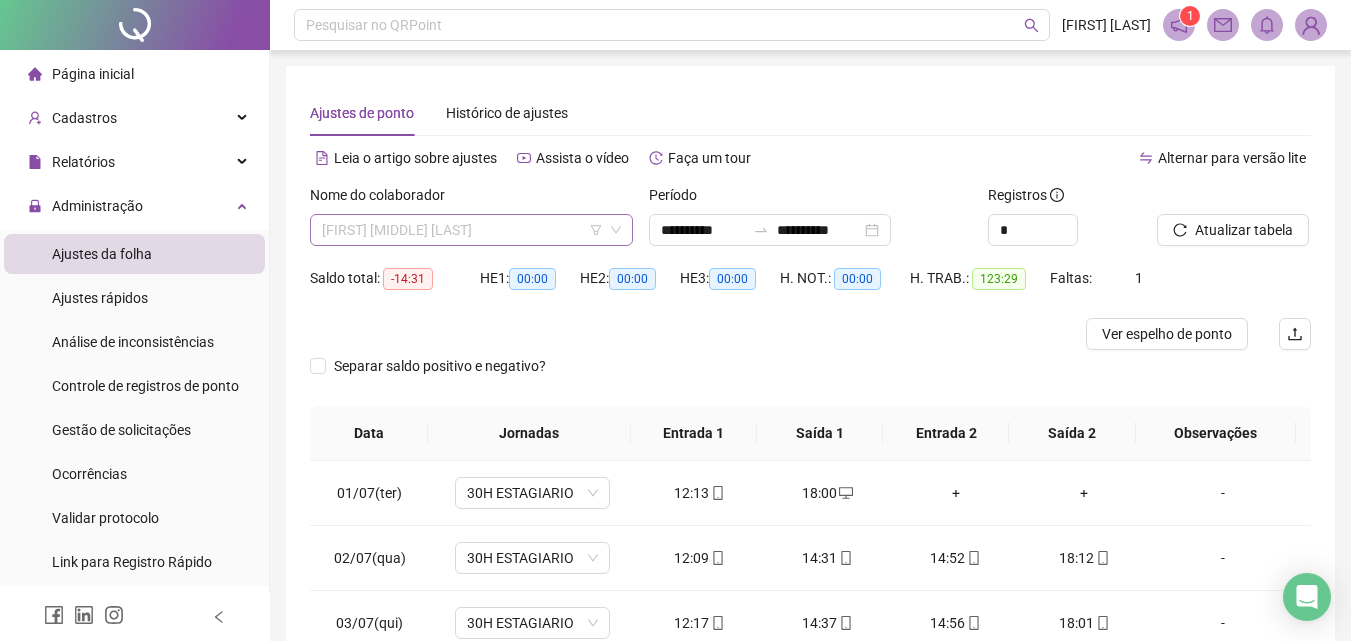 click on "[FIRST] [MIDDLE] [LAST]" at bounding box center (471, 230) 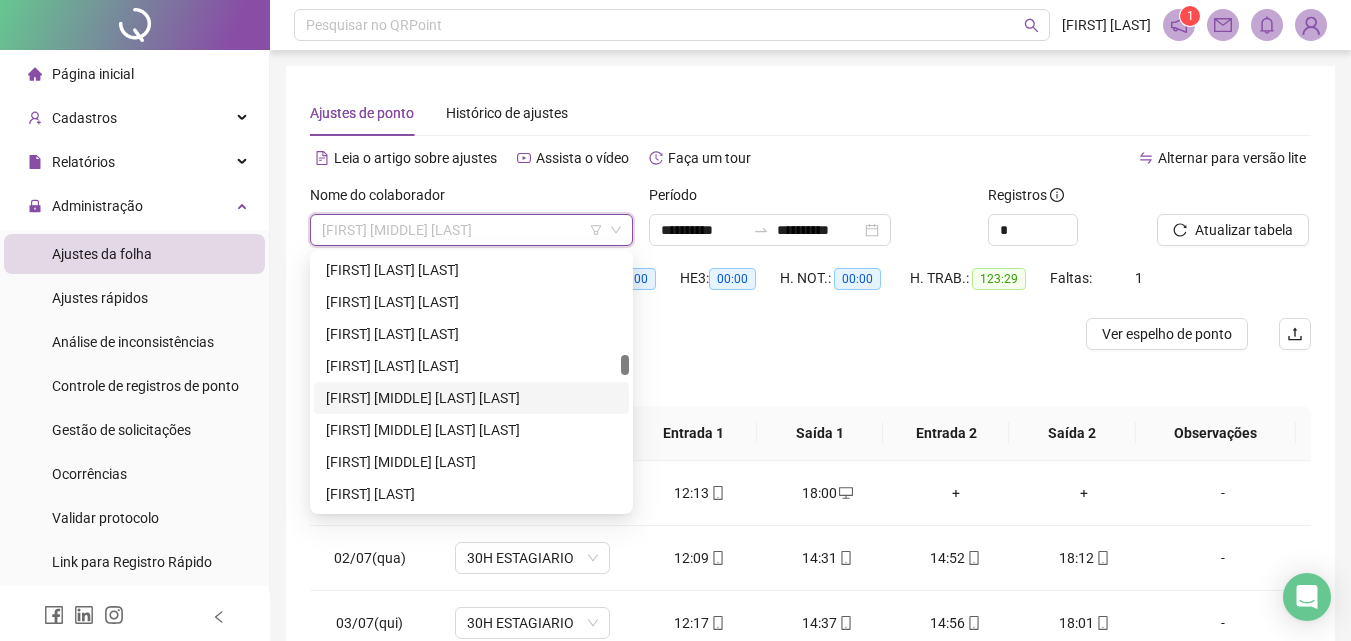 scroll, scrollTop: 1700, scrollLeft: 0, axis: vertical 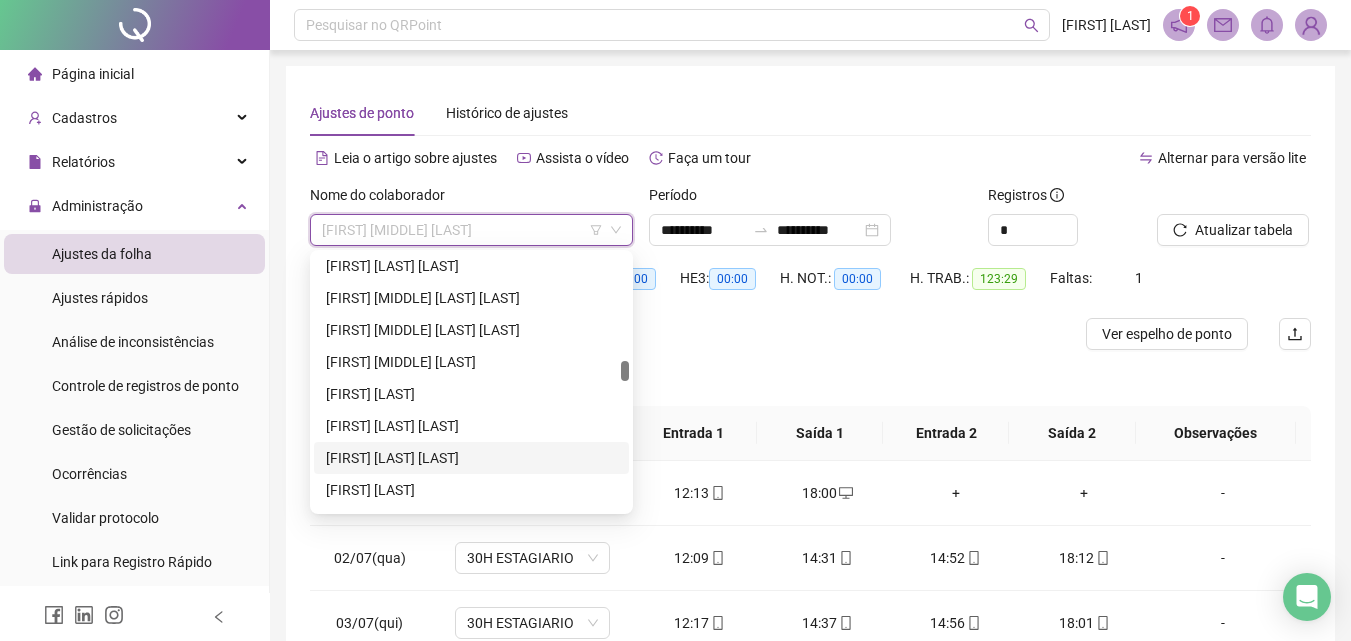 click on "[FIRST] [LAST] [LAST]" at bounding box center (471, 458) 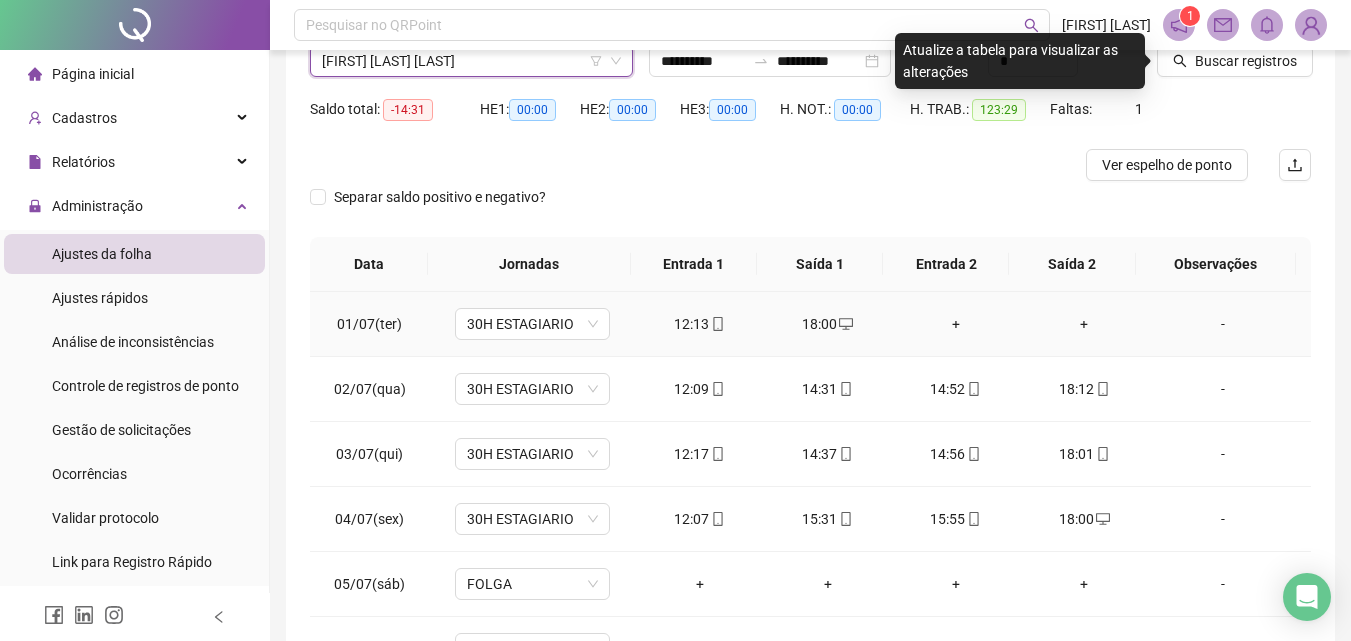 scroll, scrollTop: 200, scrollLeft: 0, axis: vertical 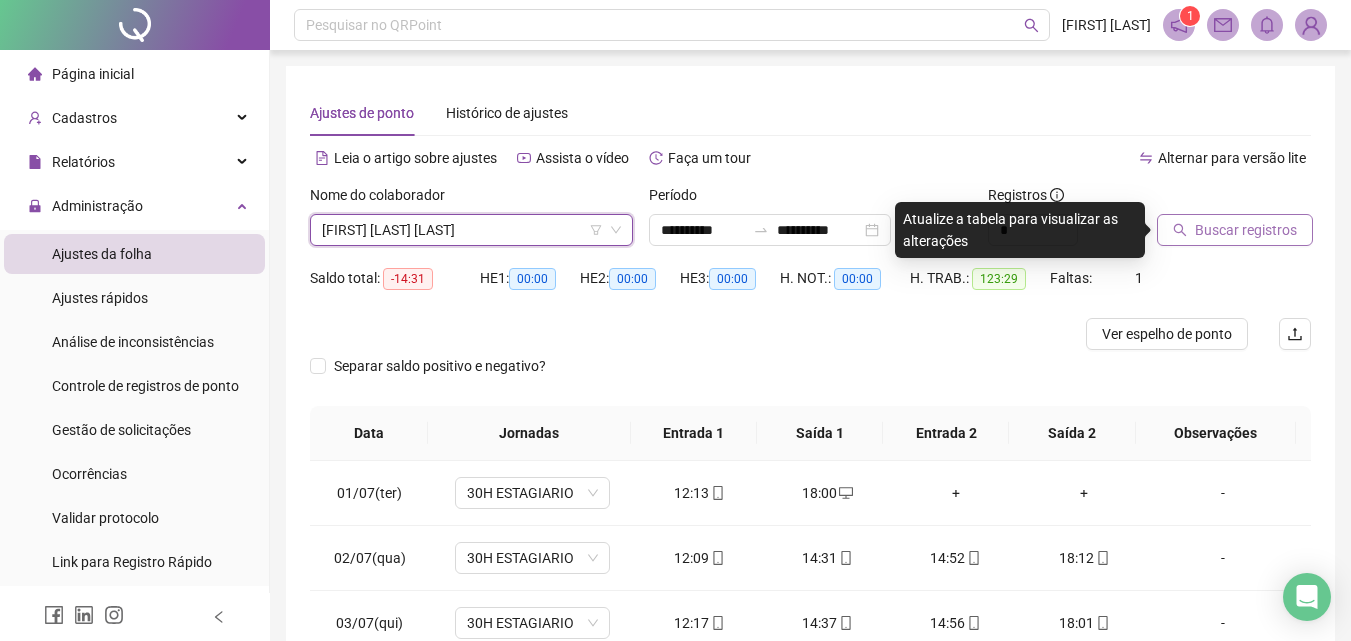 click on "Buscar registros" at bounding box center [1246, 230] 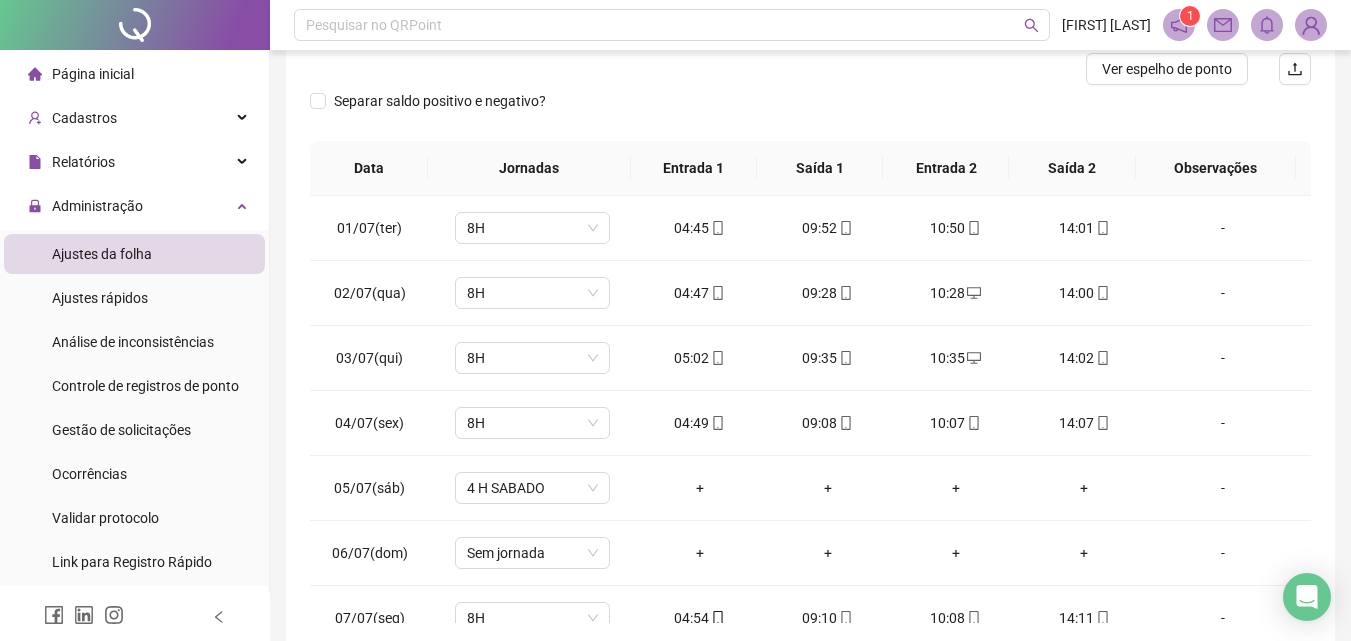 scroll, scrollTop: 300, scrollLeft: 0, axis: vertical 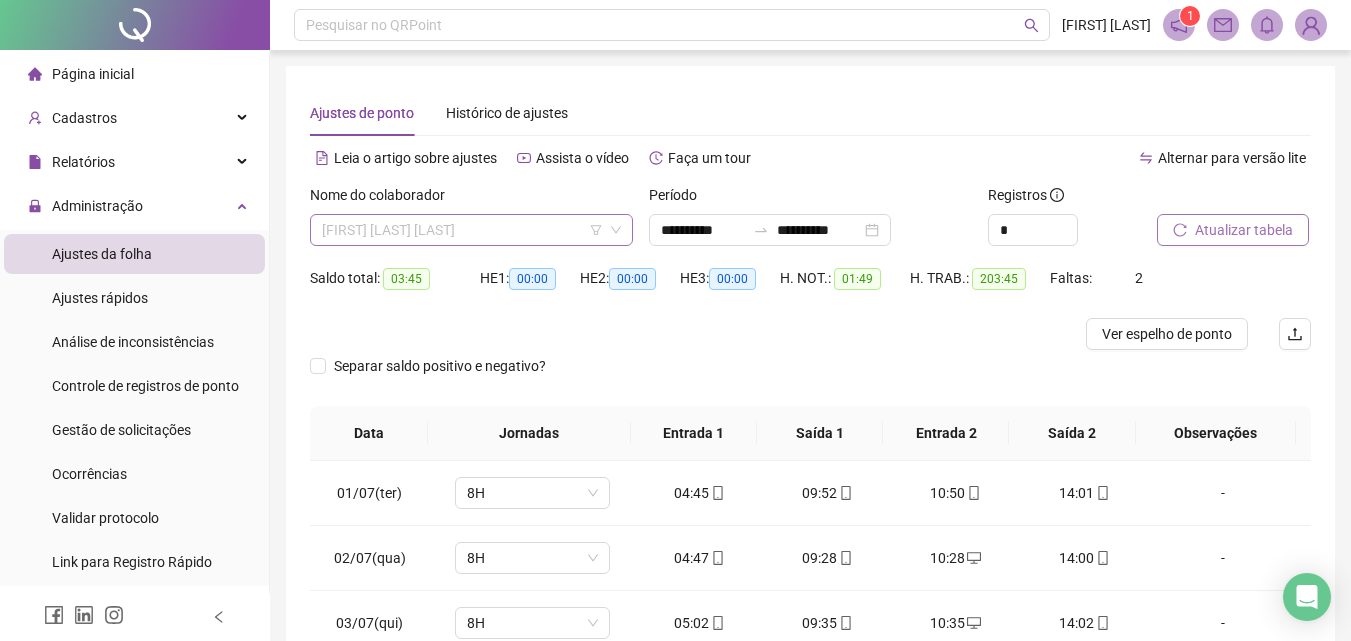 click on "[FIRST] [LAST] [LAST]" at bounding box center [471, 230] 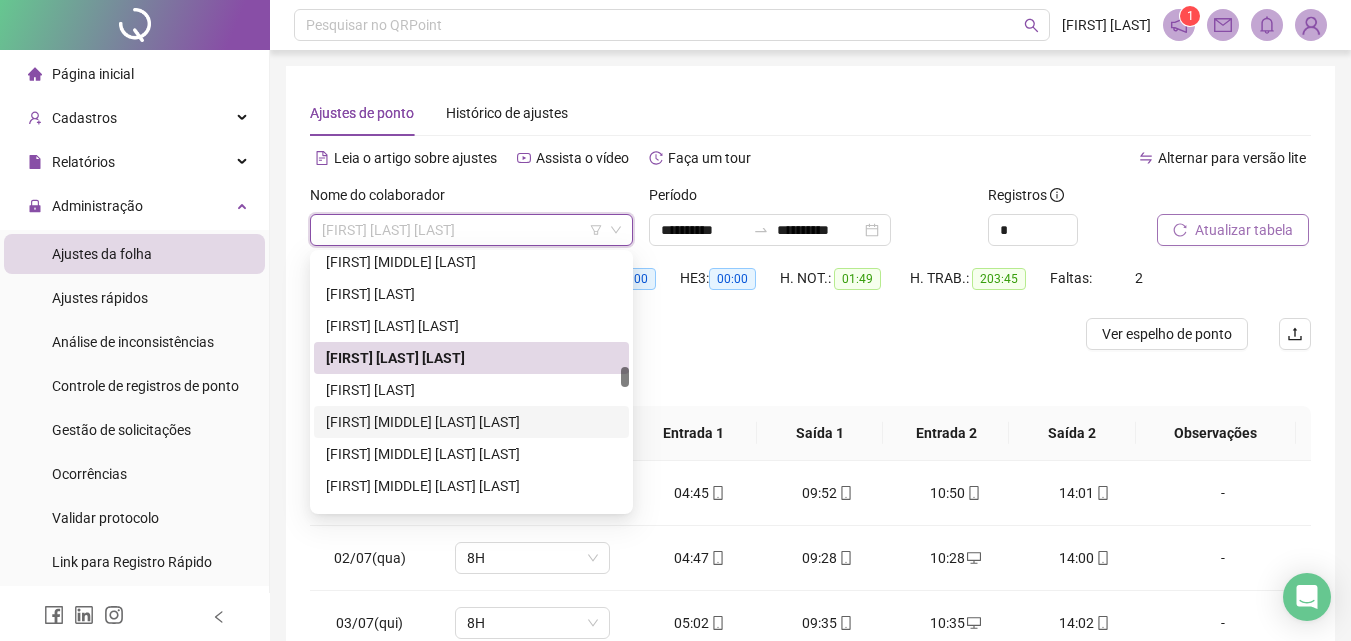 scroll, scrollTop: 1900, scrollLeft: 0, axis: vertical 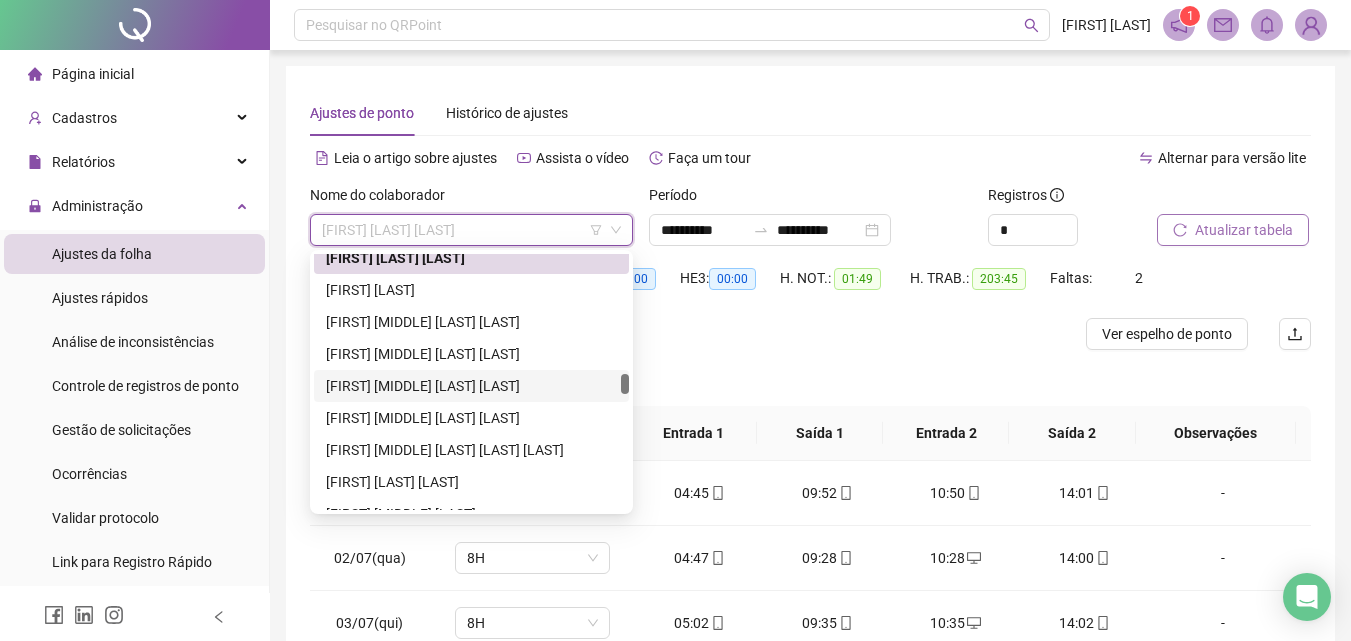 click on "[FIRST] [MIDDLE] [LAST] [LAST]" at bounding box center (471, 386) 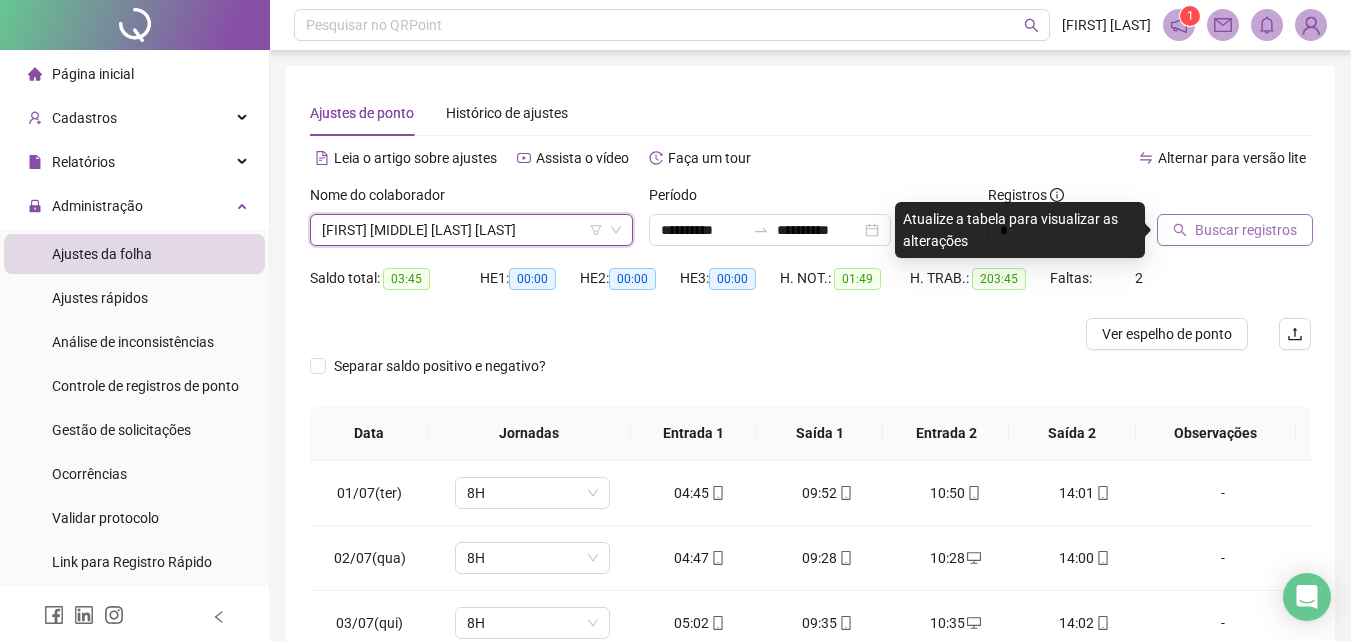 click on "Buscar registros" at bounding box center [1235, 230] 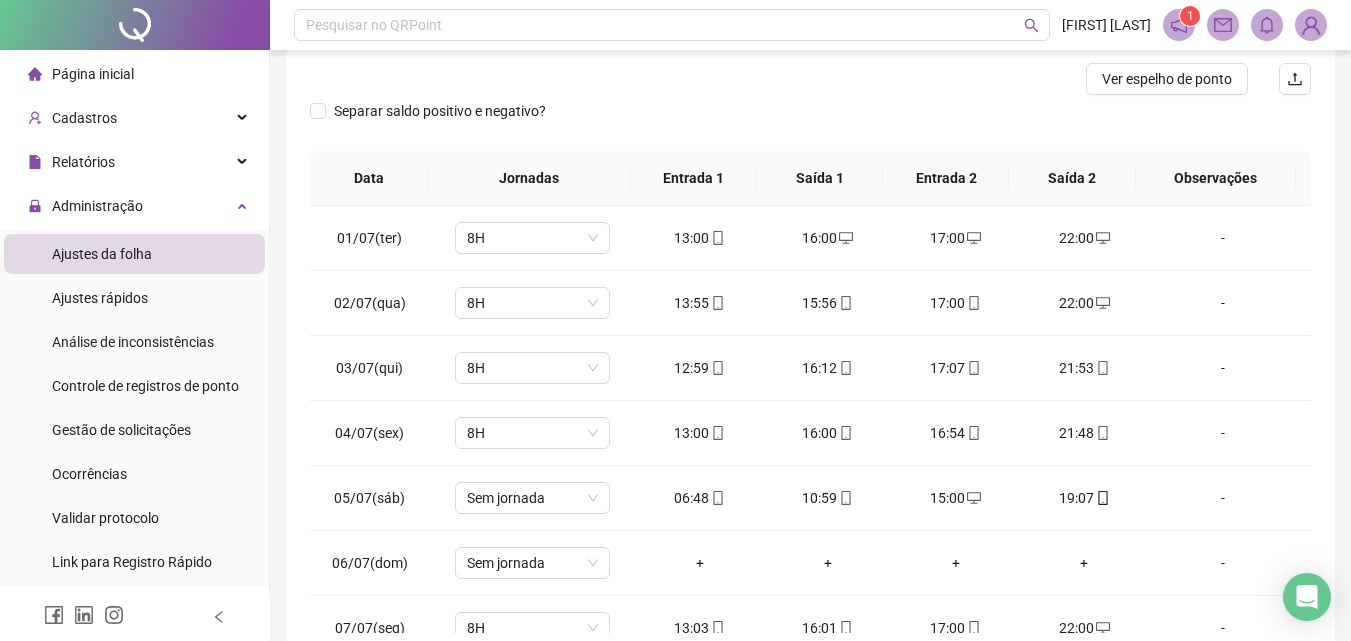 scroll, scrollTop: 357, scrollLeft: 0, axis: vertical 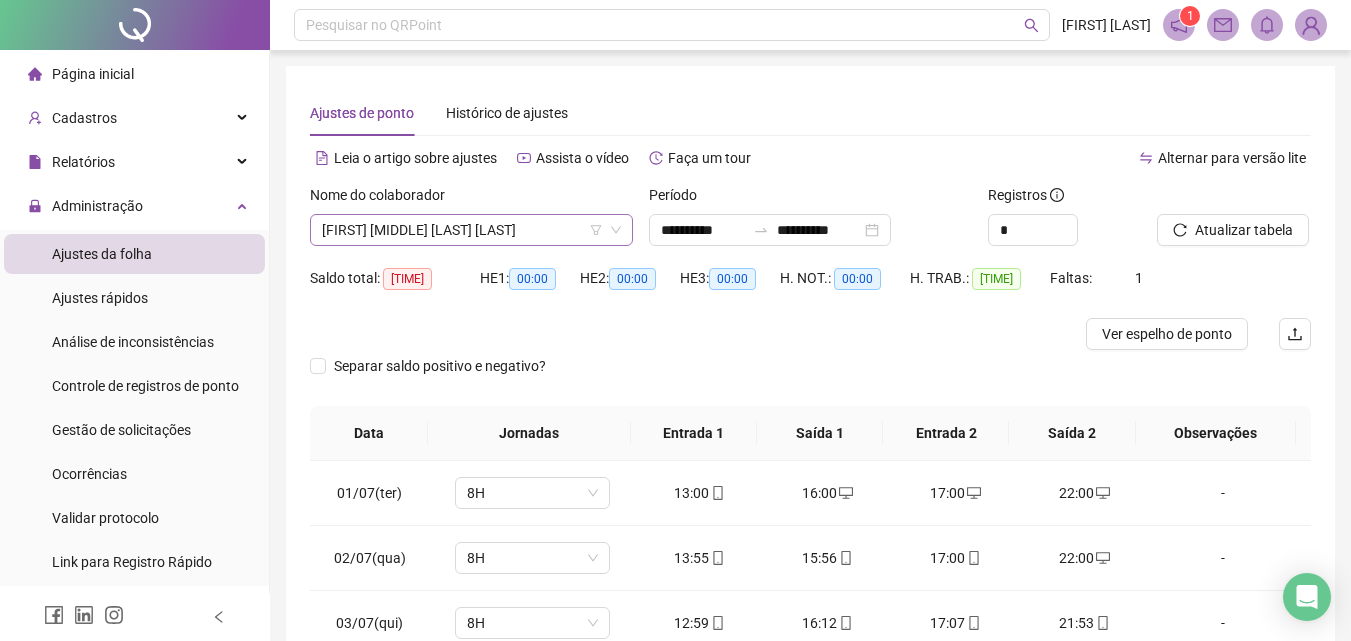 click on "[FIRST] [MIDDLE] [LAST] [LAST]" at bounding box center (471, 230) 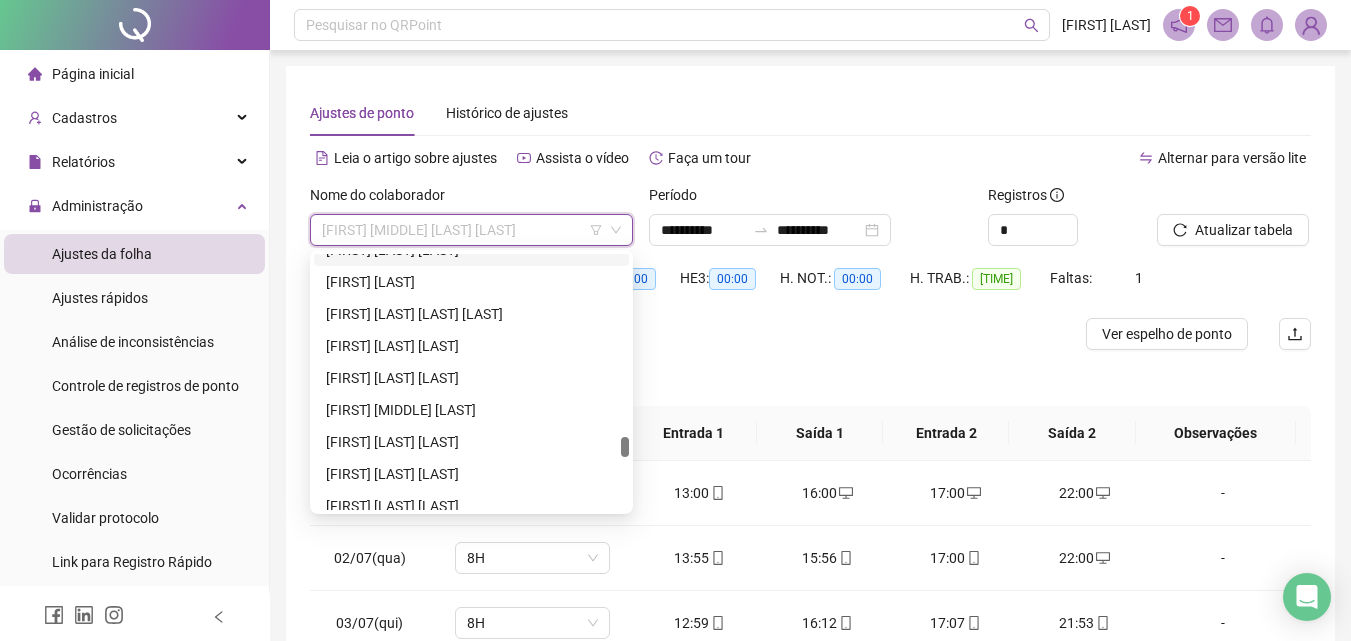scroll, scrollTop: 3000, scrollLeft: 0, axis: vertical 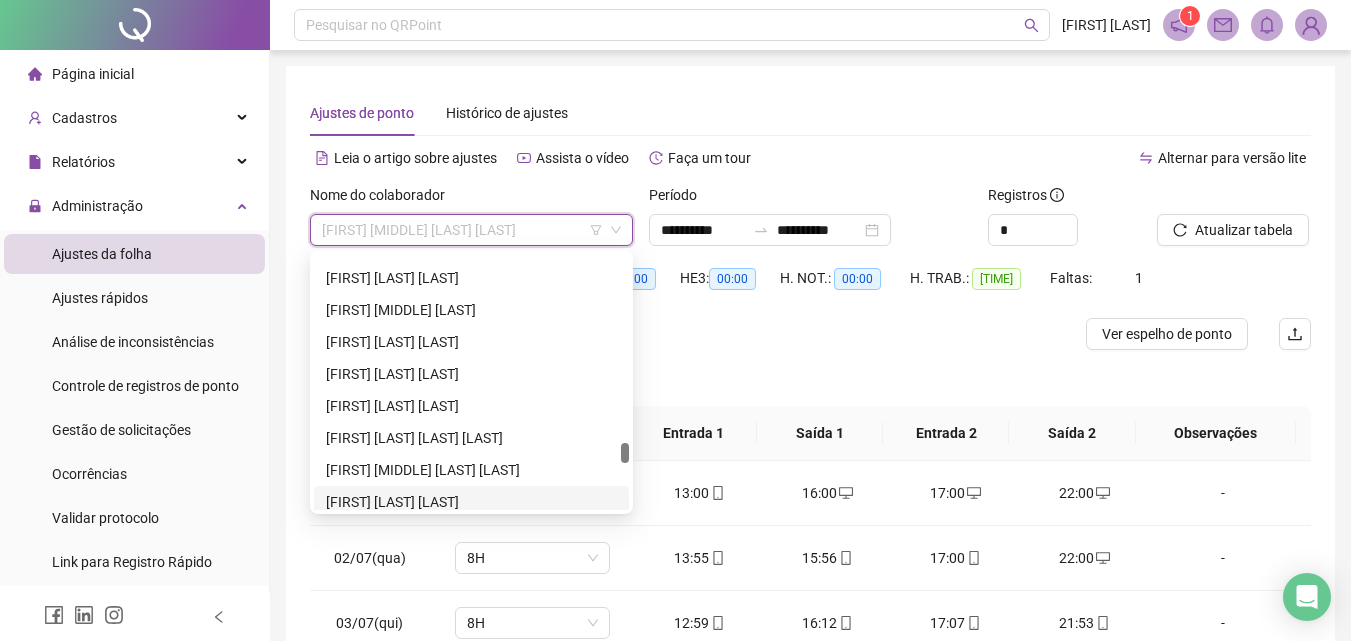 click on "[FIRST] [LAST] [LAST]" at bounding box center [471, 502] 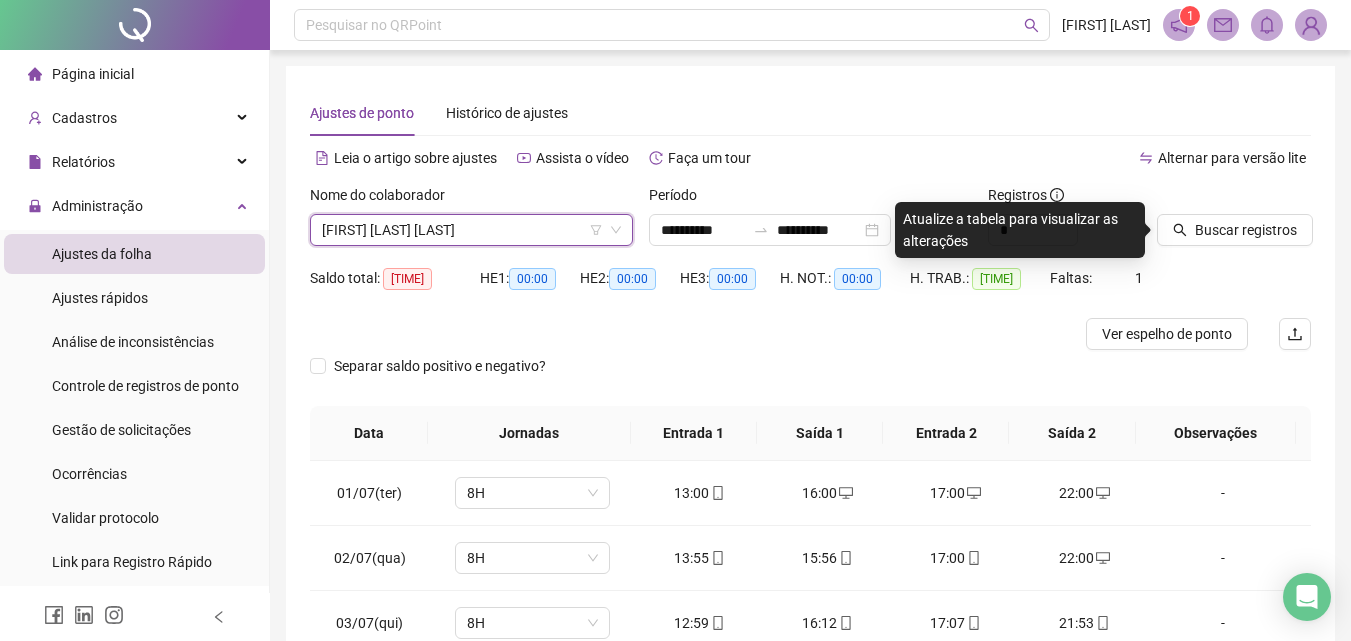 click on "[FIRST] [LAST] [LAST]" at bounding box center [471, 230] 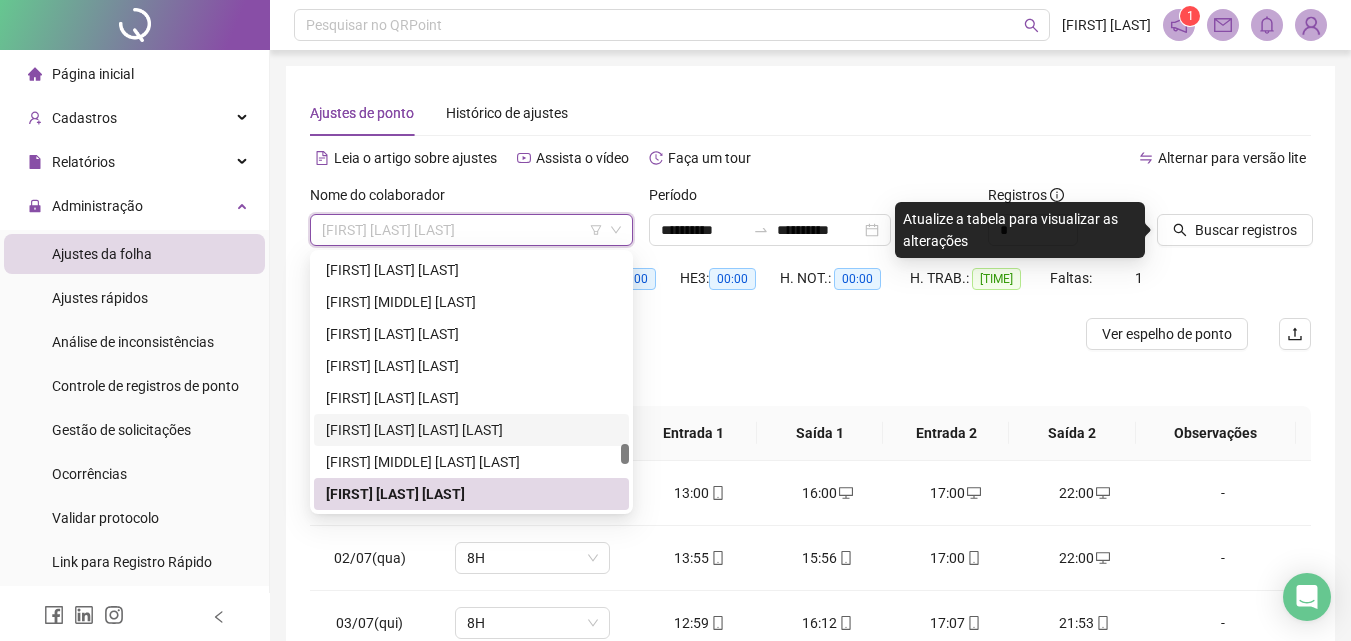 click on "[FIRST] [LAST] [LAST] [LAST]" at bounding box center (471, 430) 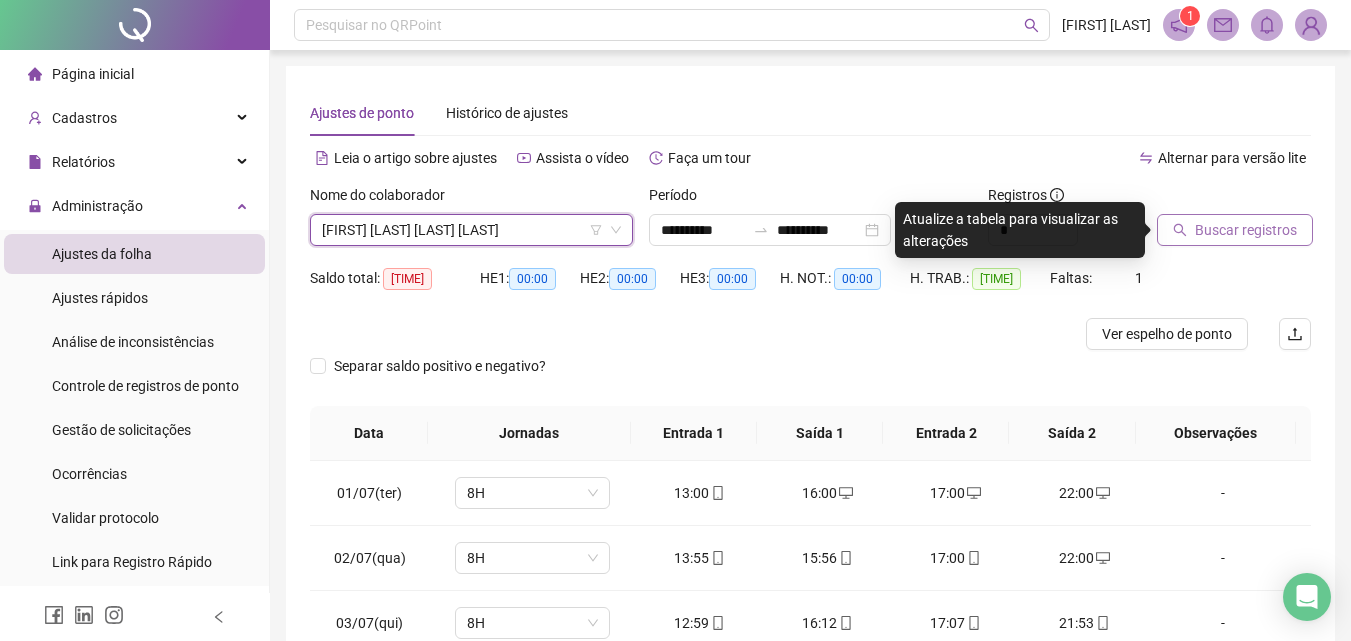 click on "Buscar registros" at bounding box center [1246, 230] 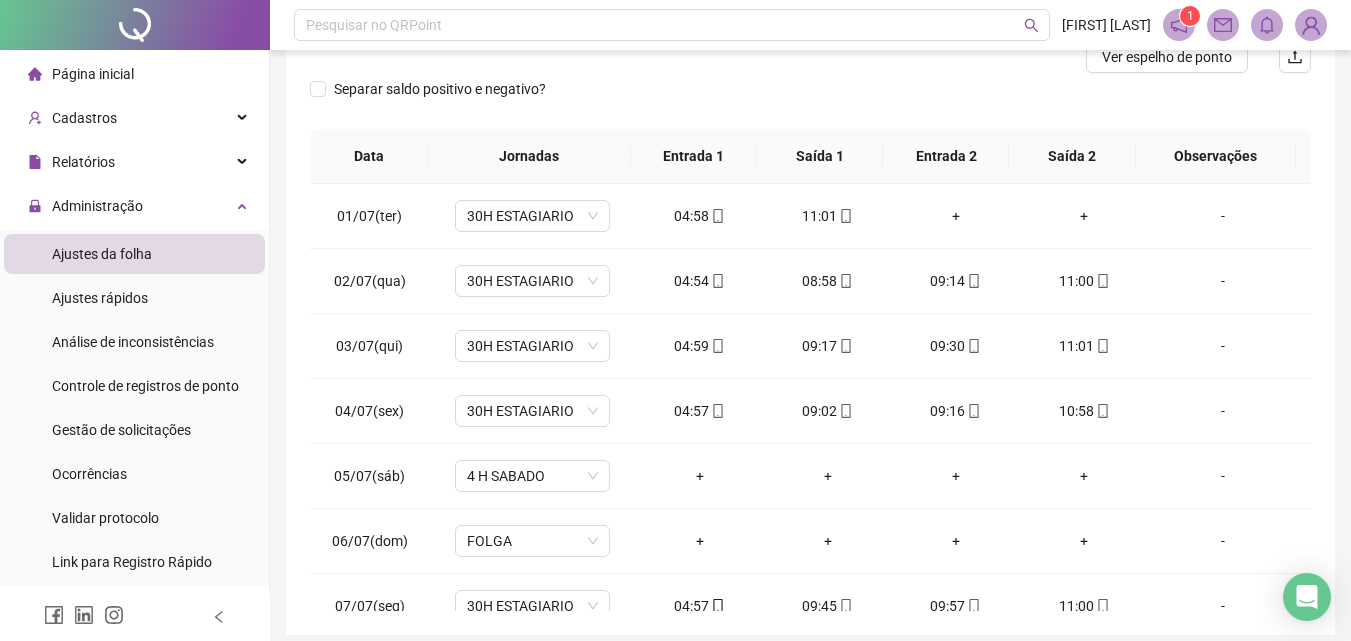 scroll, scrollTop: 300, scrollLeft: 0, axis: vertical 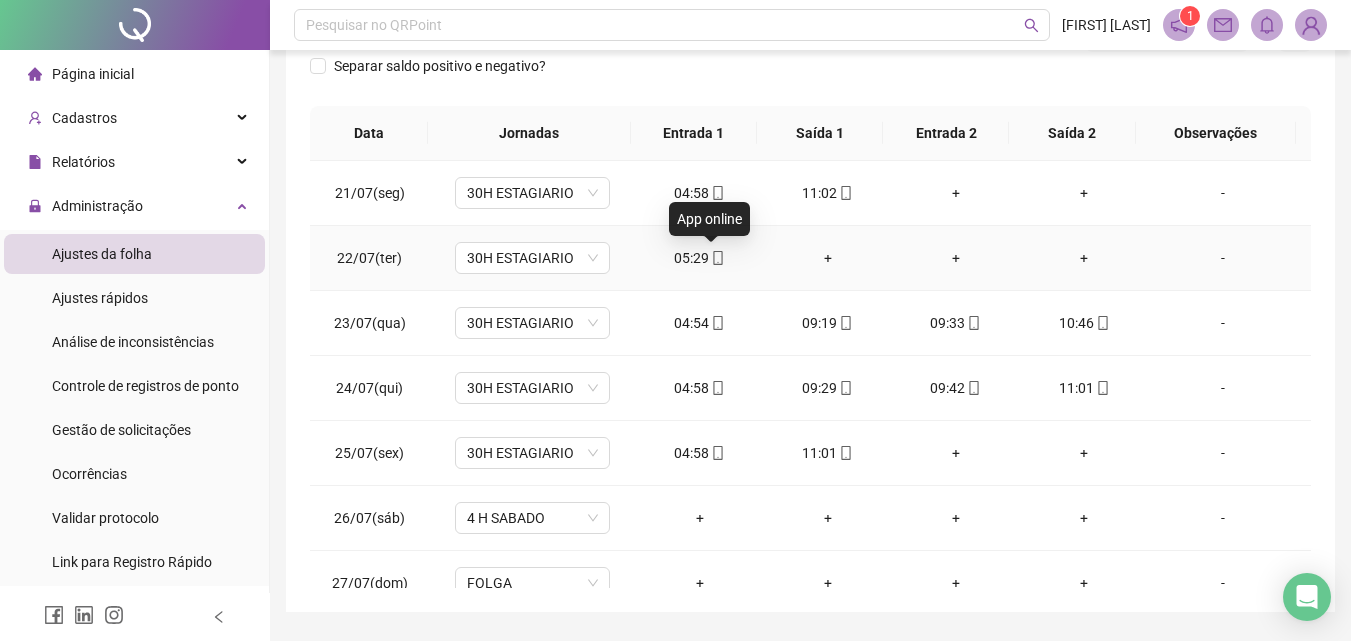 click 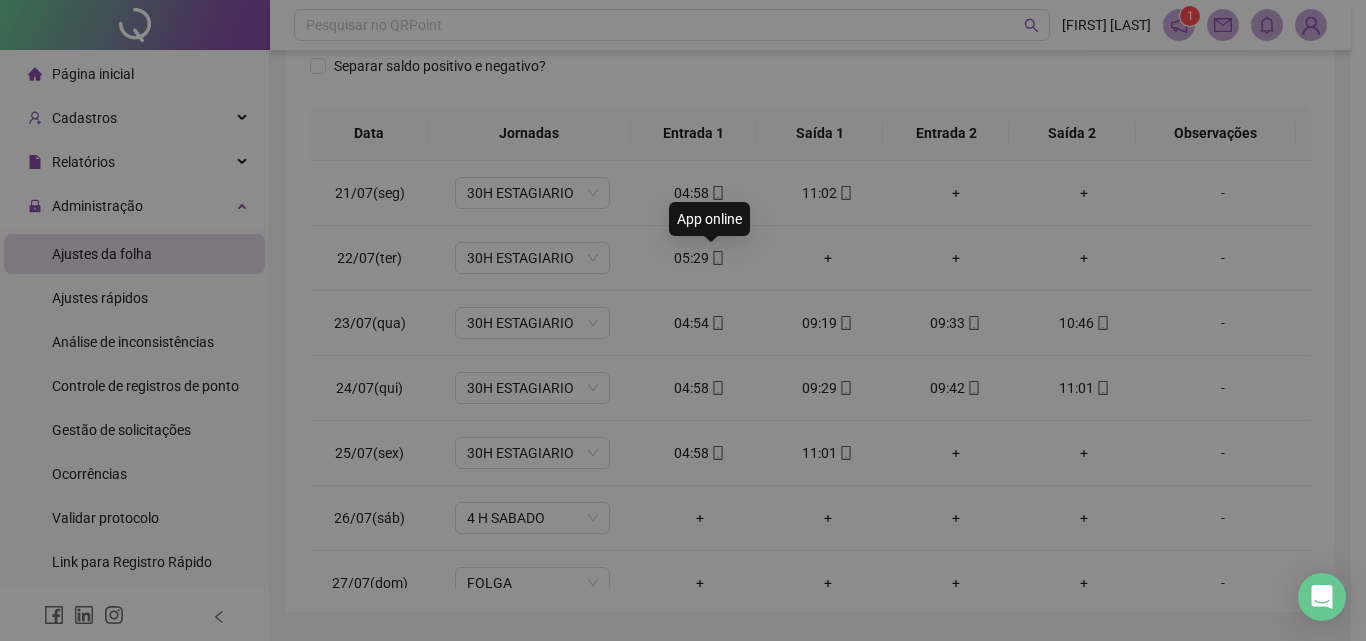 type on "**********" 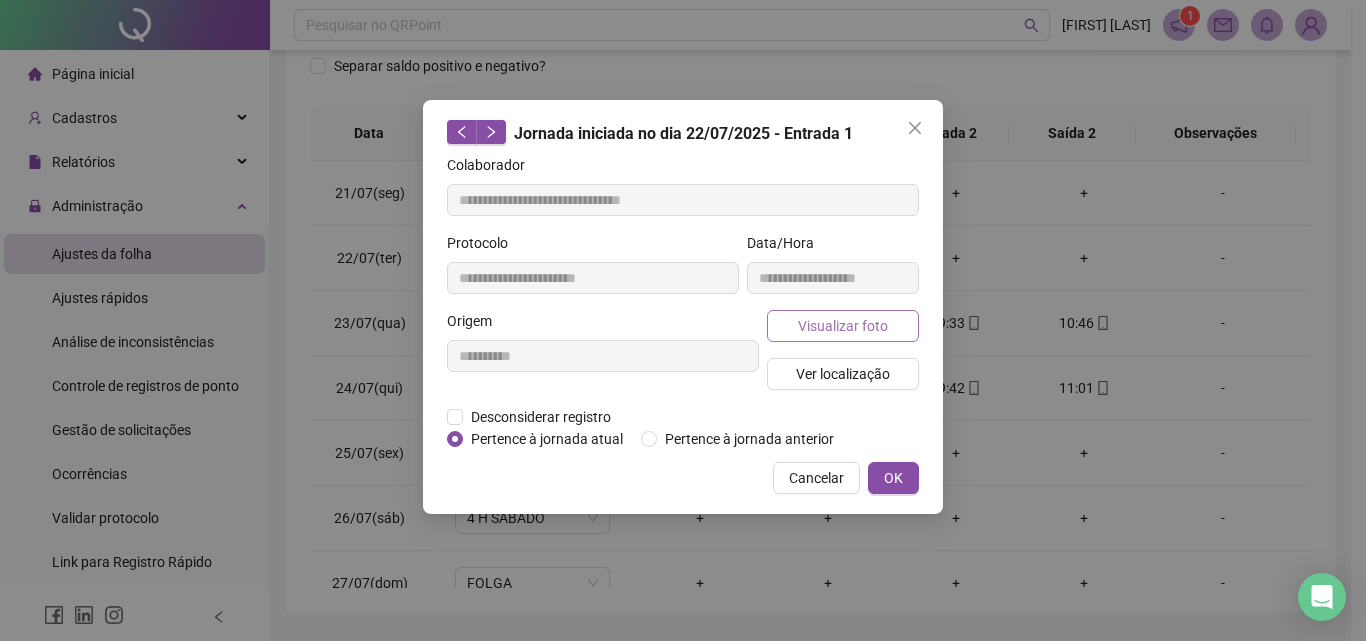 click on "Visualizar foto" at bounding box center (843, 326) 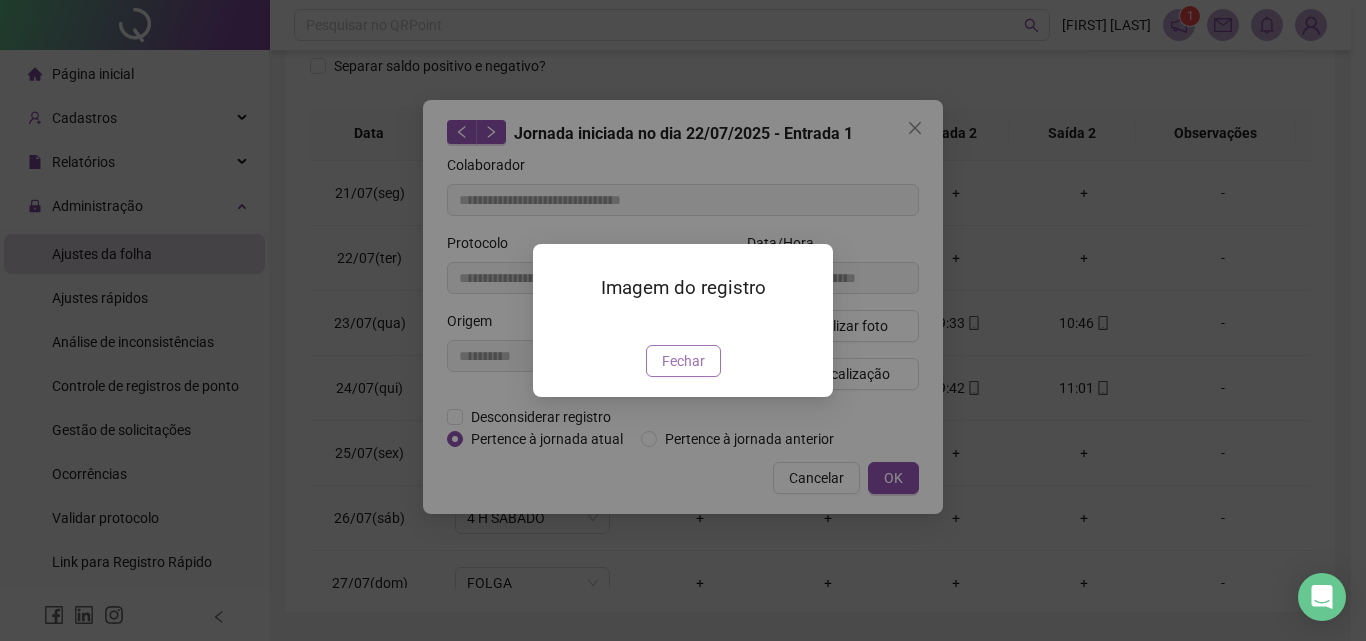 click on "Fechar" at bounding box center [683, 361] 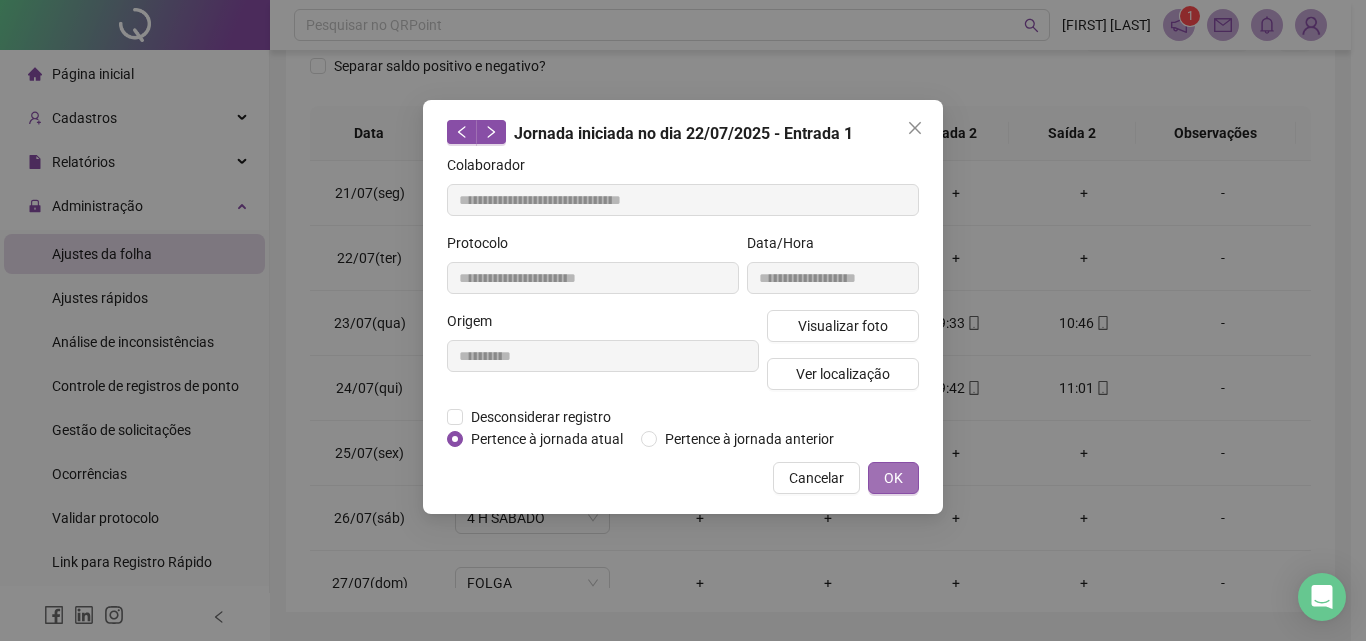 click on "OK" at bounding box center [893, 478] 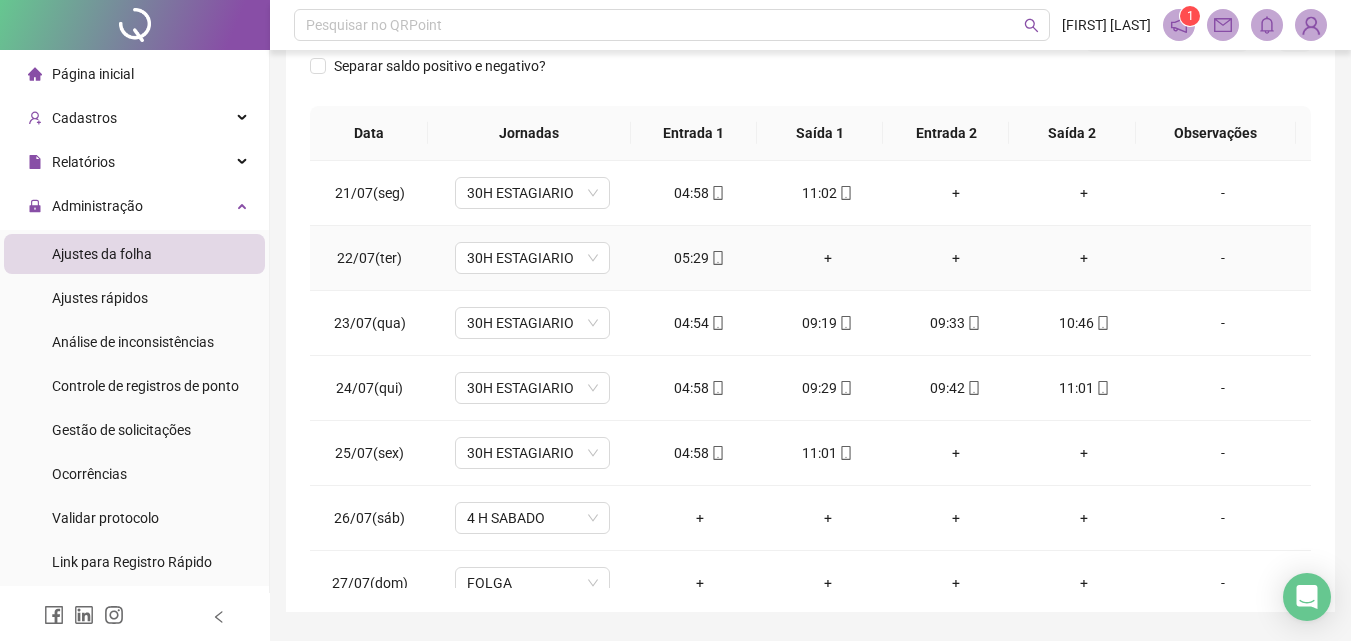click on "+" at bounding box center (828, 258) 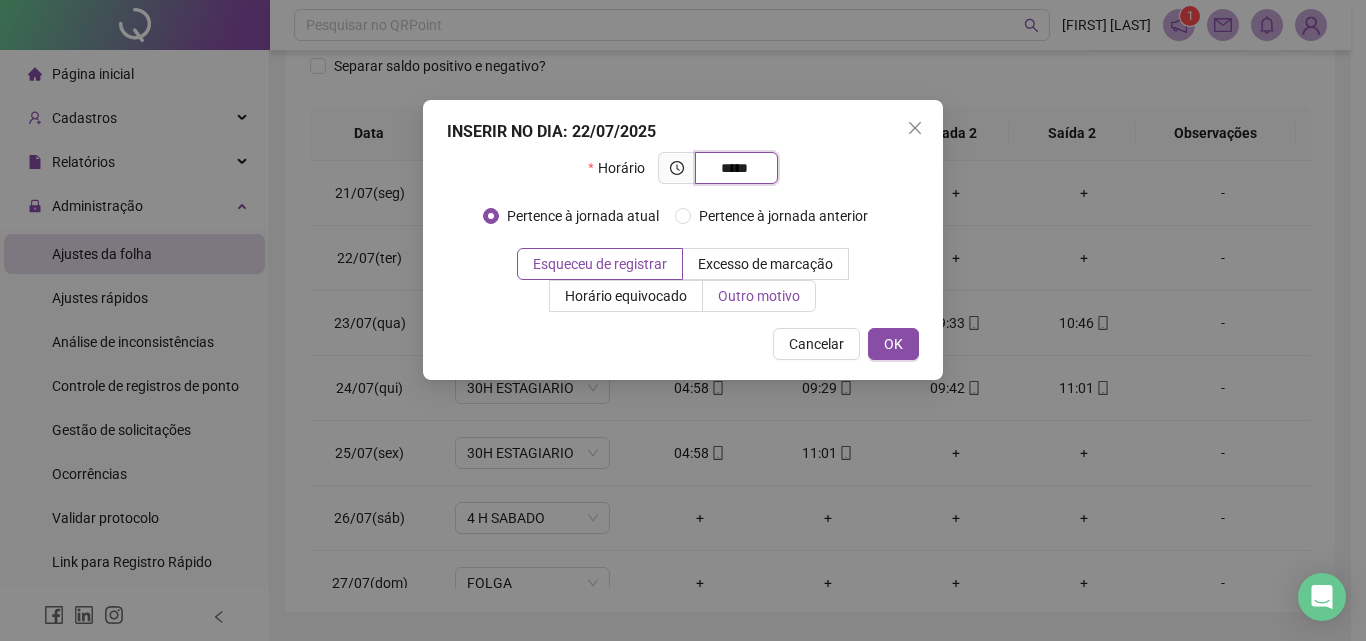 type on "*****" 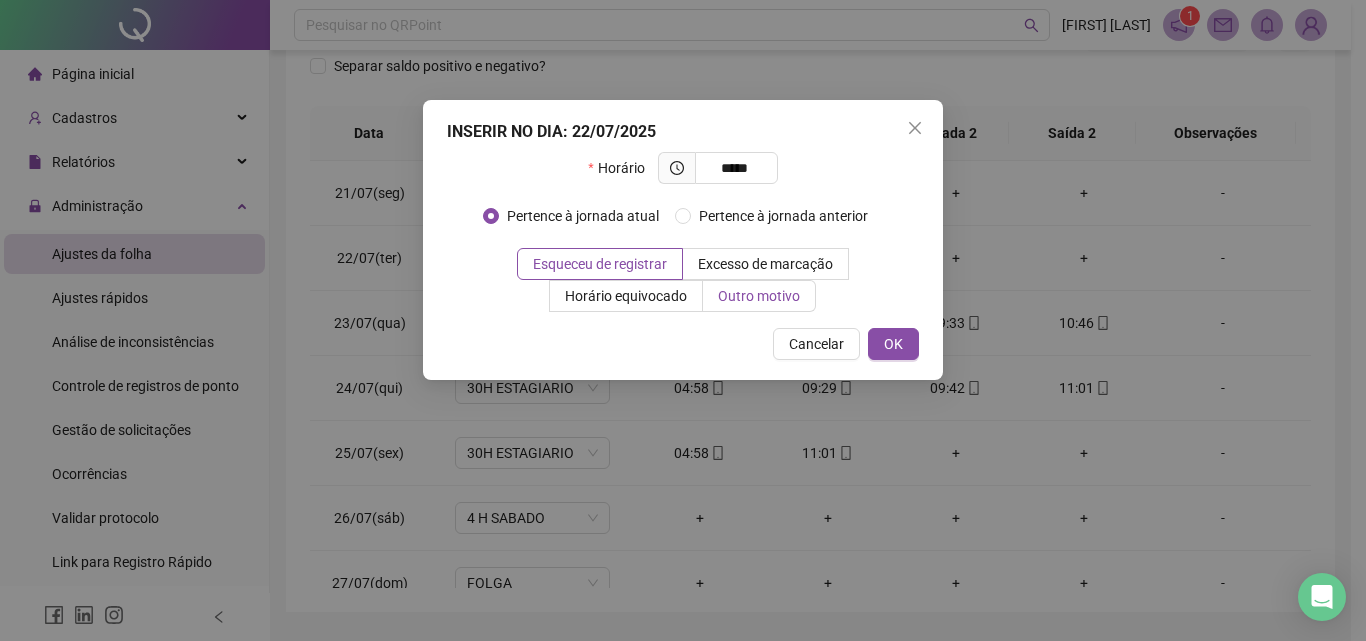 click on "Outro motivo" at bounding box center (759, 296) 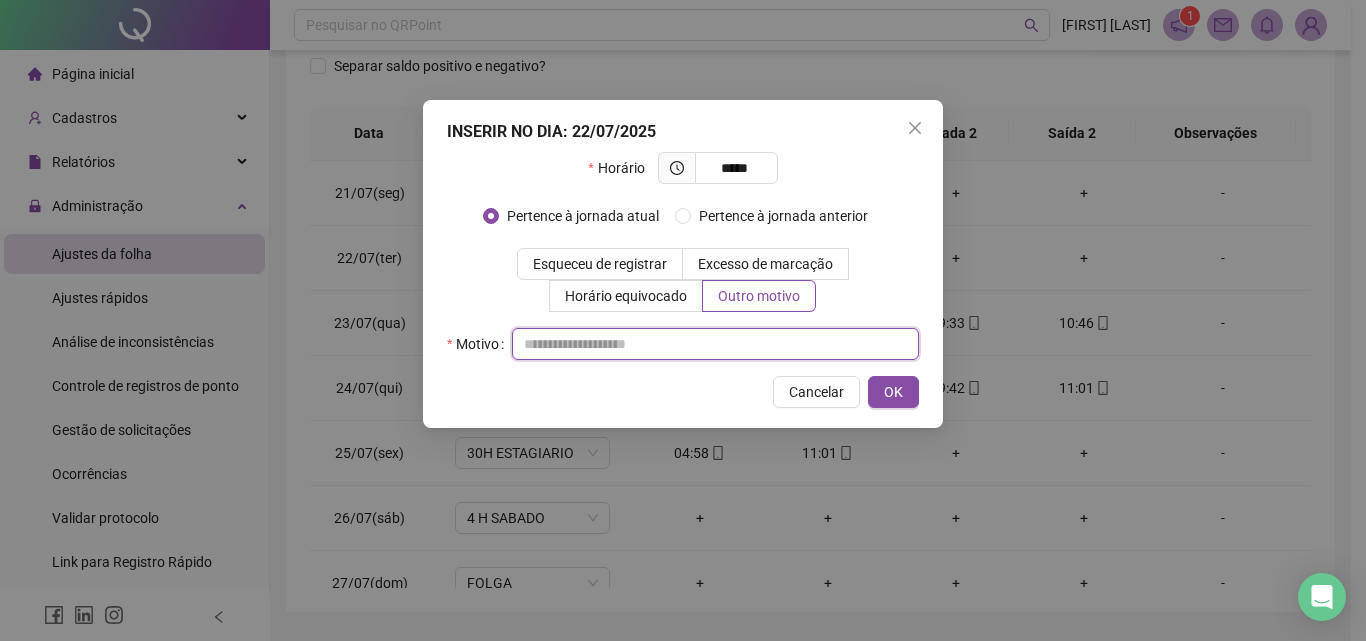 click at bounding box center [715, 344] 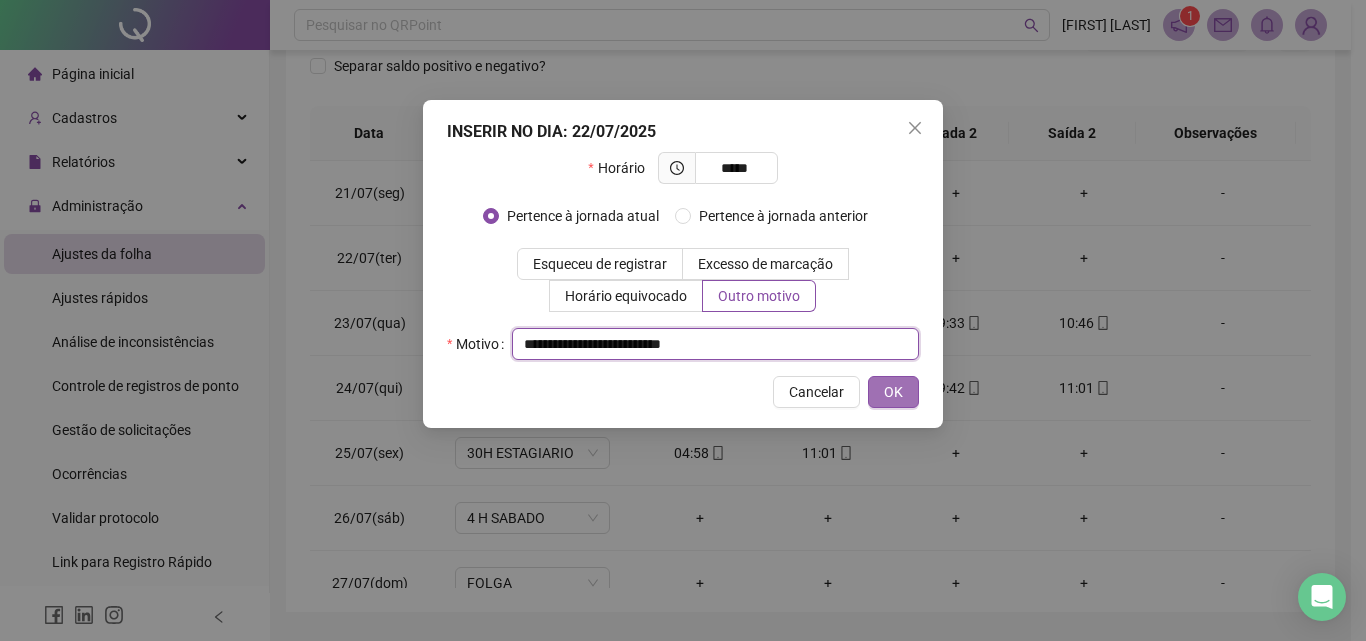 type on "**********" 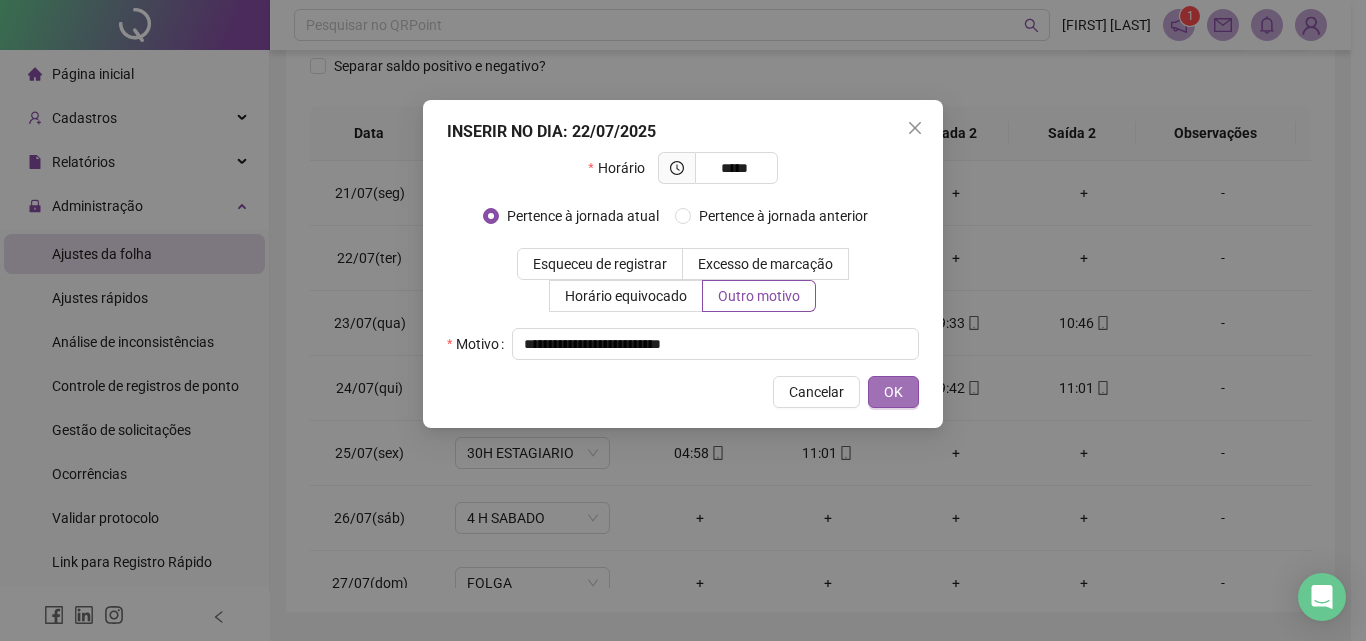 click on "OK" at bounding box center [893, 392] 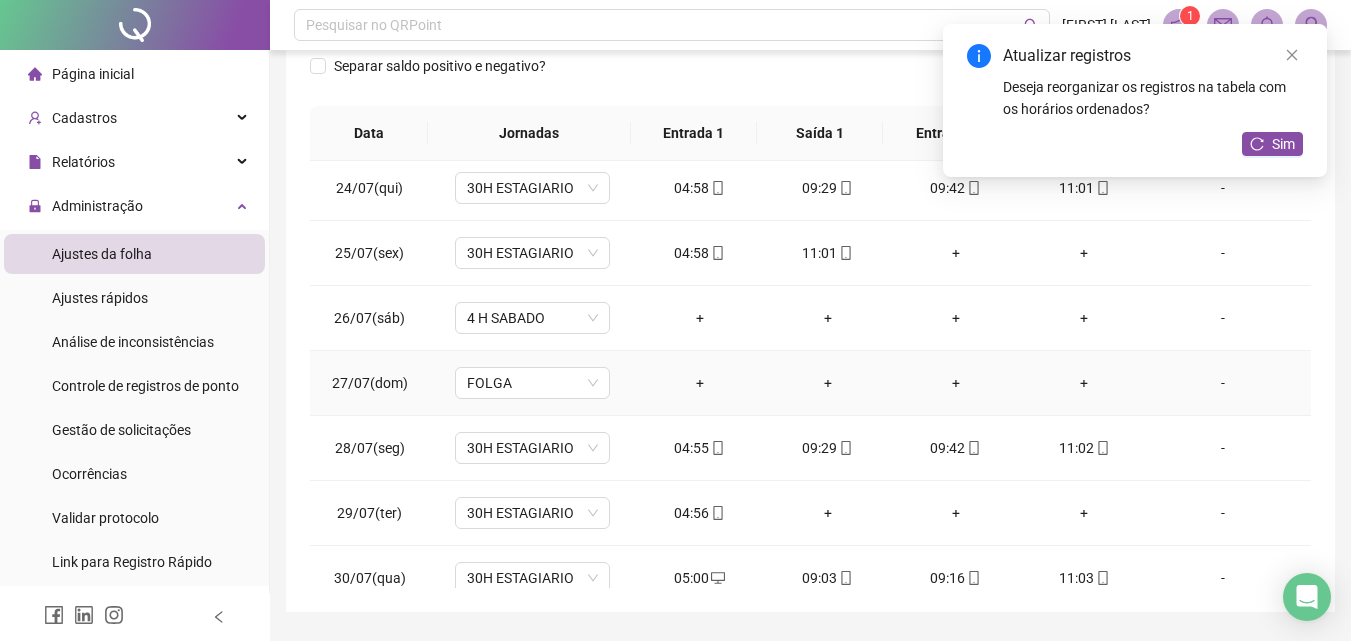 scroll, scrollTop: 1588, scrollLeft: 0, axis: vertical 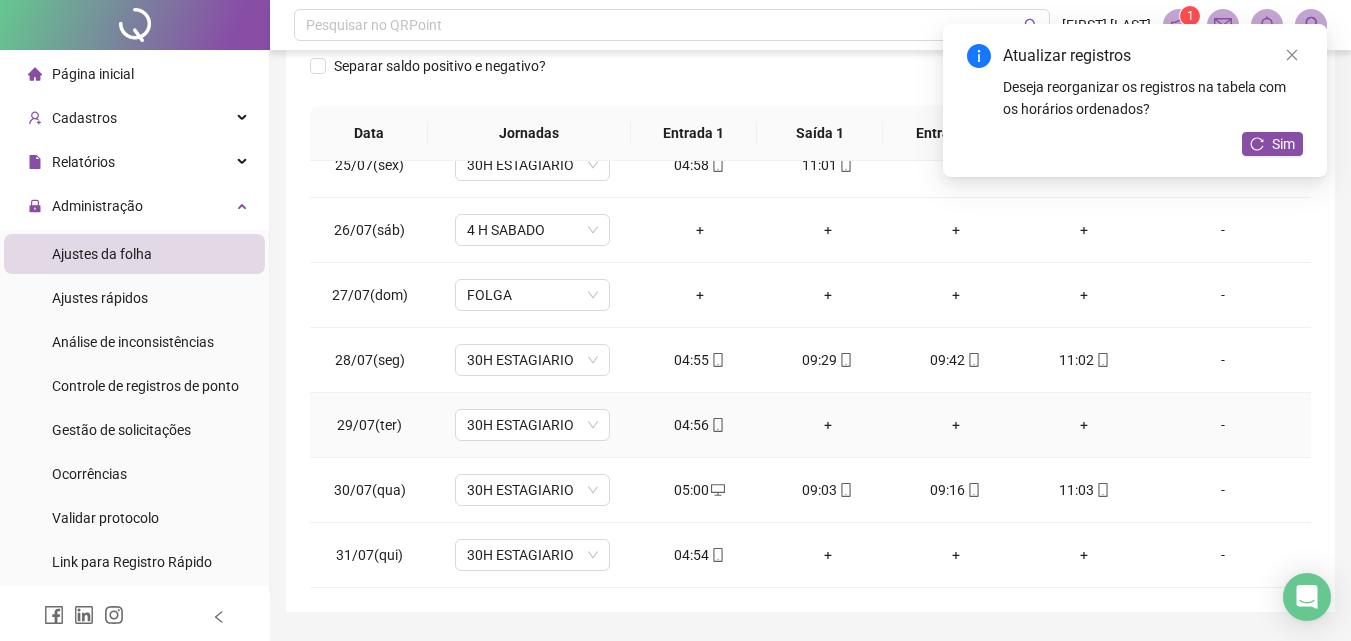 click on "+" at bounding box center [828, 425] 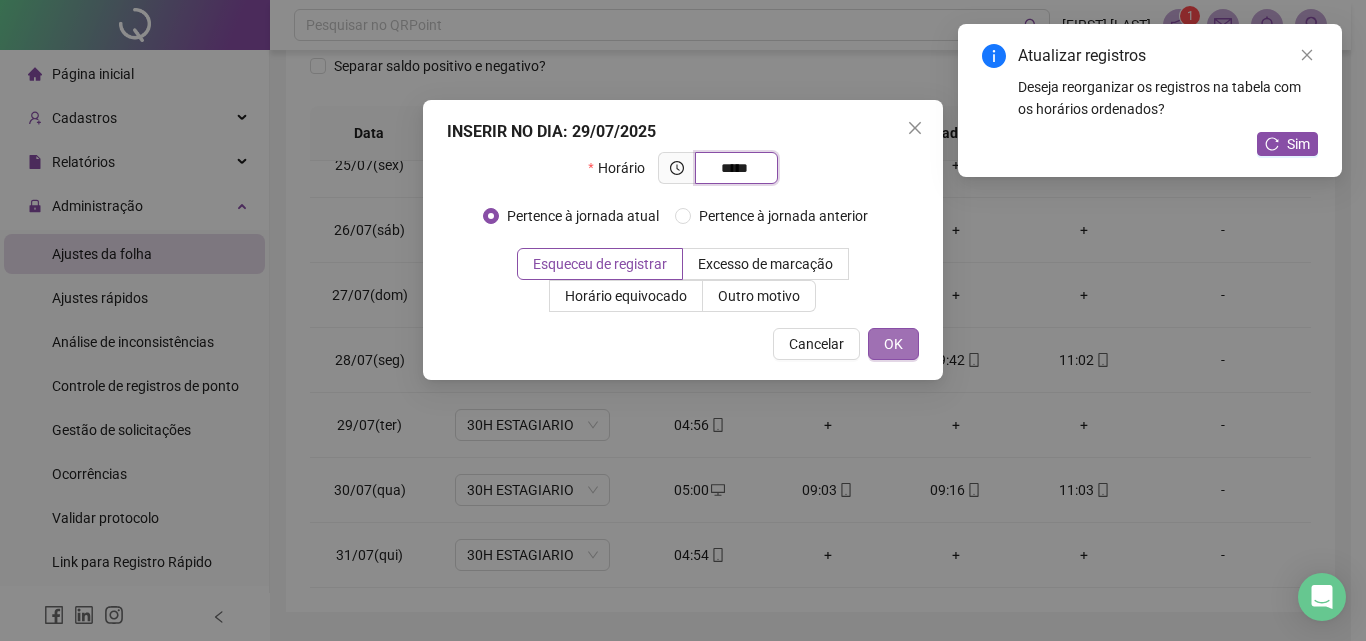 type on "*****" 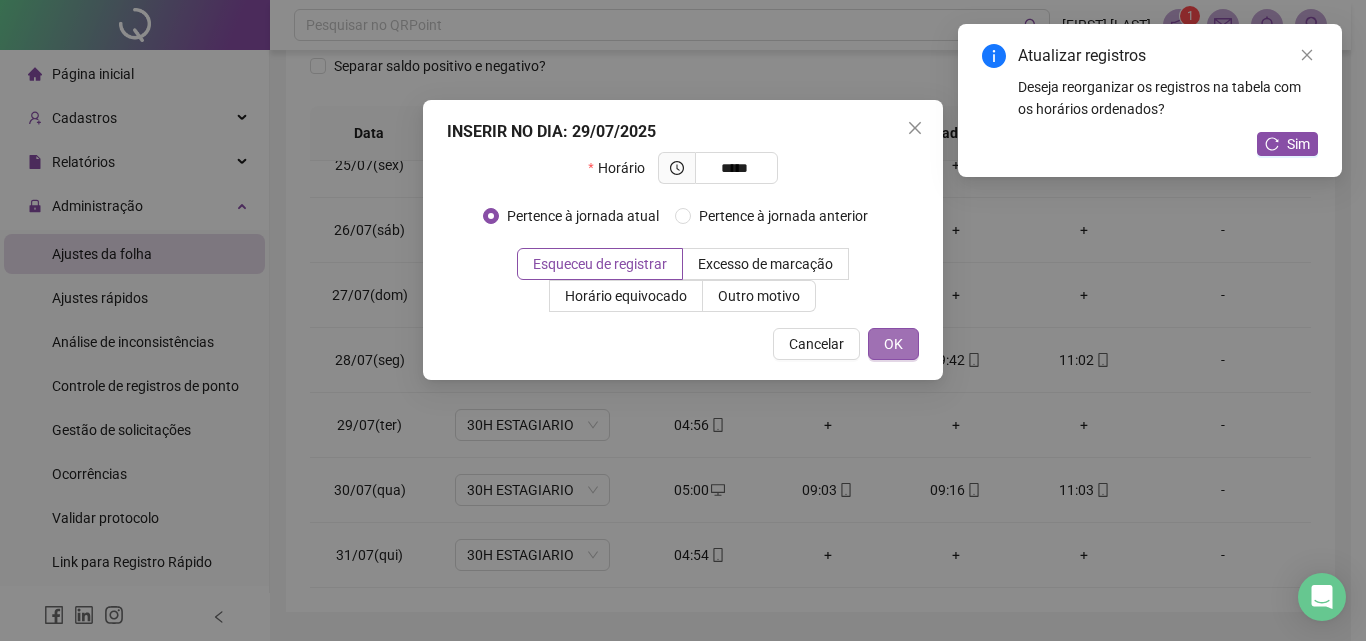 click on "OK" at bounding box center [893, 344] 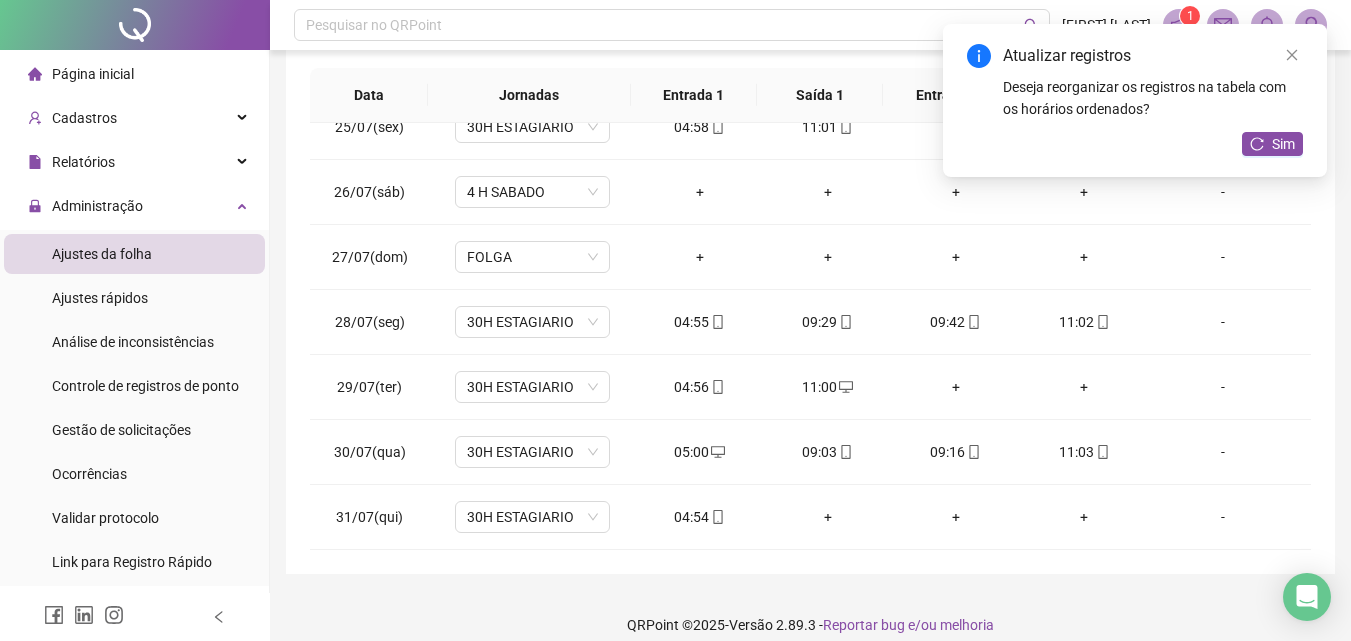 scroll, scrollTop: 357, scrollLeft: 0, axis: vertical 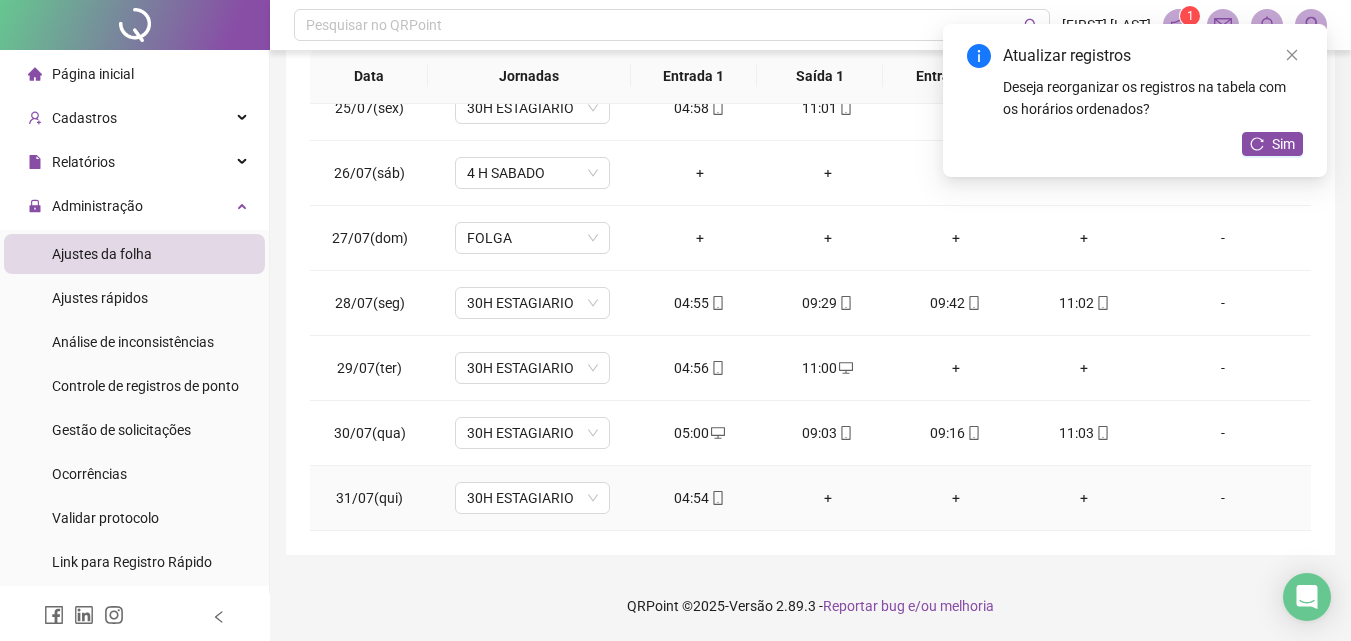 click on "+" at bounding box center (828, 498) 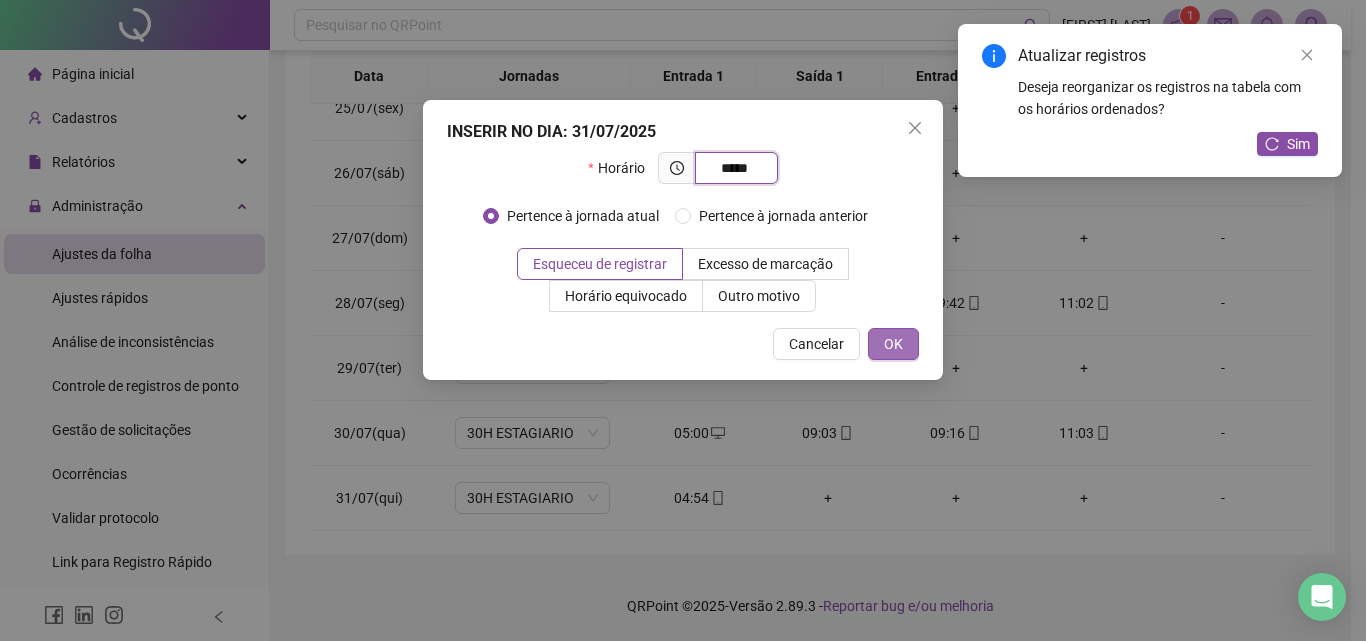 type on "*****" 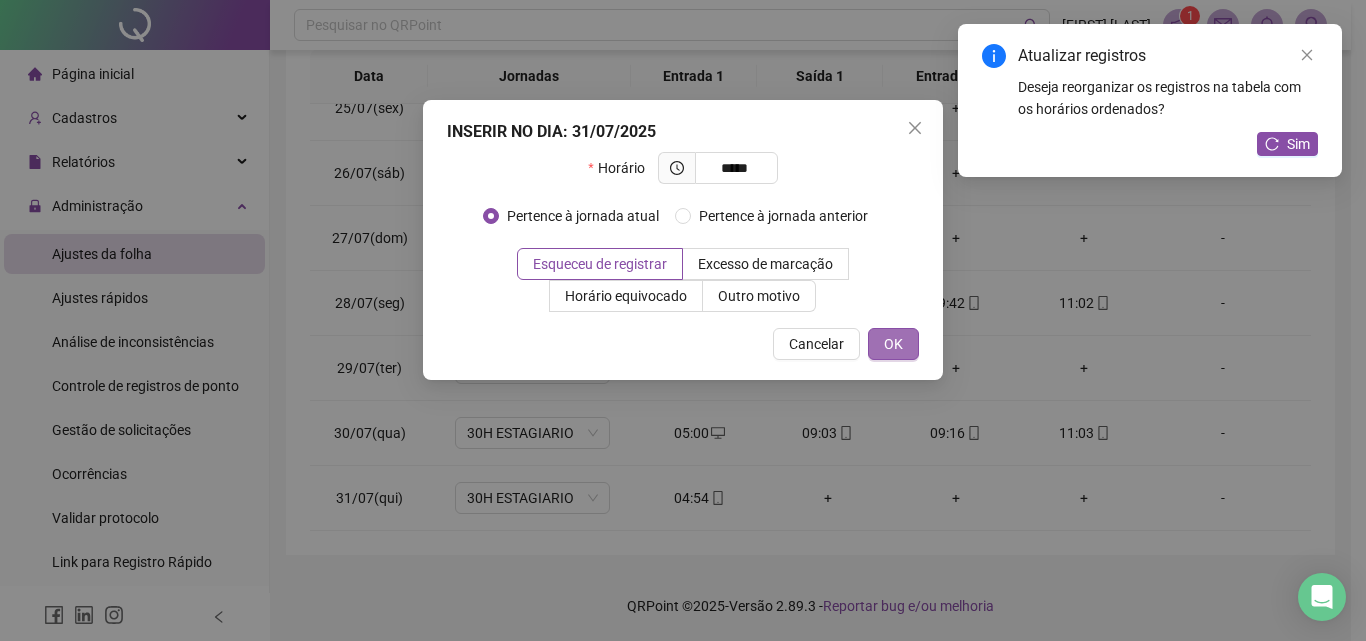 click on "OK" at bounding box center [893, 344] 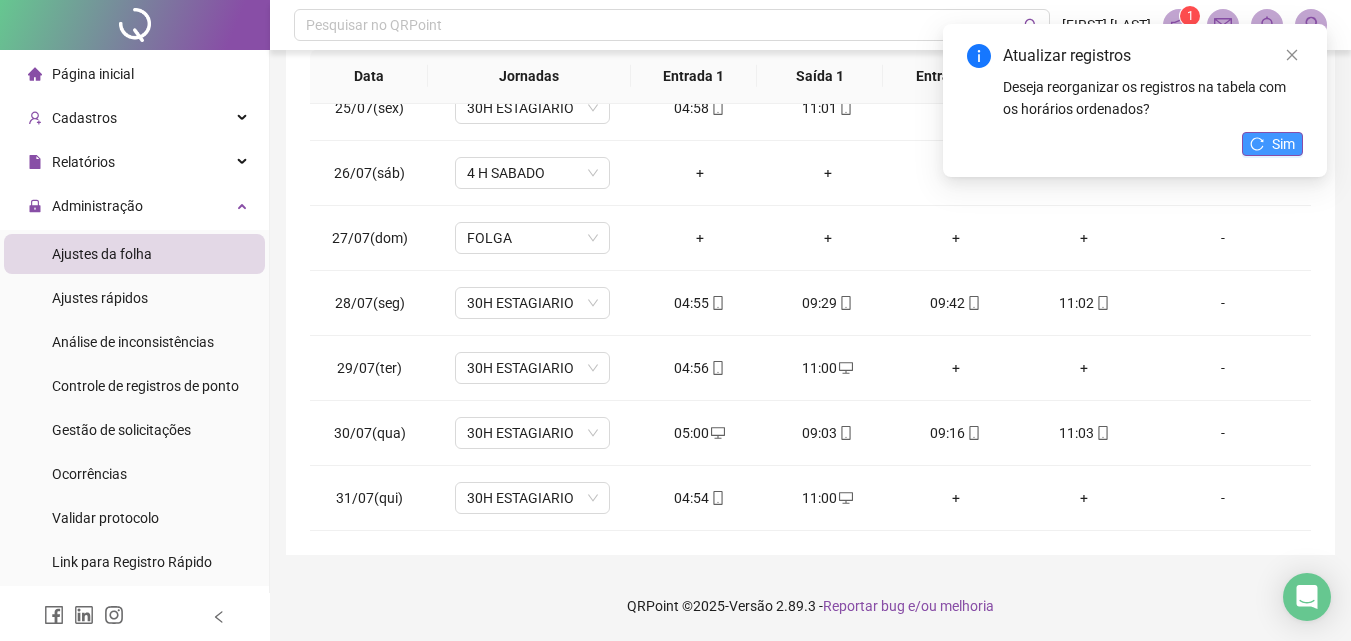click on "Sim" at bounding box center (1272, 144) 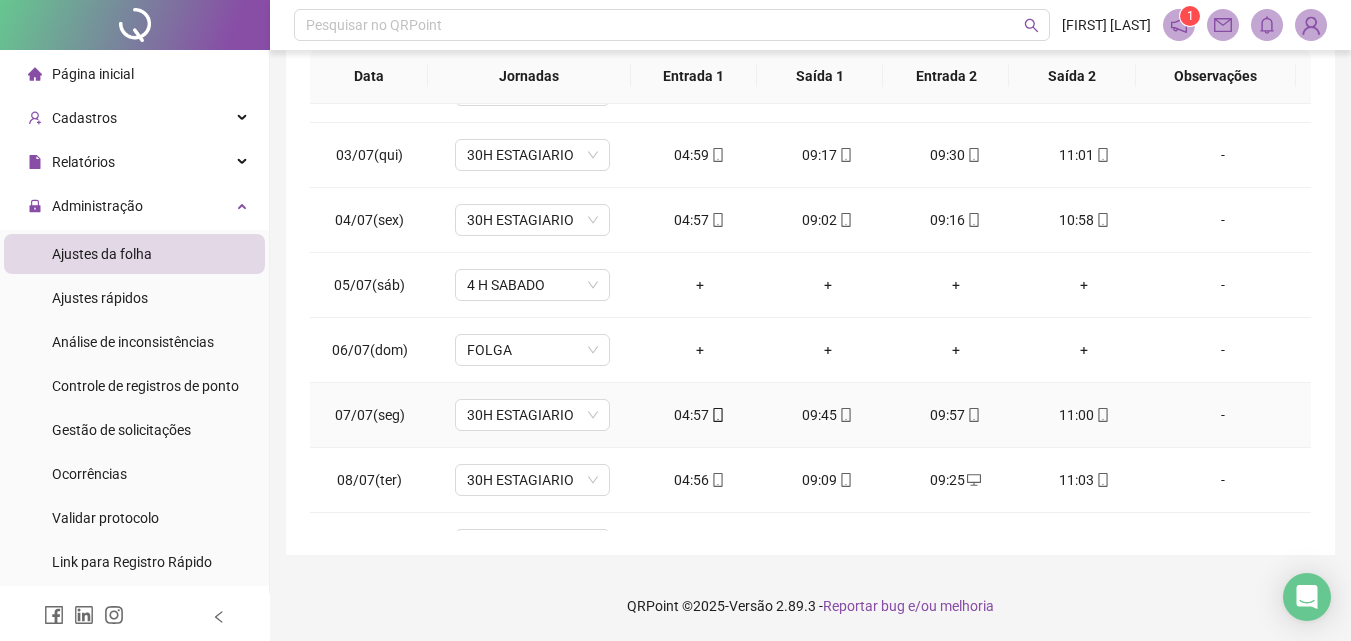 scroll, scrollTop: 0, scrollLeft: 0, axis: both 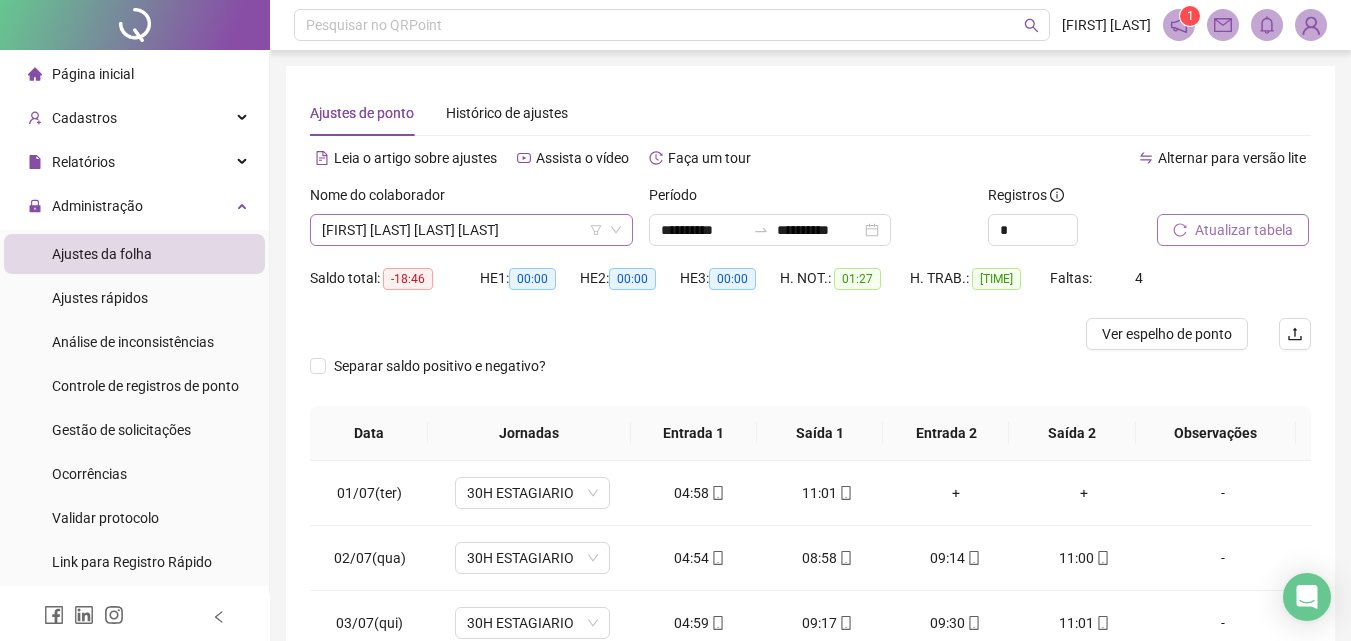 click on "[FIRST] [LAST] [LAST] [LAST]" at bounding box center [471, 230] 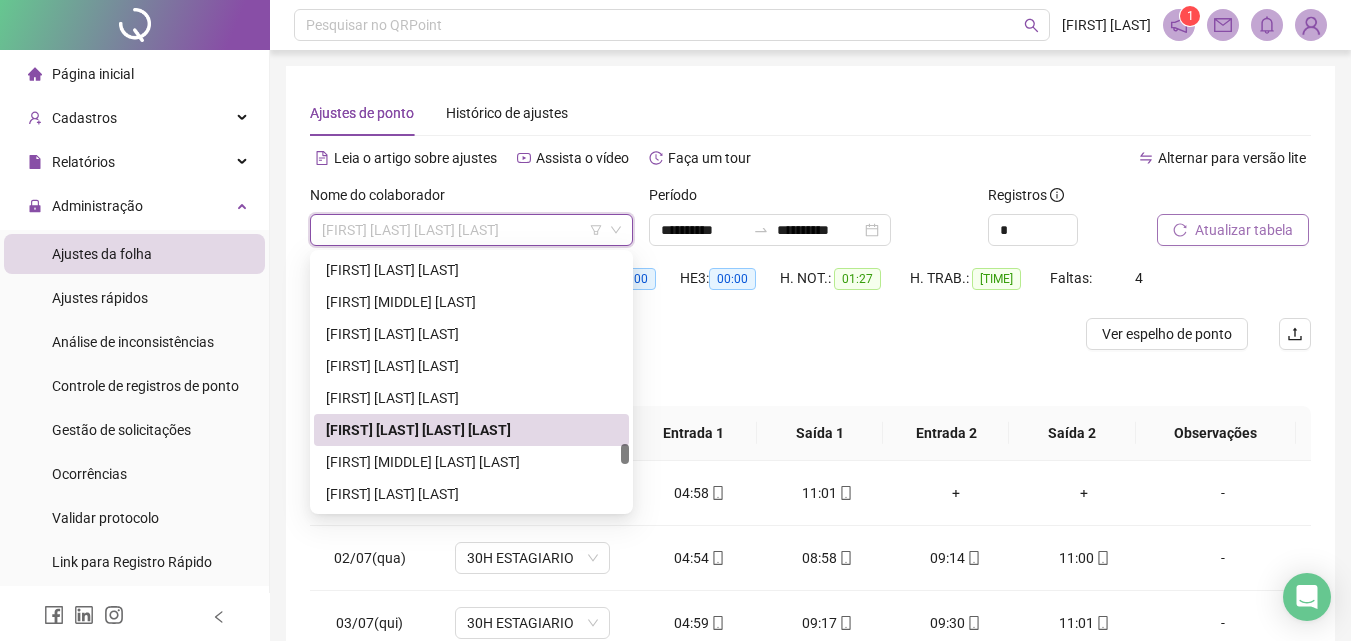scroll, scrollTop: 3108, scrollLeft: 0, axis: vertical 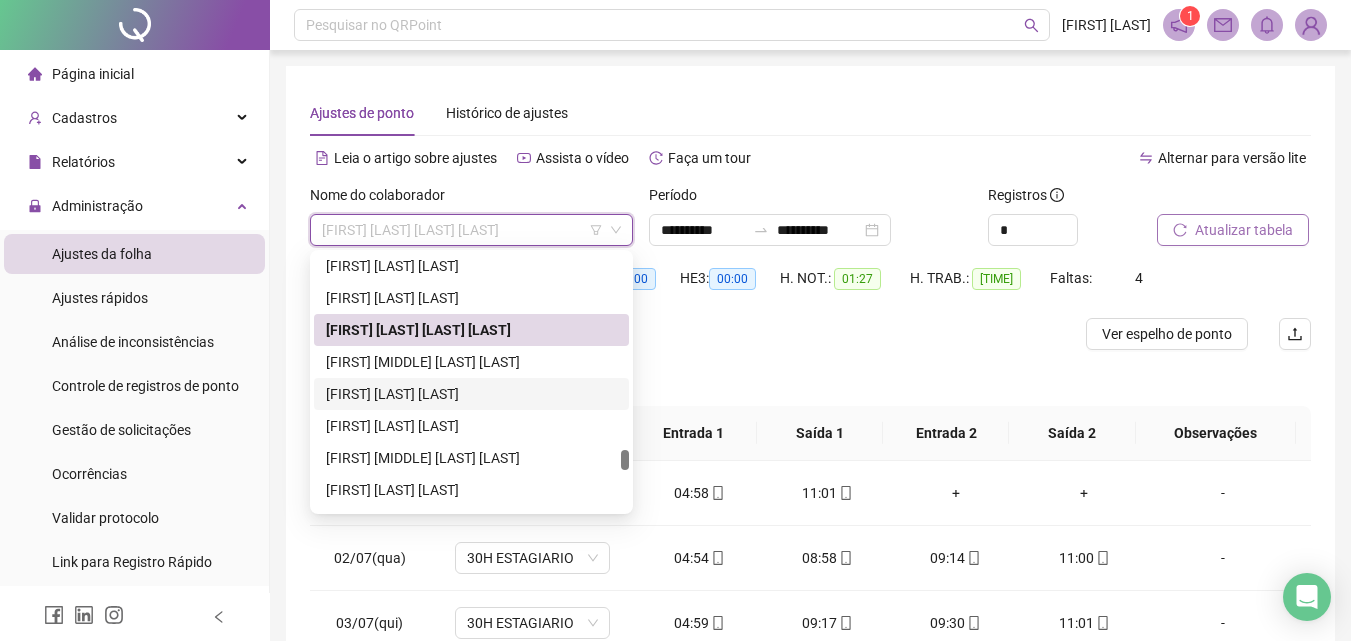 click on "[FIRST] [LAST] [LAST]" at bounding box center [471, 394] 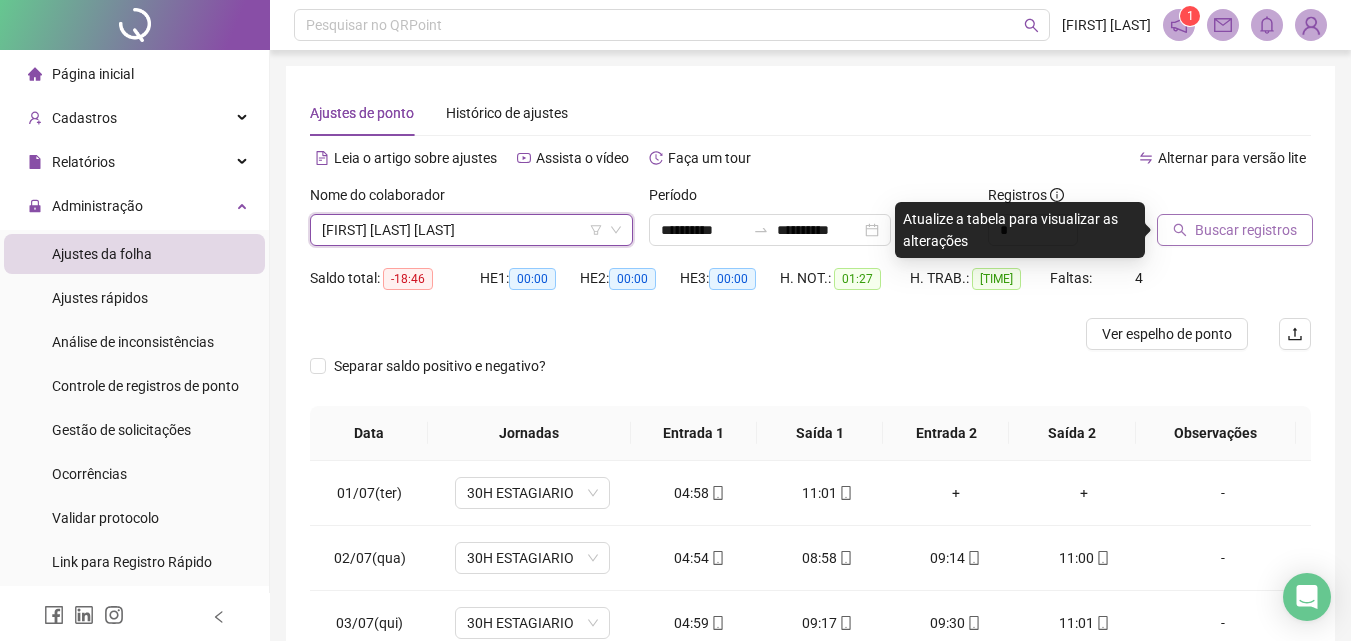 click on "Buscar registros" at bounding box center (1246, 230) 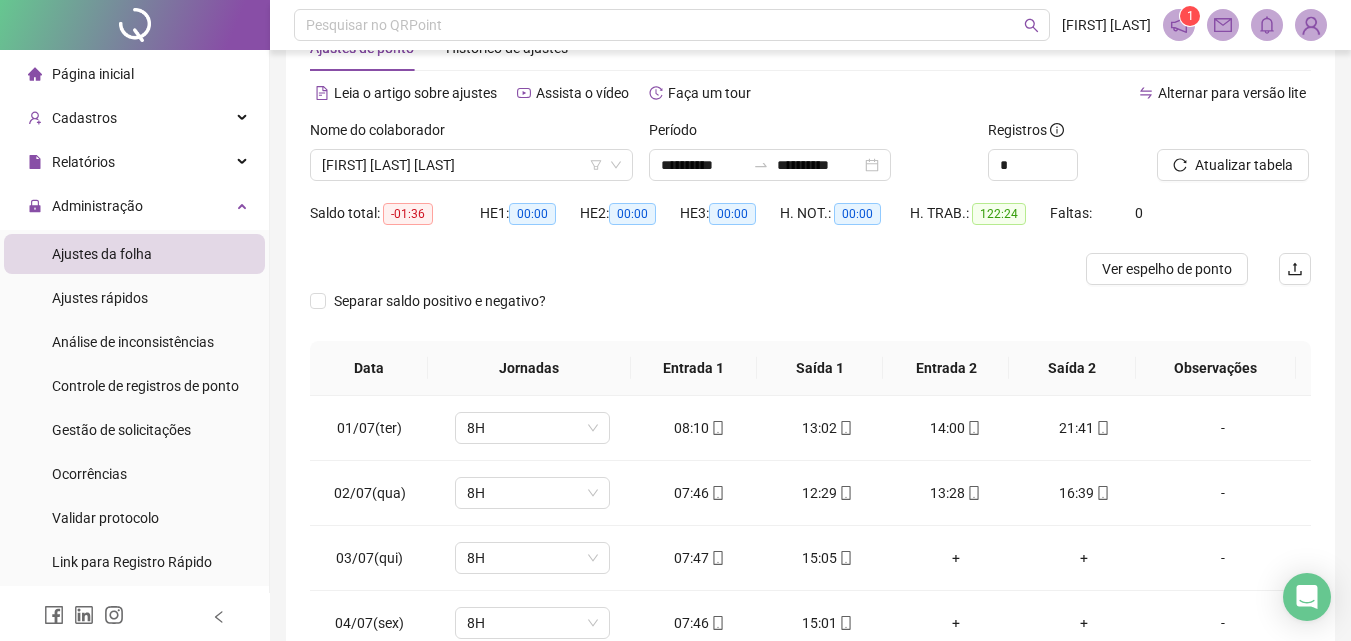 scroll, scrollTop: 100, scrollLeft: 0, axis: vertical 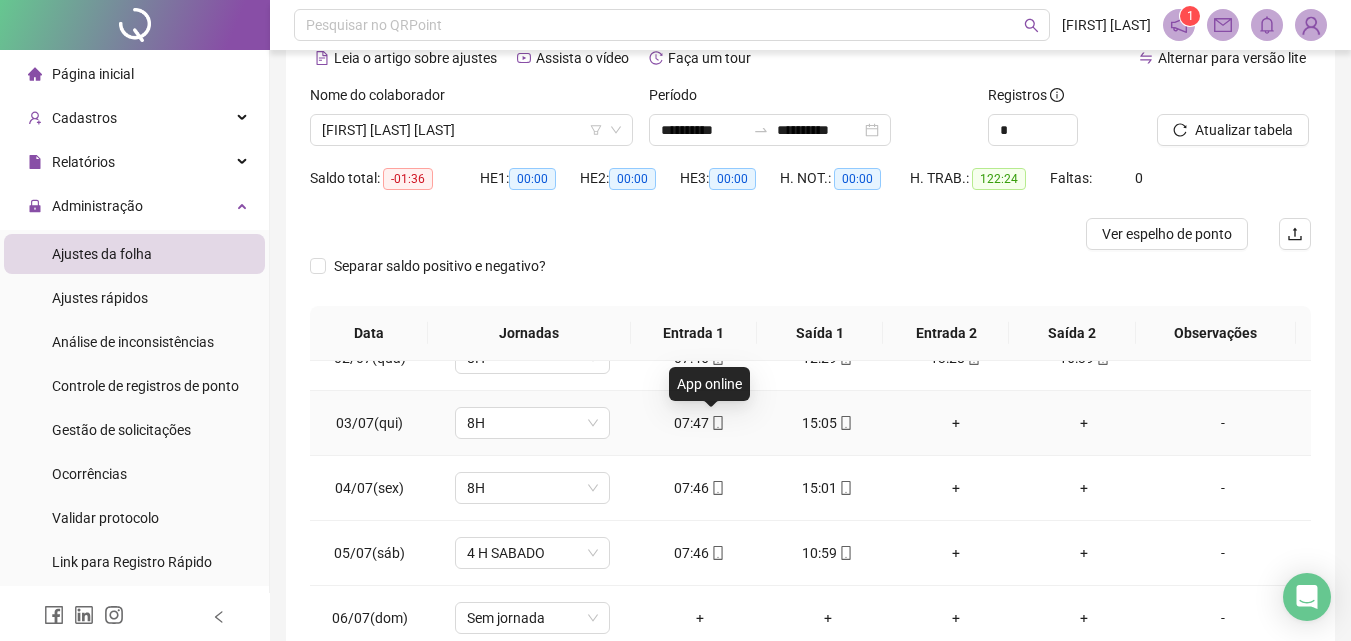 click 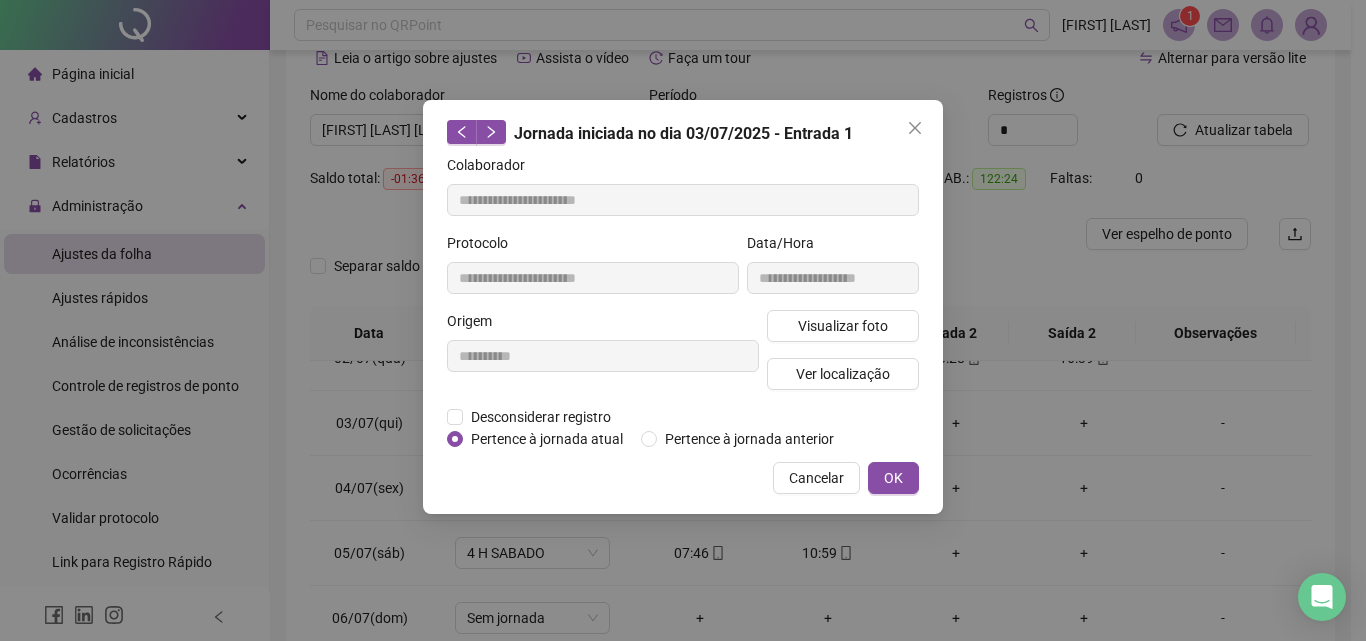 type on "**********" 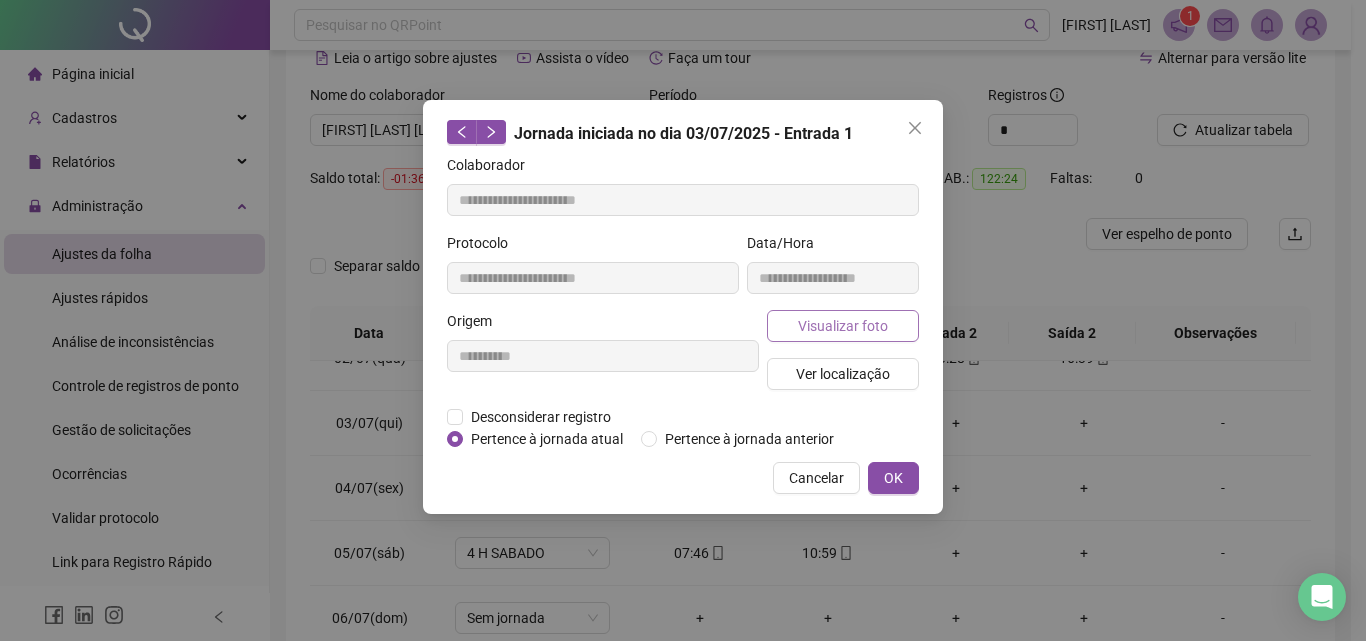 click on "Visualizar foto" at bounding box center [843, 326] 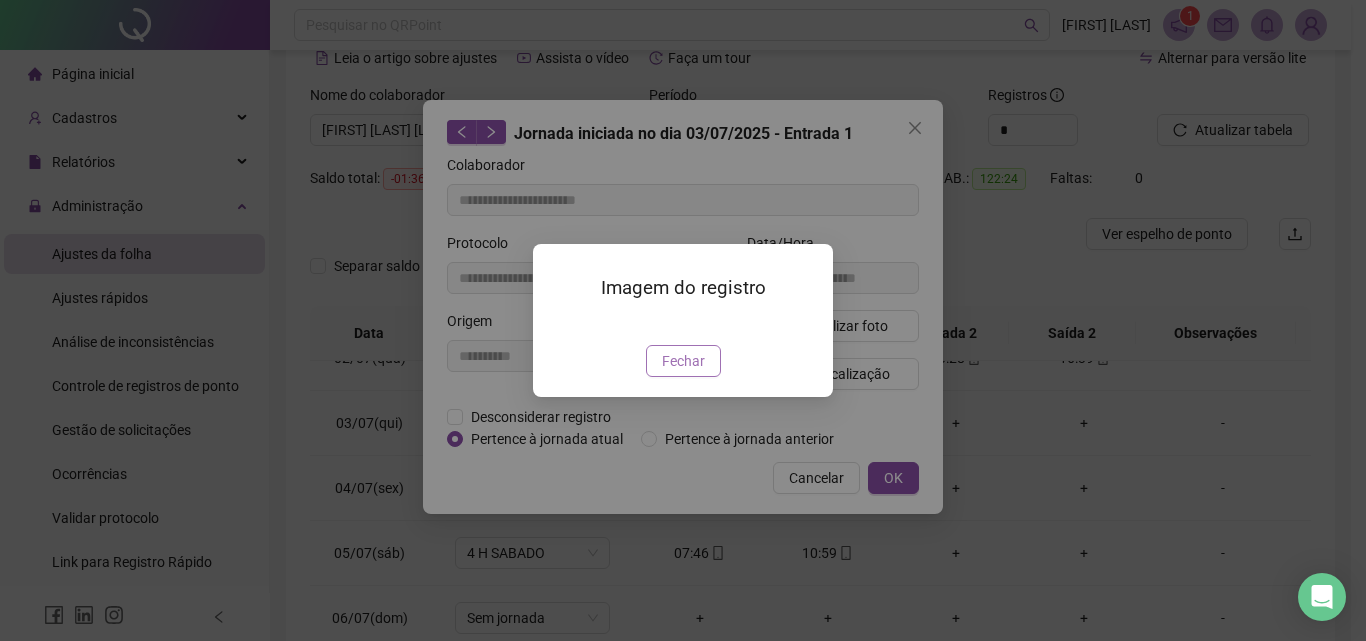 click on "Fechar" at bounding box center (683, 361) 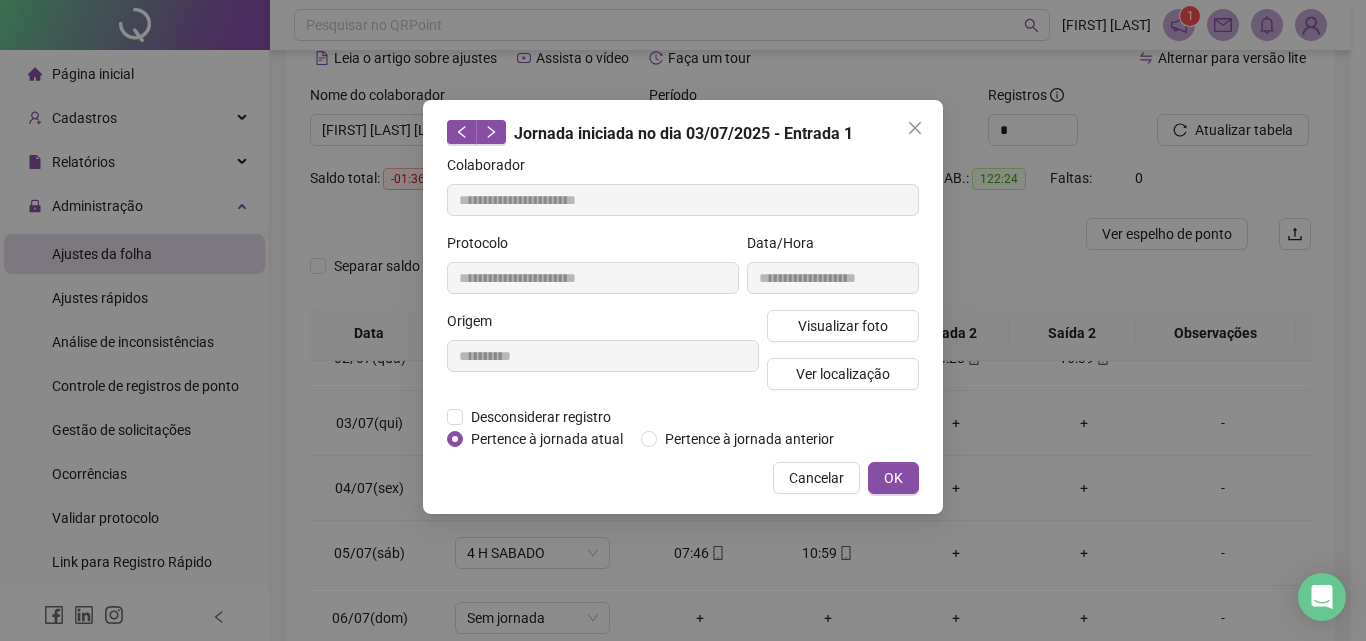 click on "Cancelar" at bounding box center [816, 478] 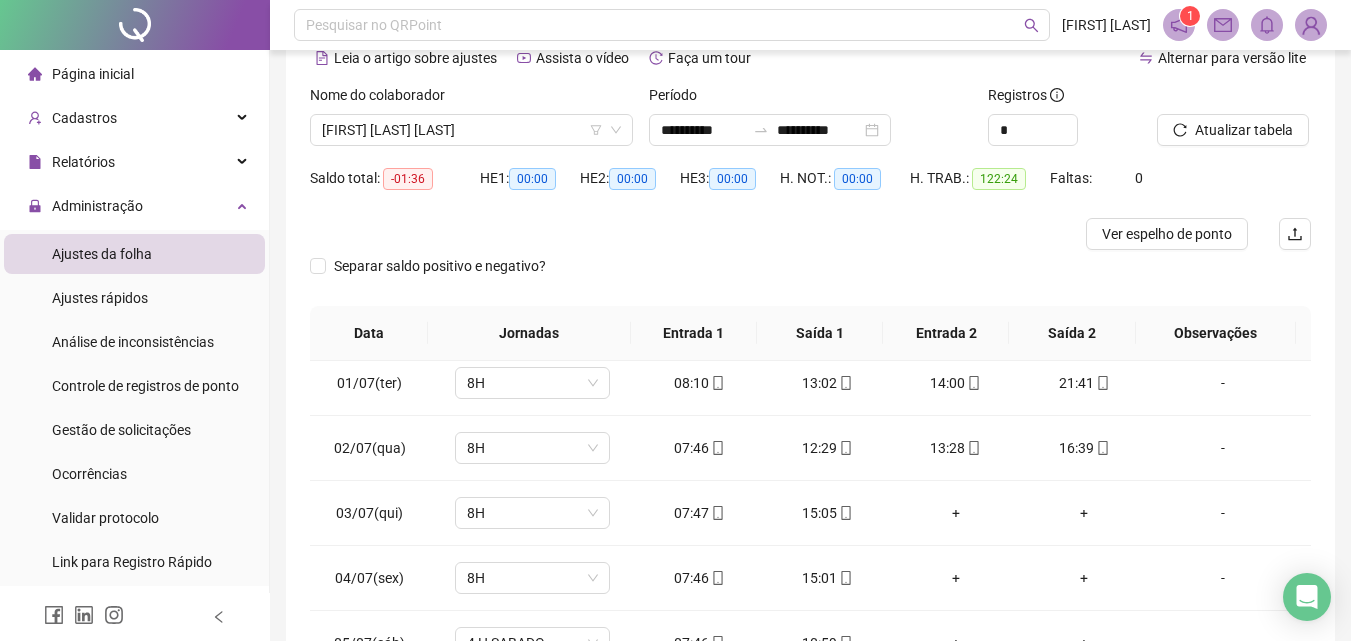 scroll, scrollTop: 0, scrollLeft: 0, axis: both 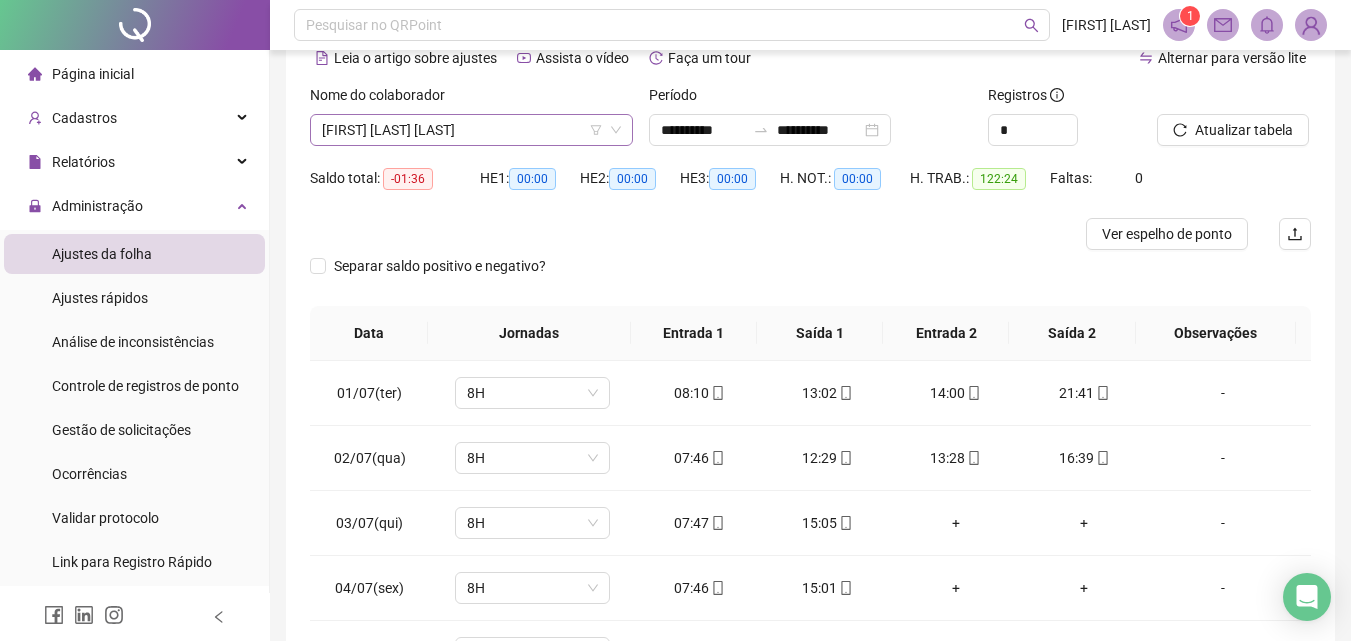 click on "[FIRST] [LAST] [LAST]" at bounding box center (471, 130) 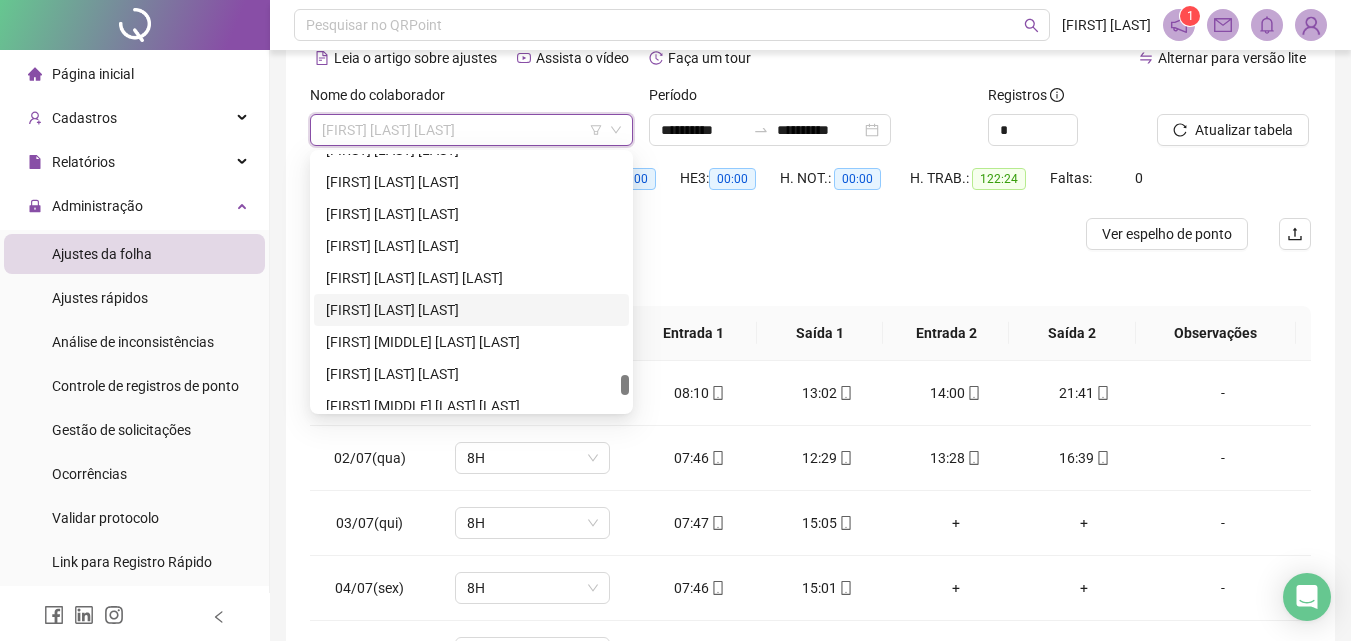 scroll, scrollTop: 3608, scrollLeft: 0, axis: vertical 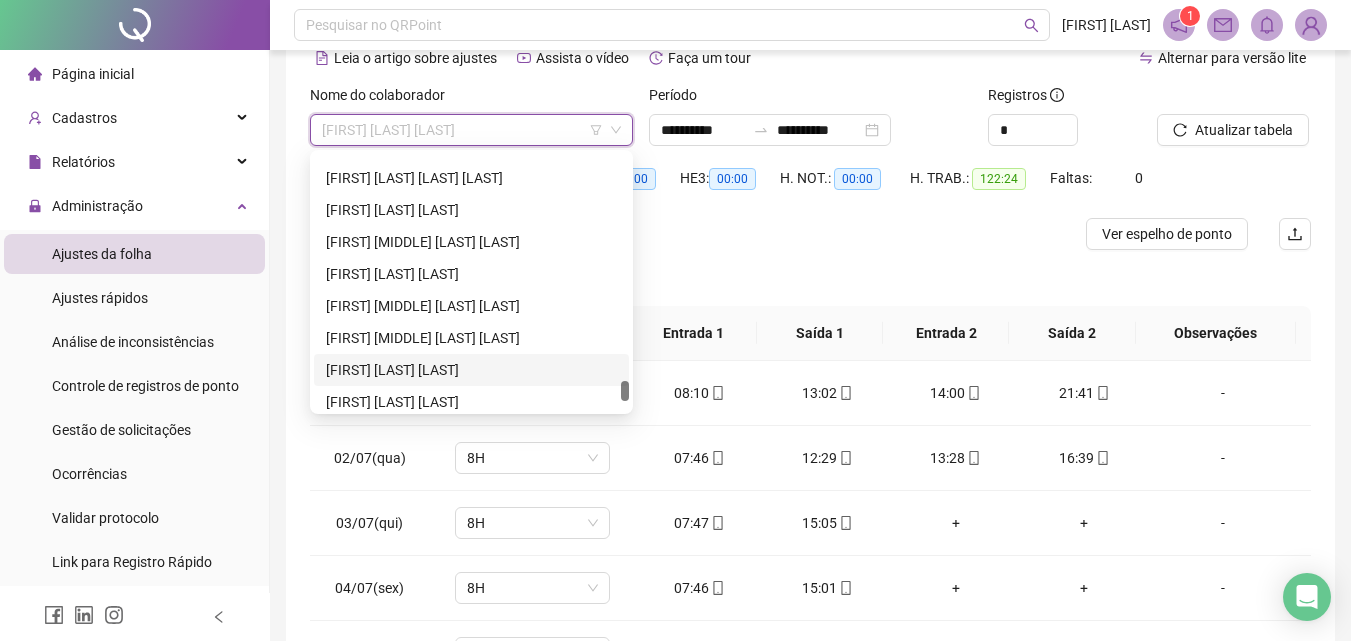 click on "[FIRST] [LAST] [LAST]" at bounding box center (471, 370) 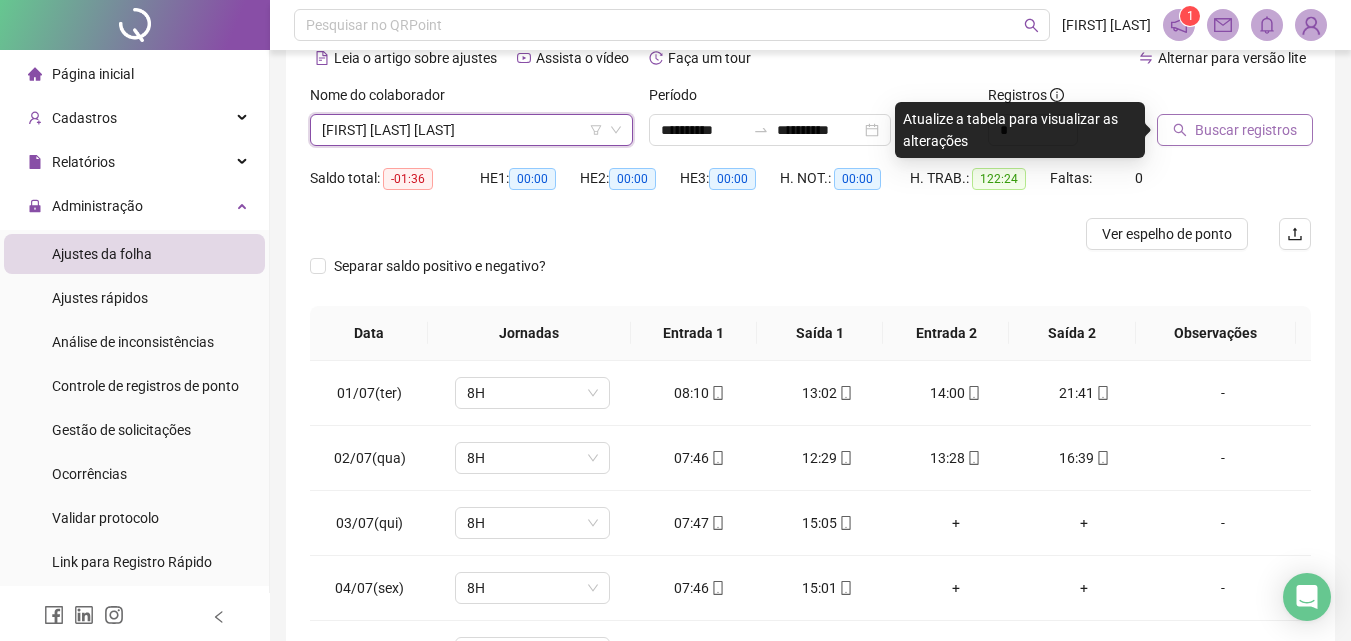 click on "Buscar registros" at bounding box center (1246, 130) 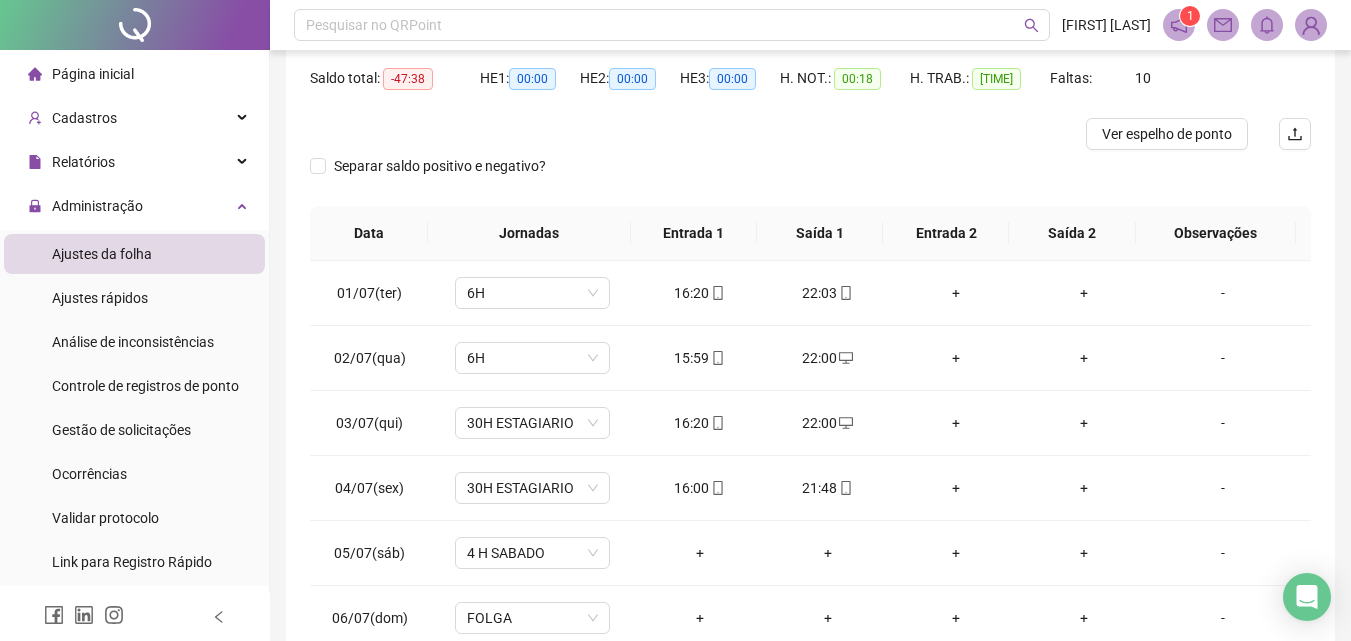 scroll, scrollTop: 300, scrollLeft: 0, axis: vertical 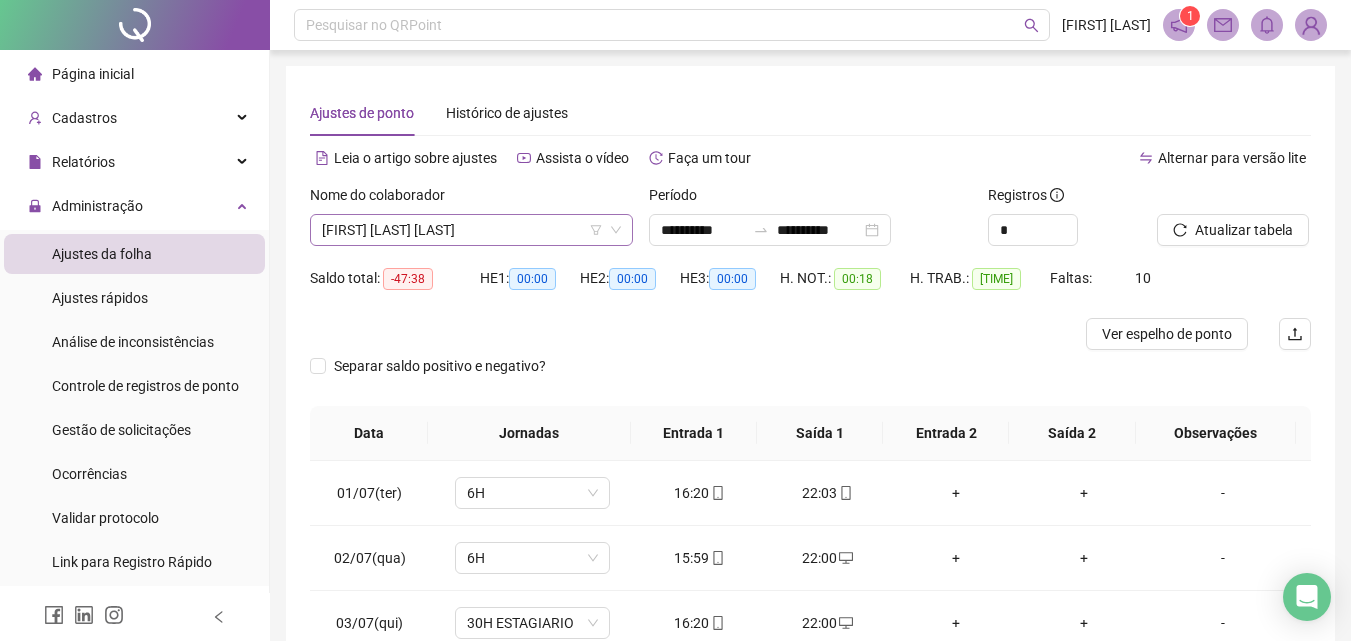 click on "[FIRST] [LAST] [LAST]" at bounding box center (471, 230) 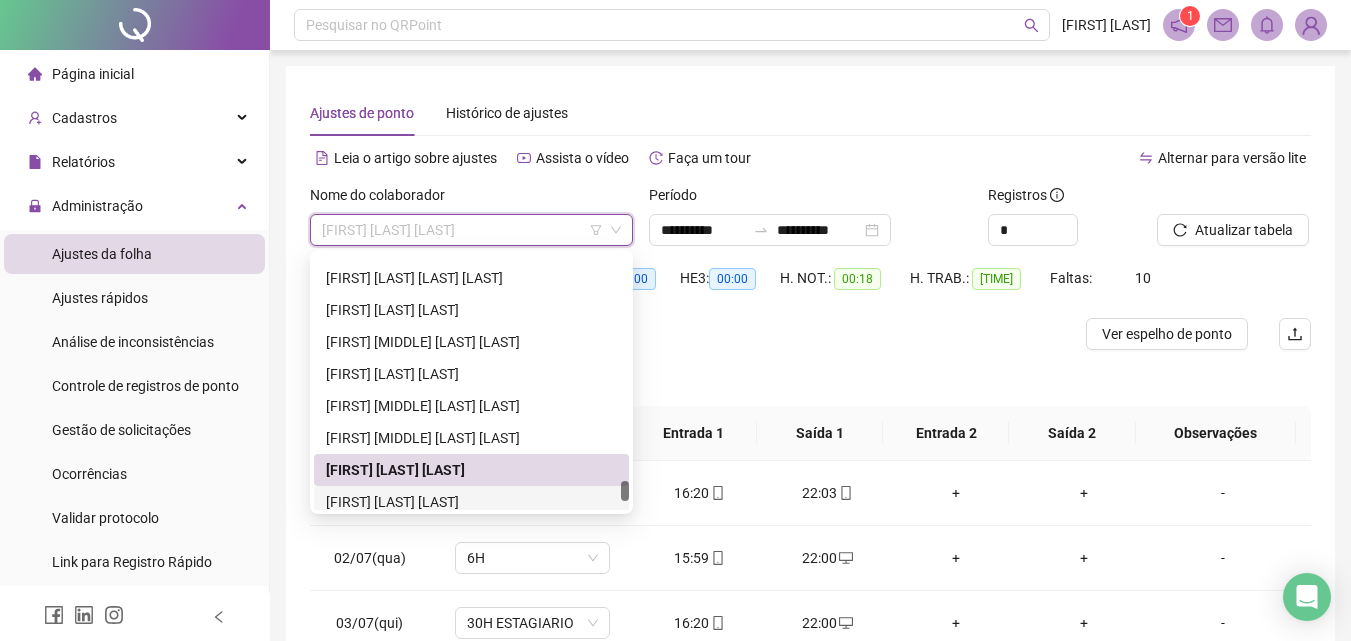 click on "[NUMBER] [NUMBER] [NUMBER] [FIRST] [LAST] [FIRST] [LAST] [FIRST] [LAST] [FIRST] [MIDDLE] [LAST] [LAST] [FIRST] [LAST] [LAST] [FIRST] [LAST] [LAST] [FIRST] [LAST] [LAST]" at bounding box center (471, 382) 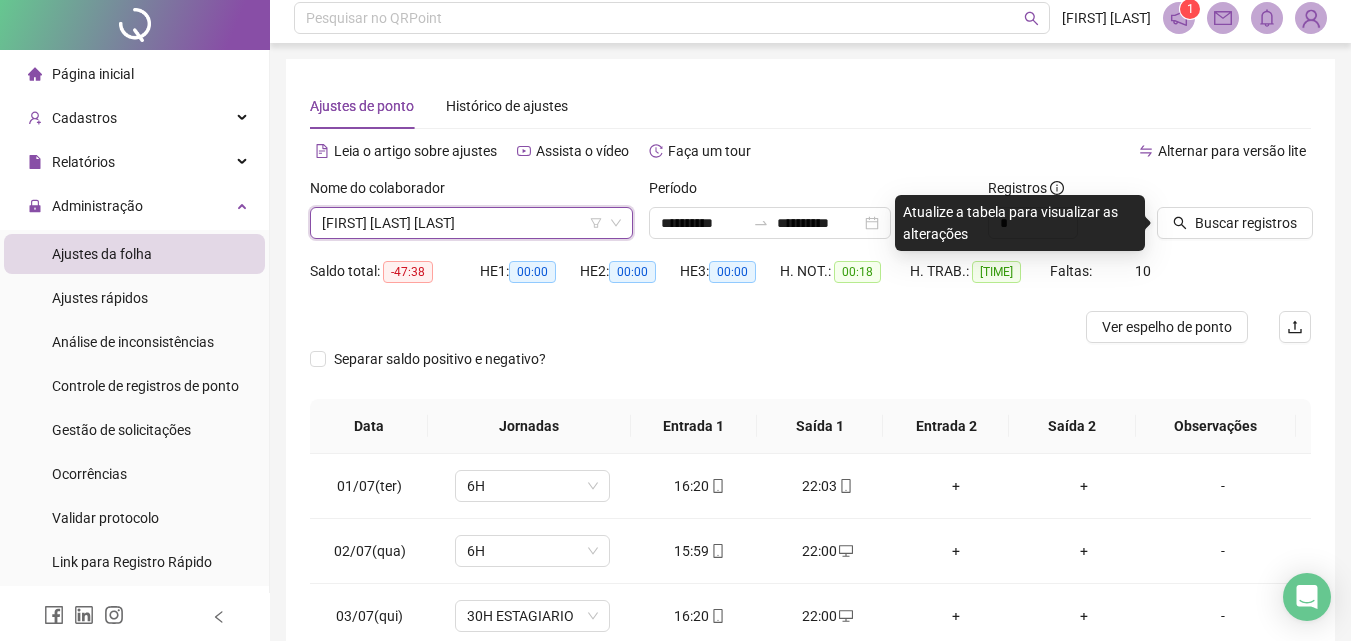 scroll, scrollTop: 0, scrollLeft: 0, axis: both 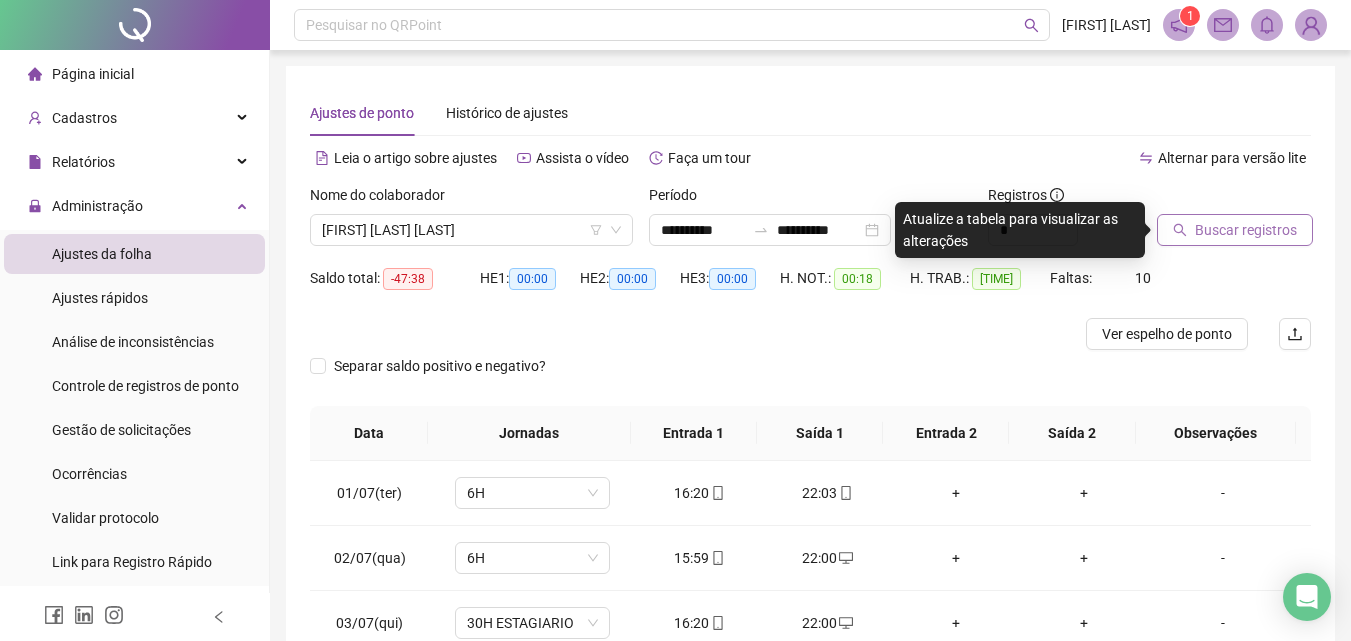 click on "Buscar registros" at bounding box center [1246, 230] 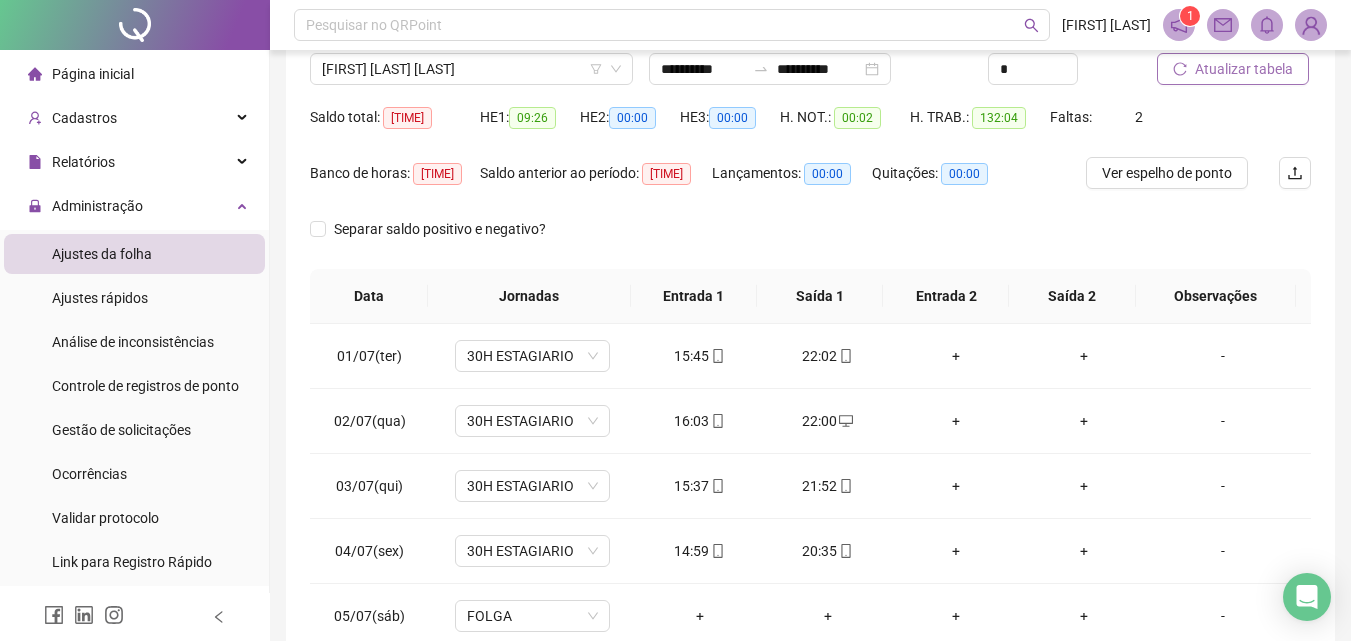 scroll, scrollTop: 300, scrollLeft: 0, axis: vertical 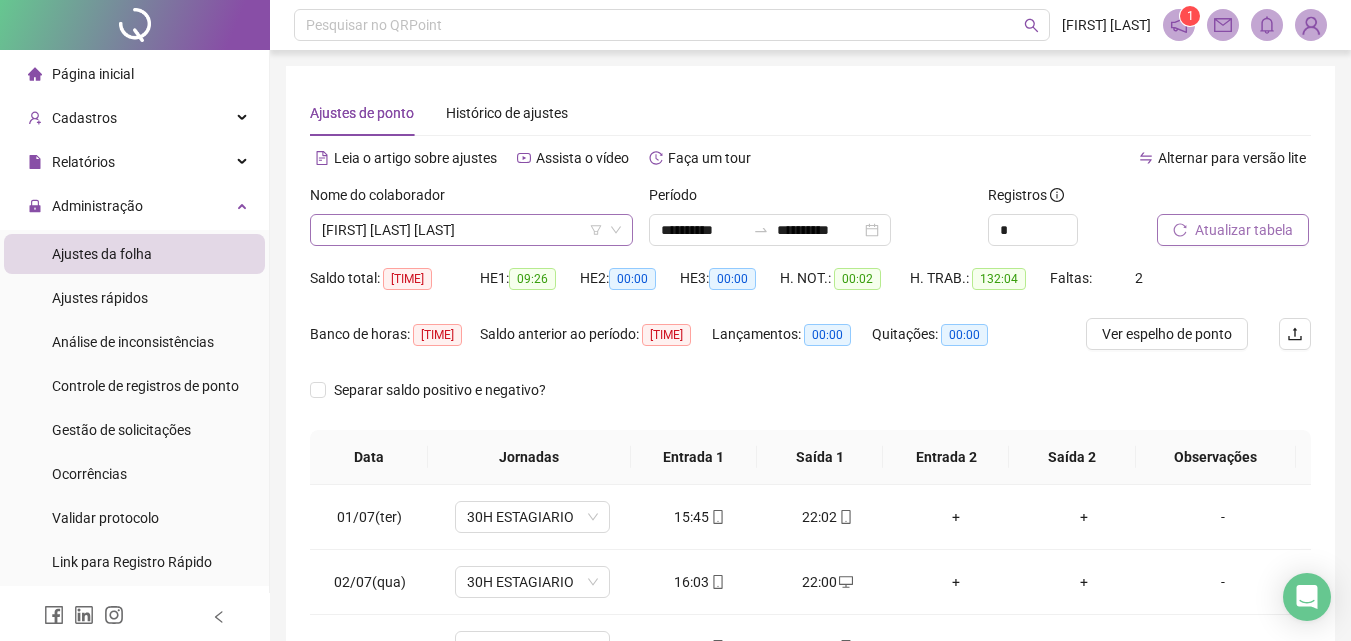 click on "[FIRST] [LAST] [LAST]" at bounding box center (471, 230) 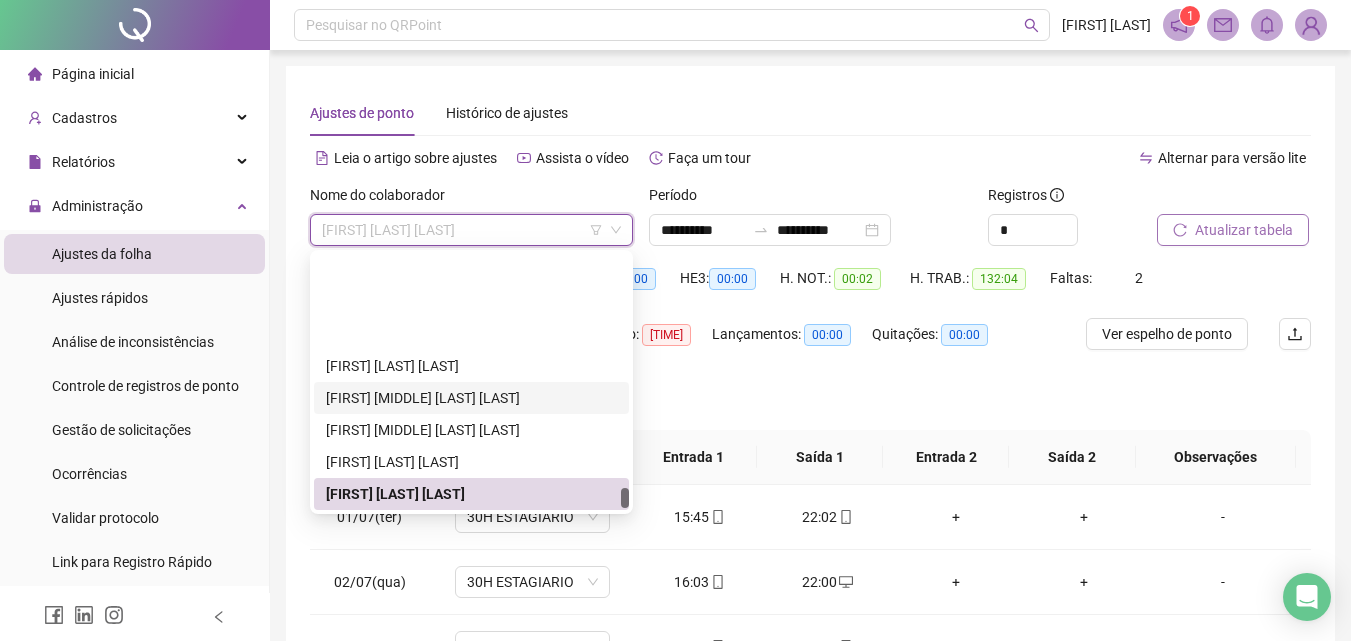 scroll, scrollTop: 3716, scrollLeft: 0, axis: vertical 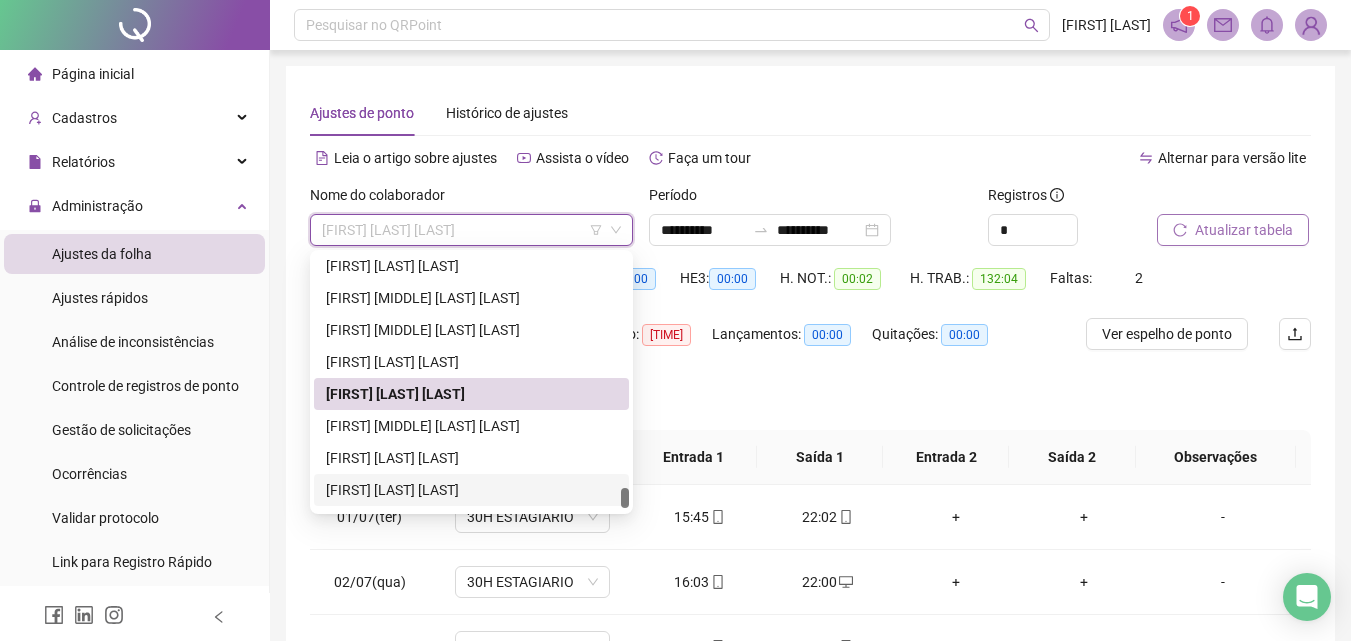click on "[FIRST] [LAST] [LAST]" at bounding box center (471, 490) 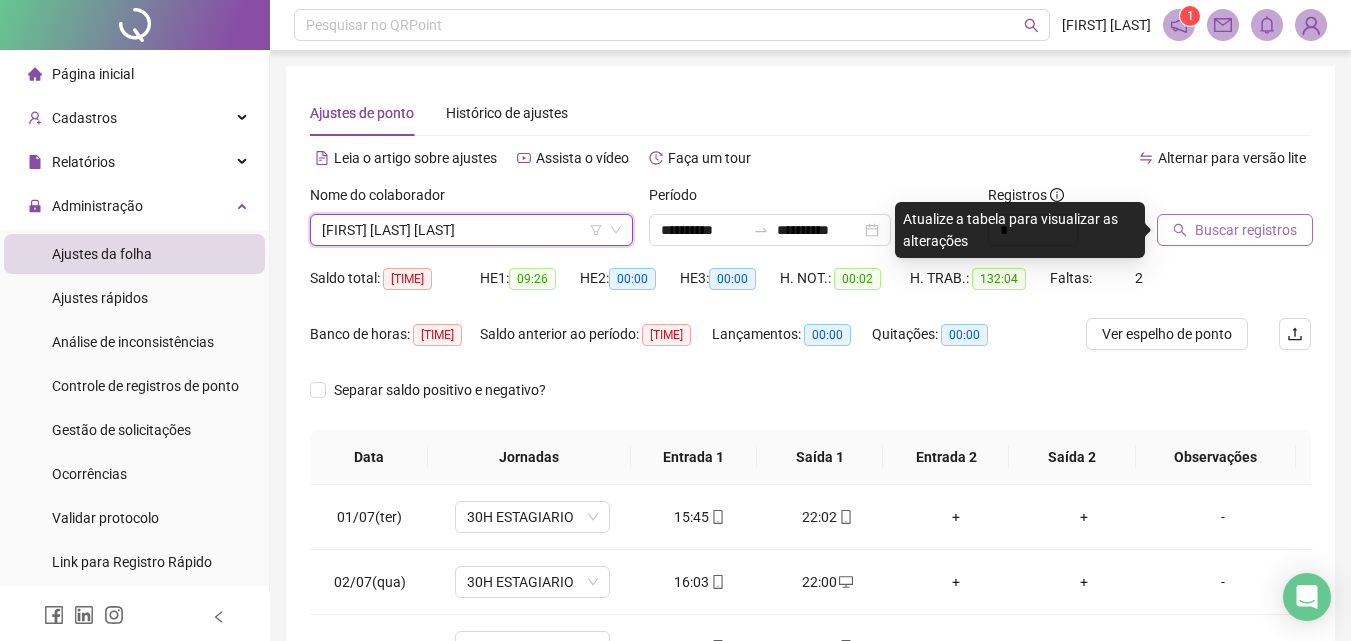click on "Buscar registros" at bounding box center (1246, 230) 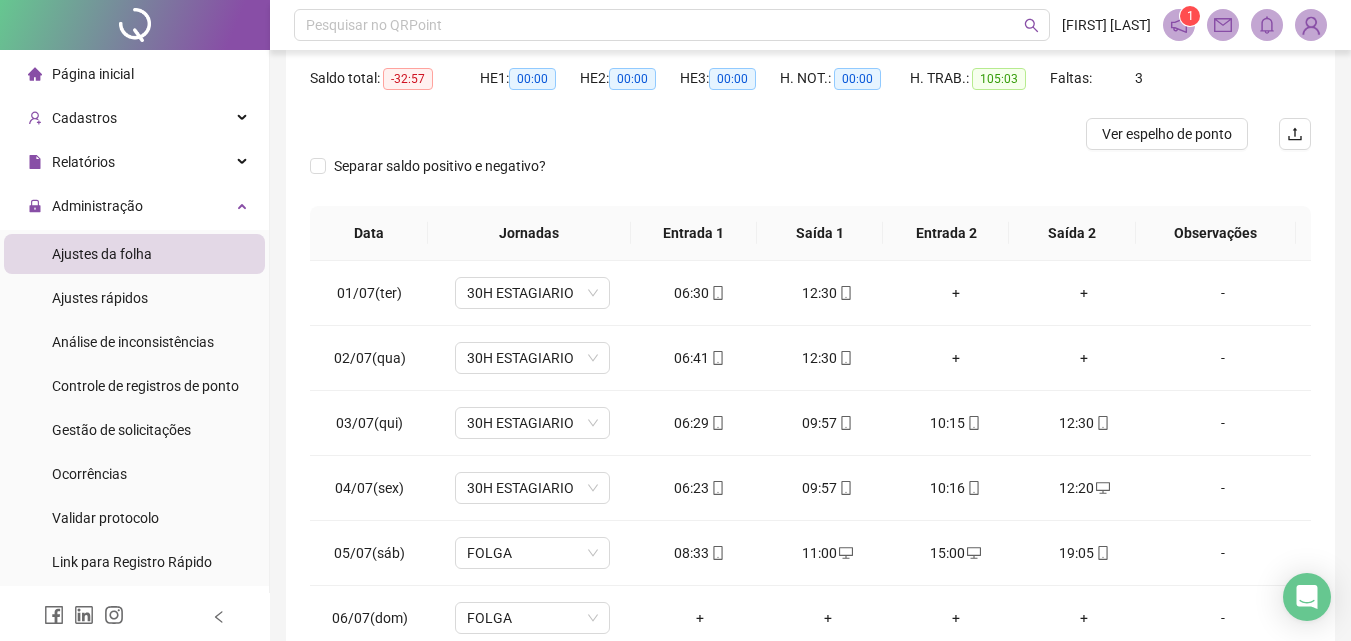 scroll, scrollTop: 300, scrollLeft: 0, axis: vertical 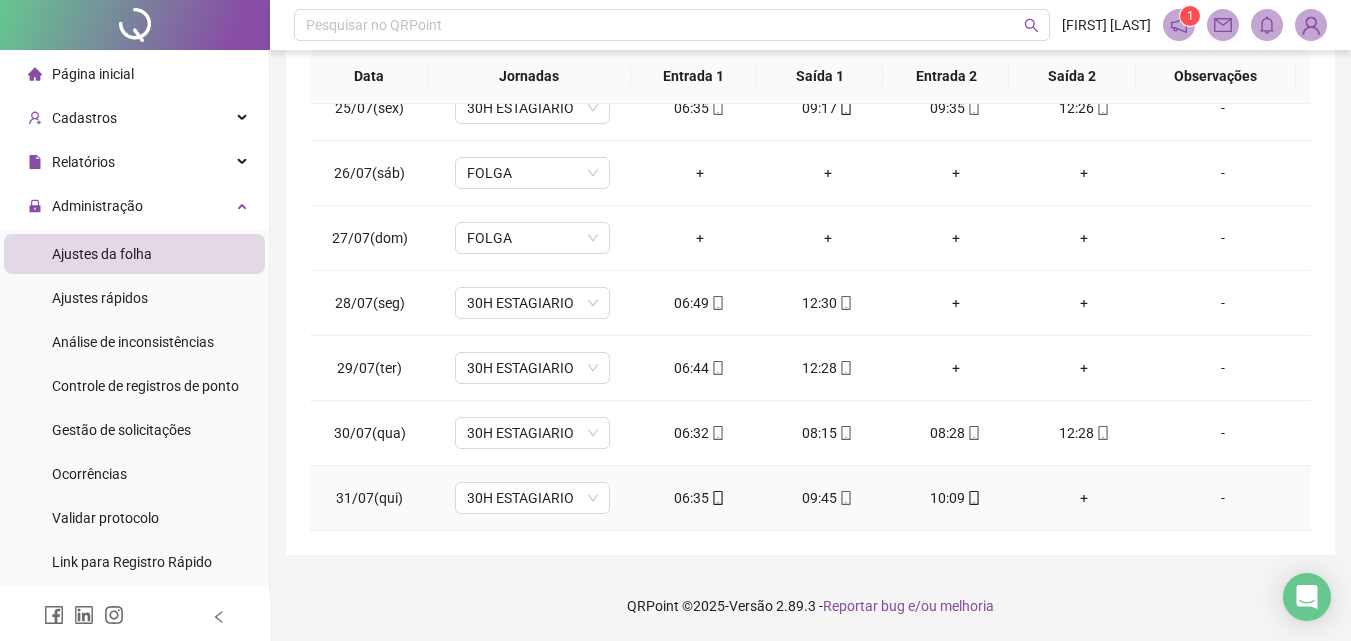 click on "+" at bounding box center [1084, 498] 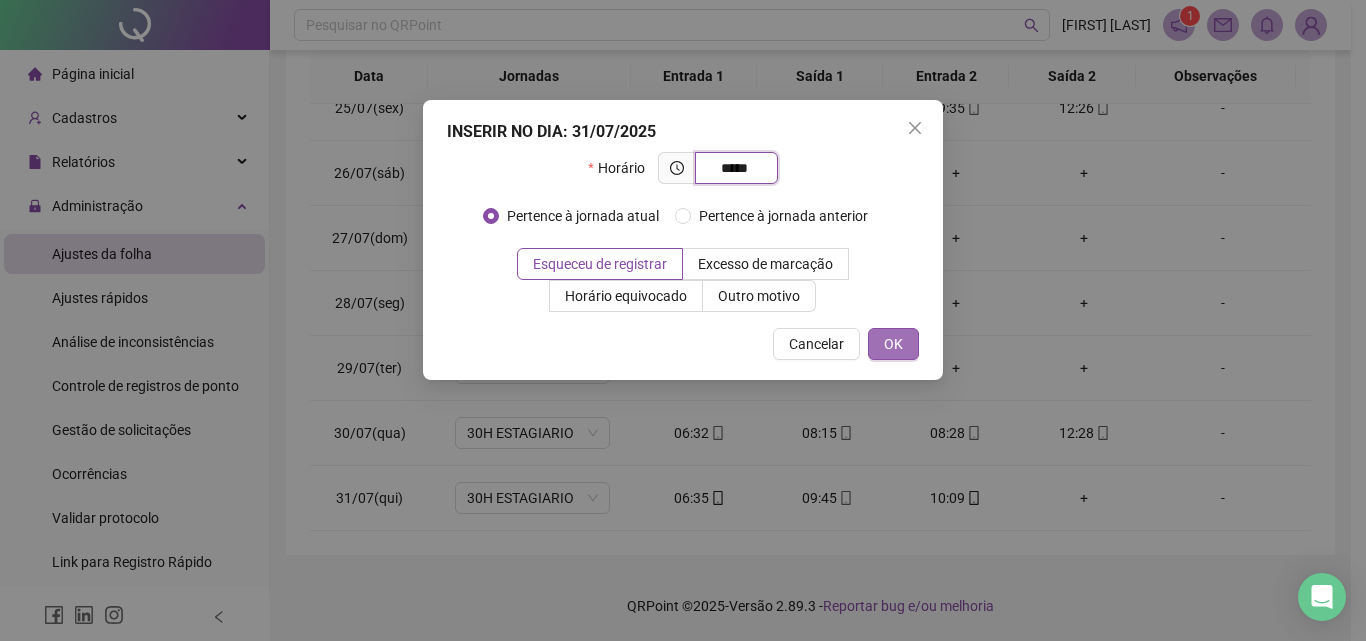type on "*****" 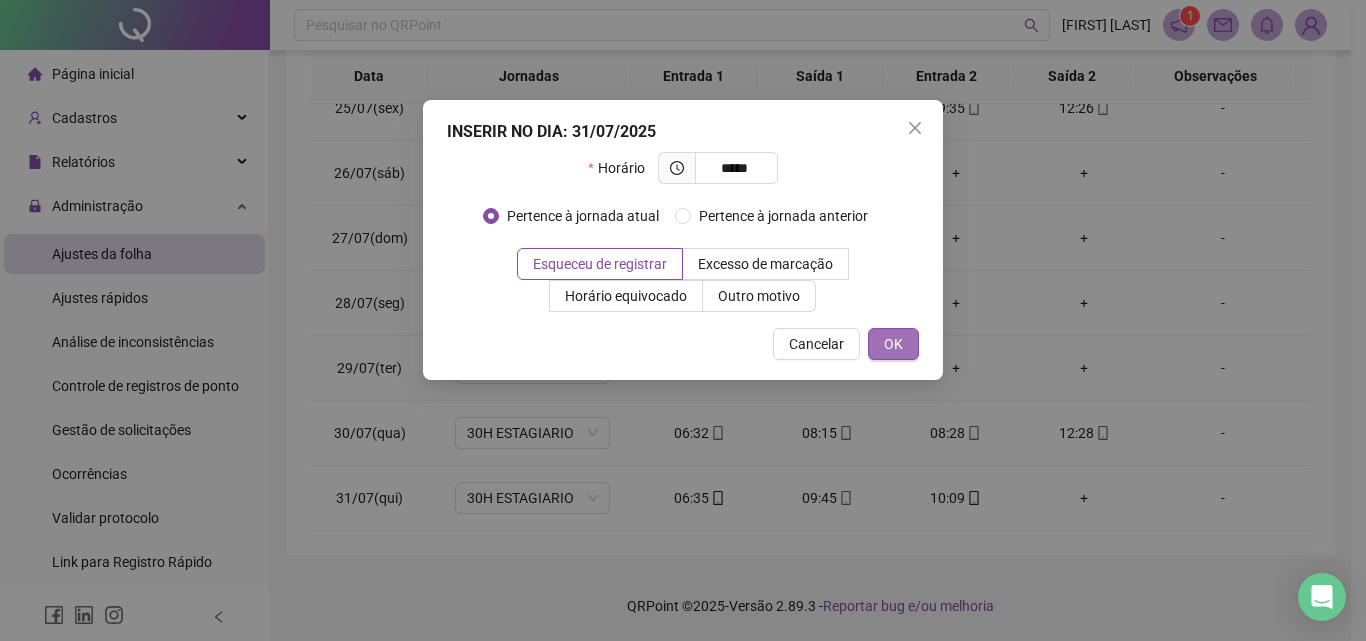click on "OK" at bounding box center (893, 344) 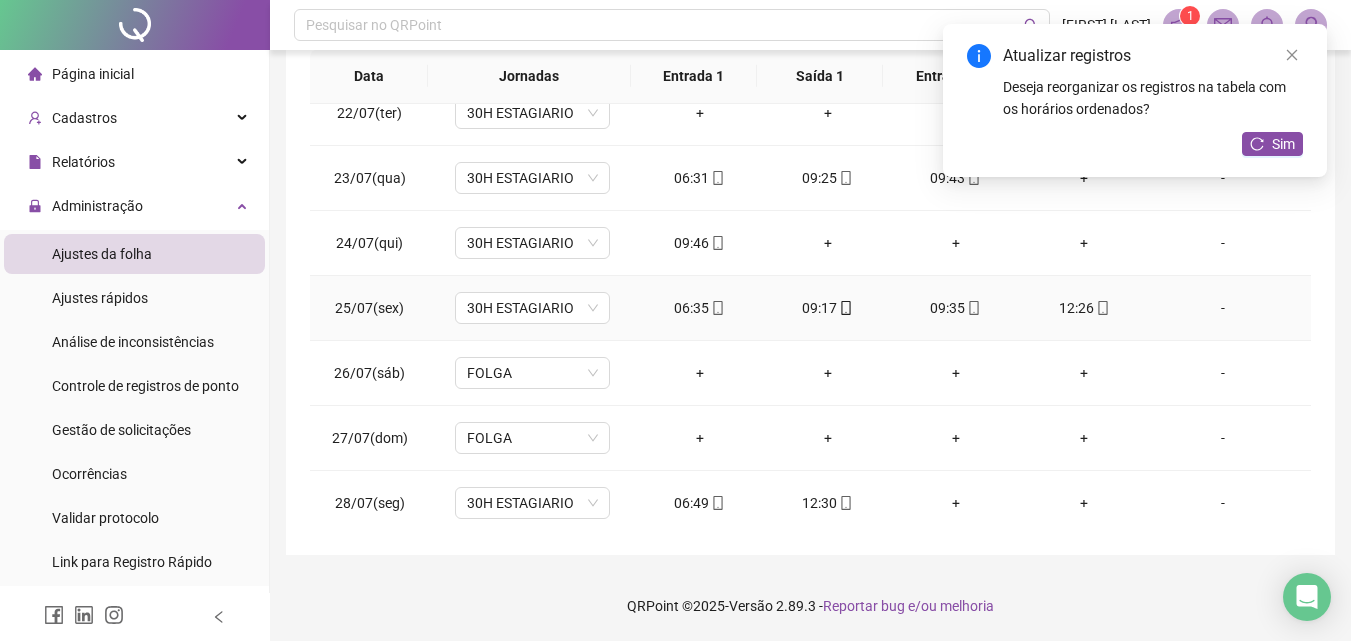 scroll, scrollTop: 1288, scrollLeft: 0, axis: vertical 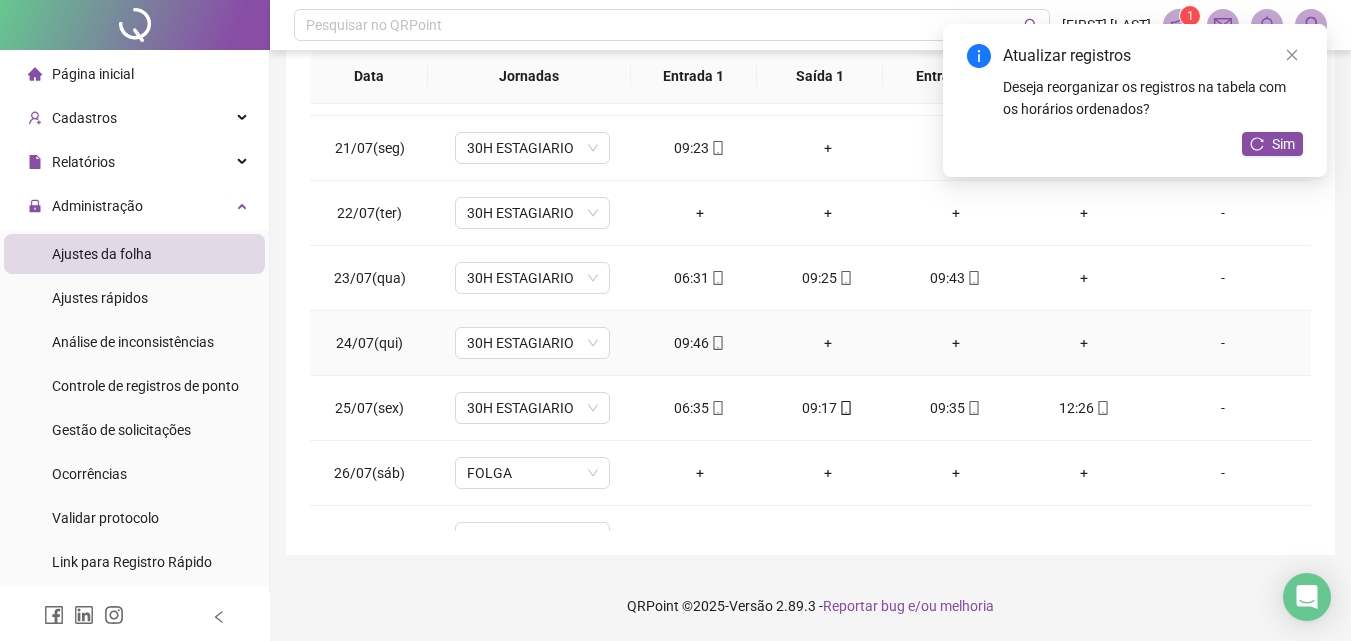 click on "+" at bounding box center (828, 343) 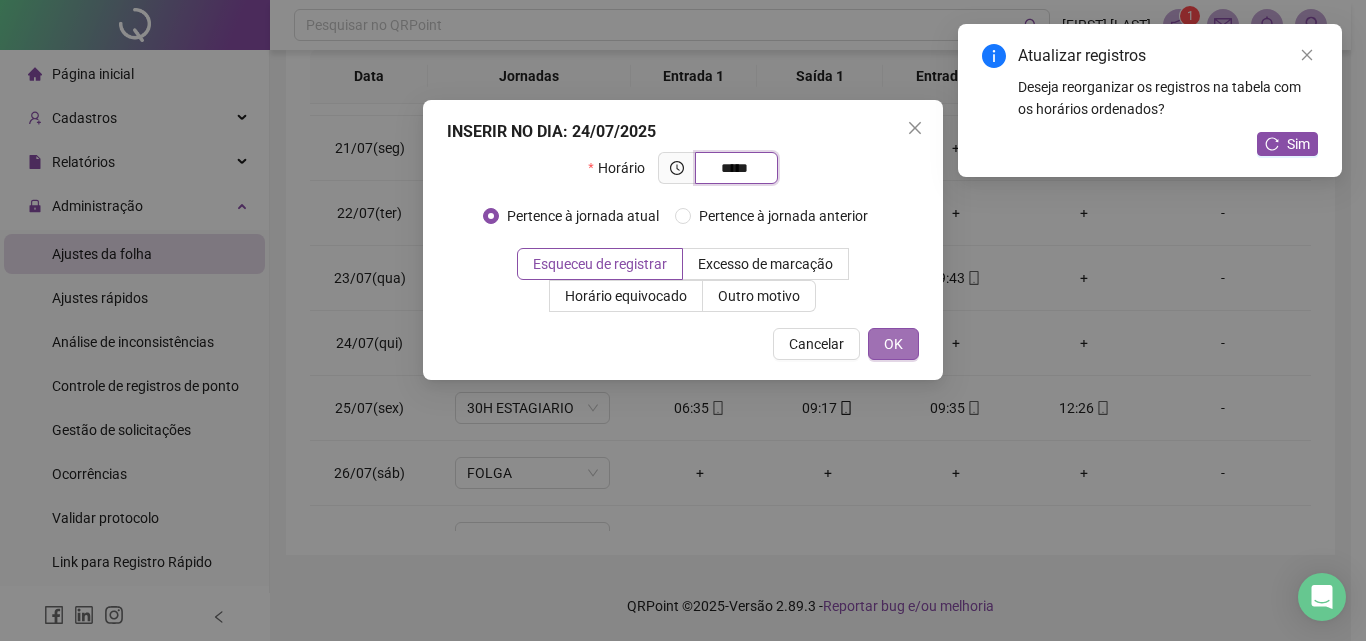 type on "*****" 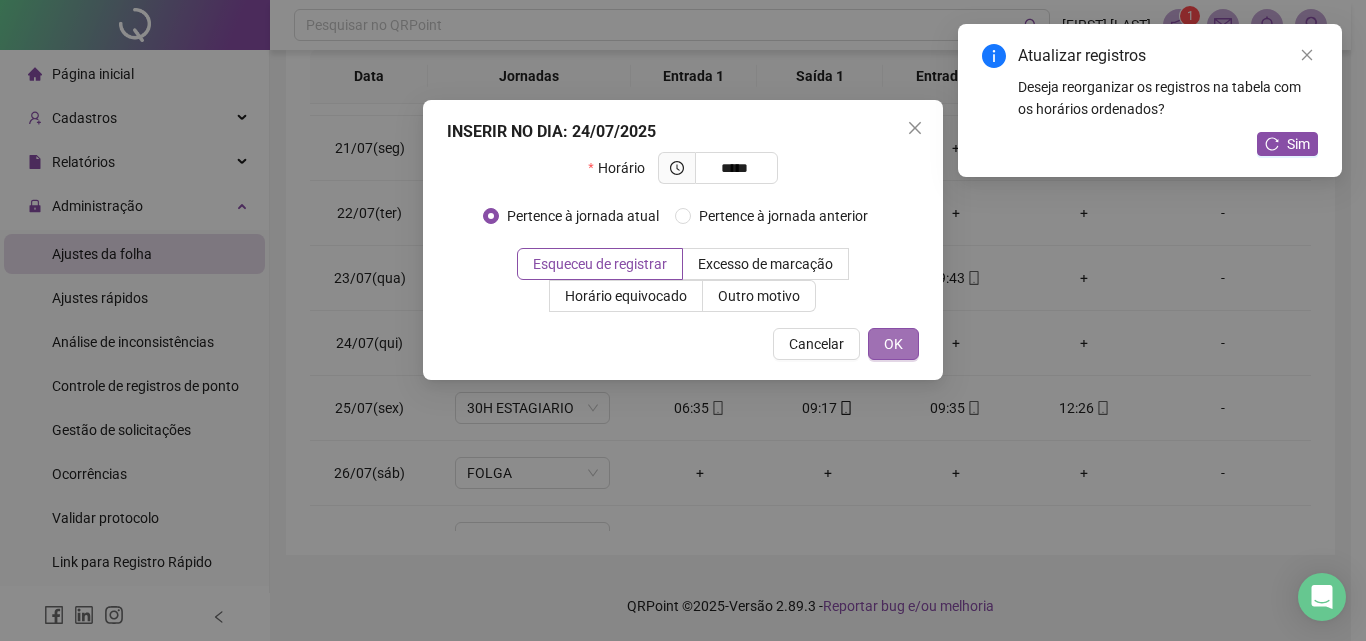 click on "OK" at bounding box center [893, 344] 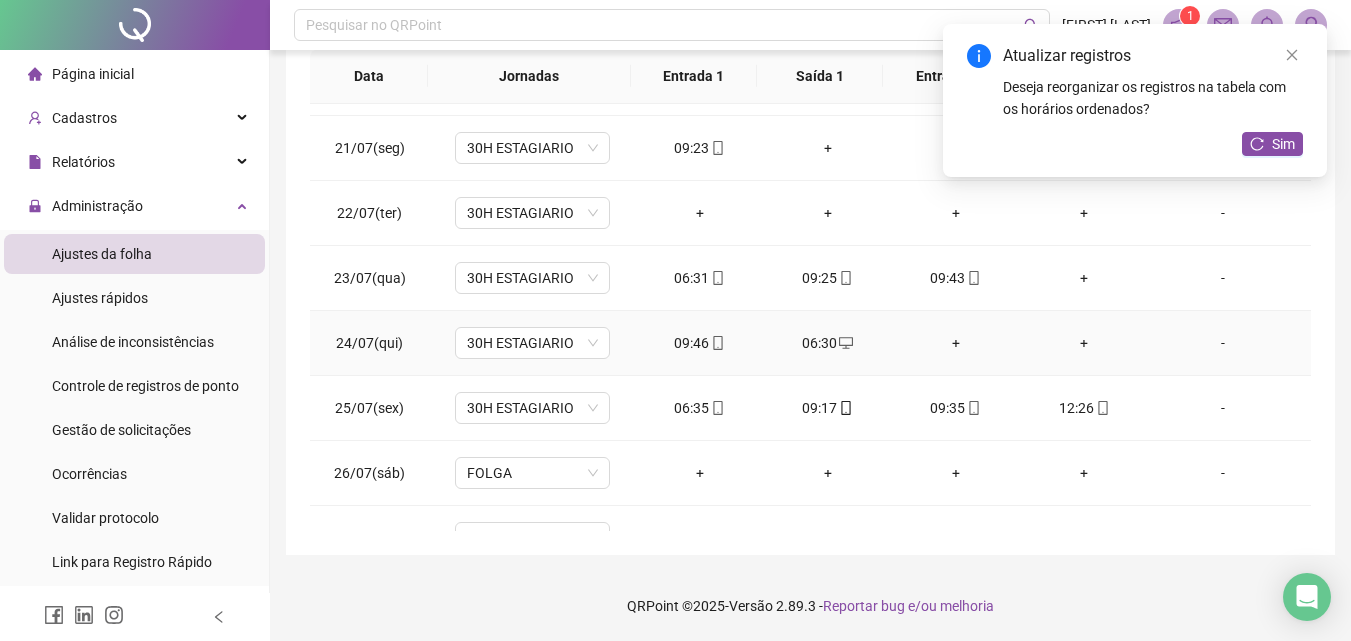 click on "+" at bounding box center [956, 343] 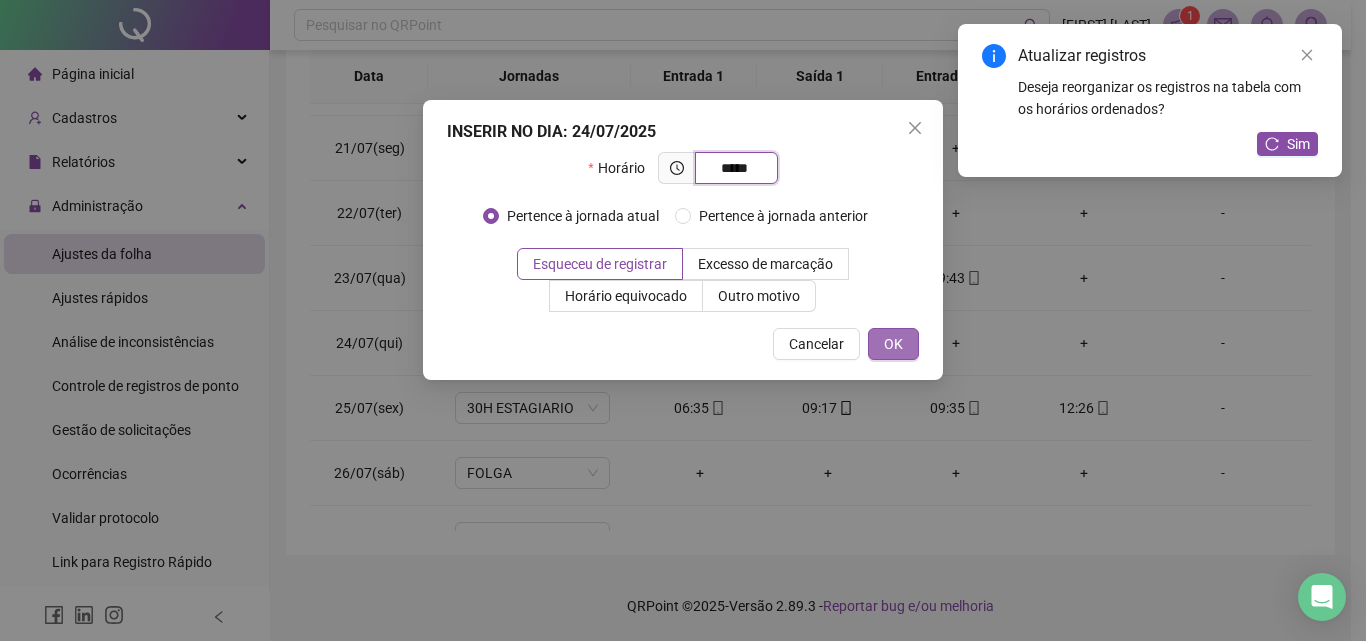 type on "*****" 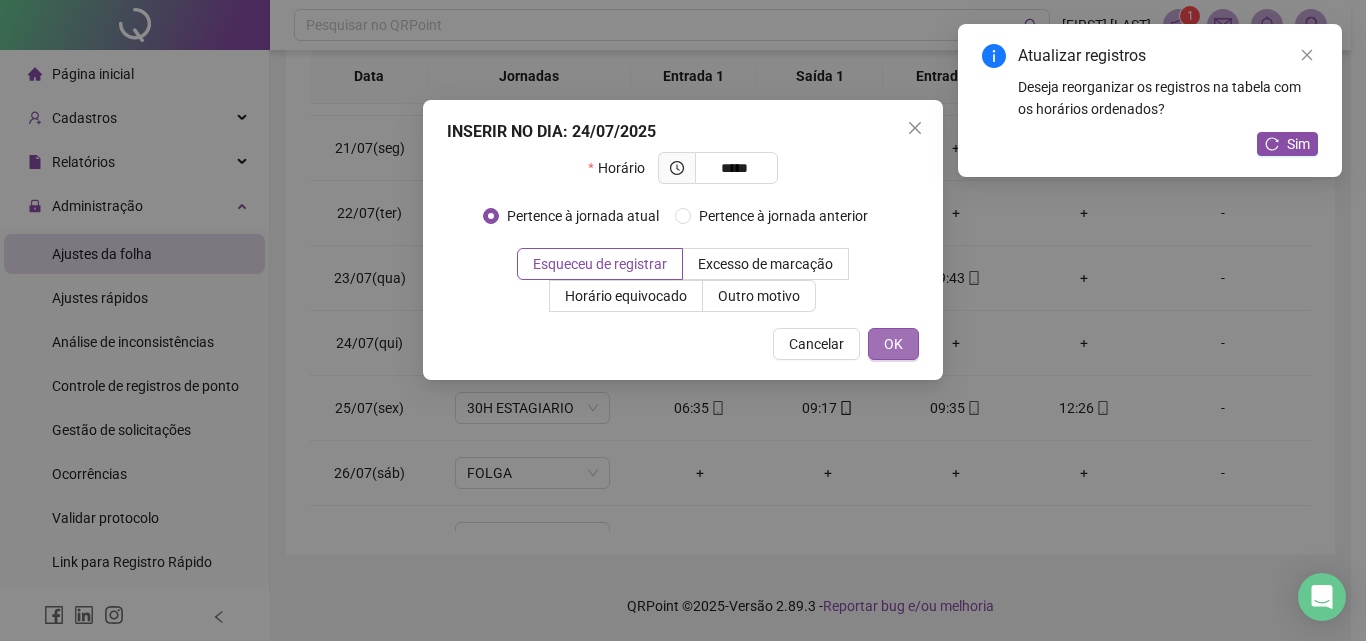 click on "OK" at bounding box center [893, 344] 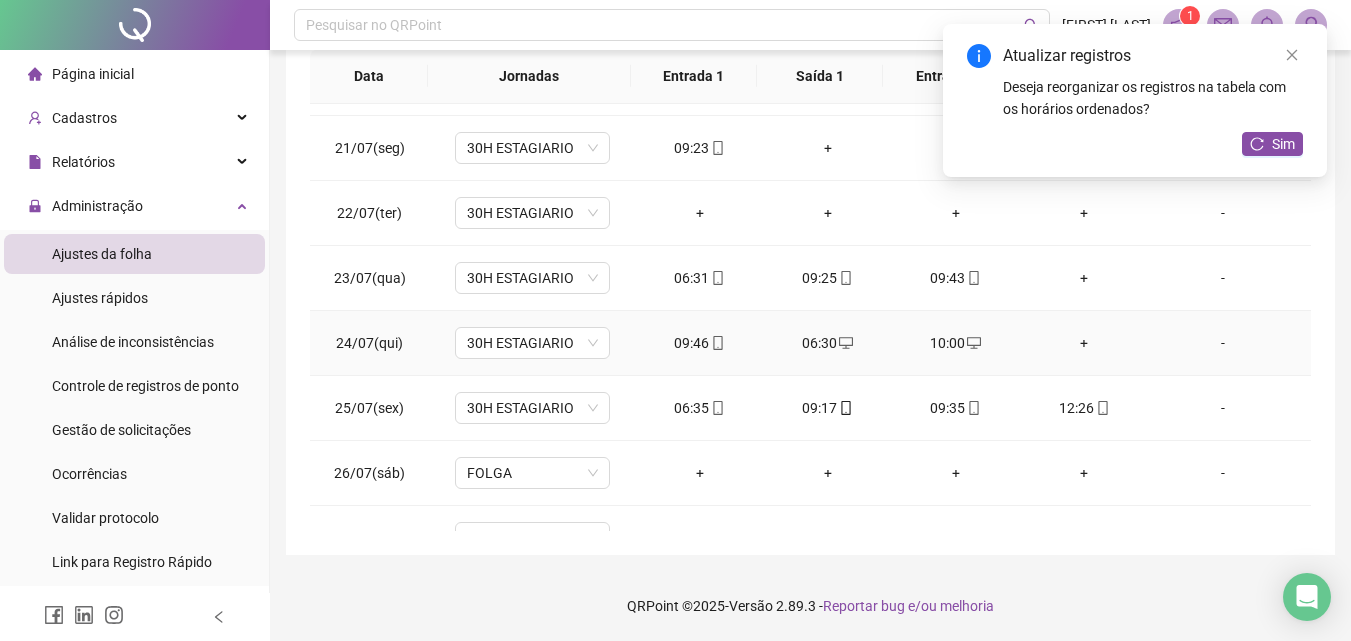 click on "+" at bounding box center [1084, 343] 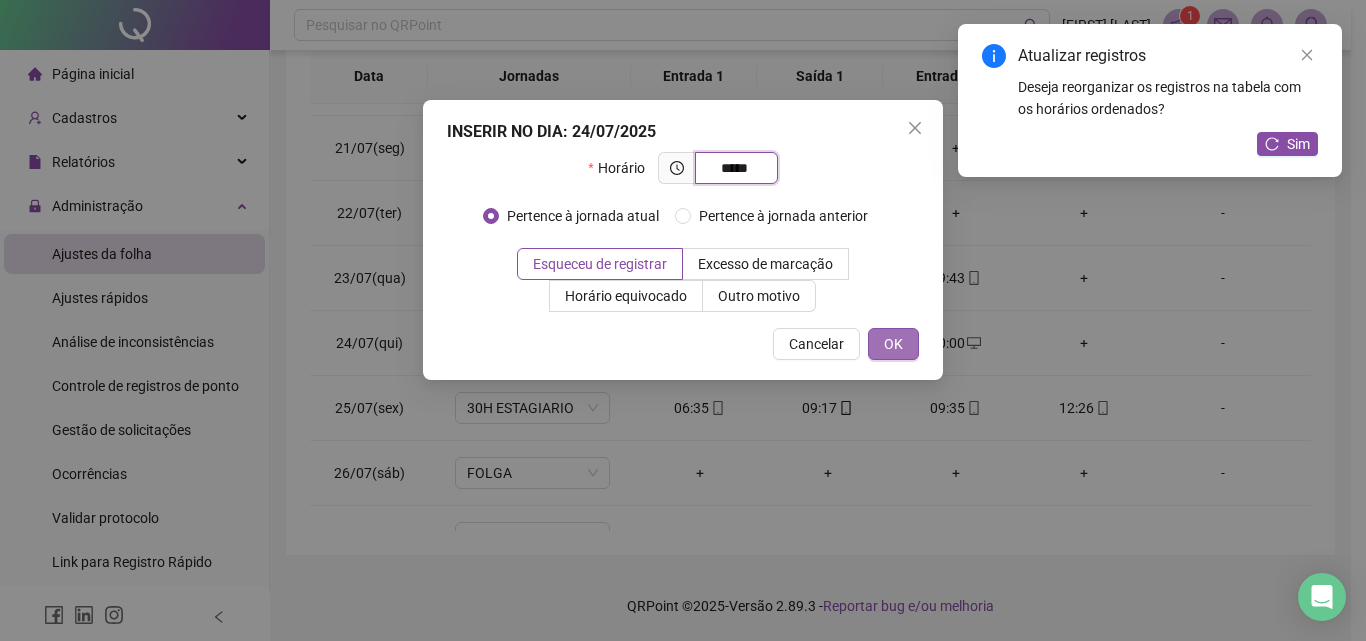 type on "*****" 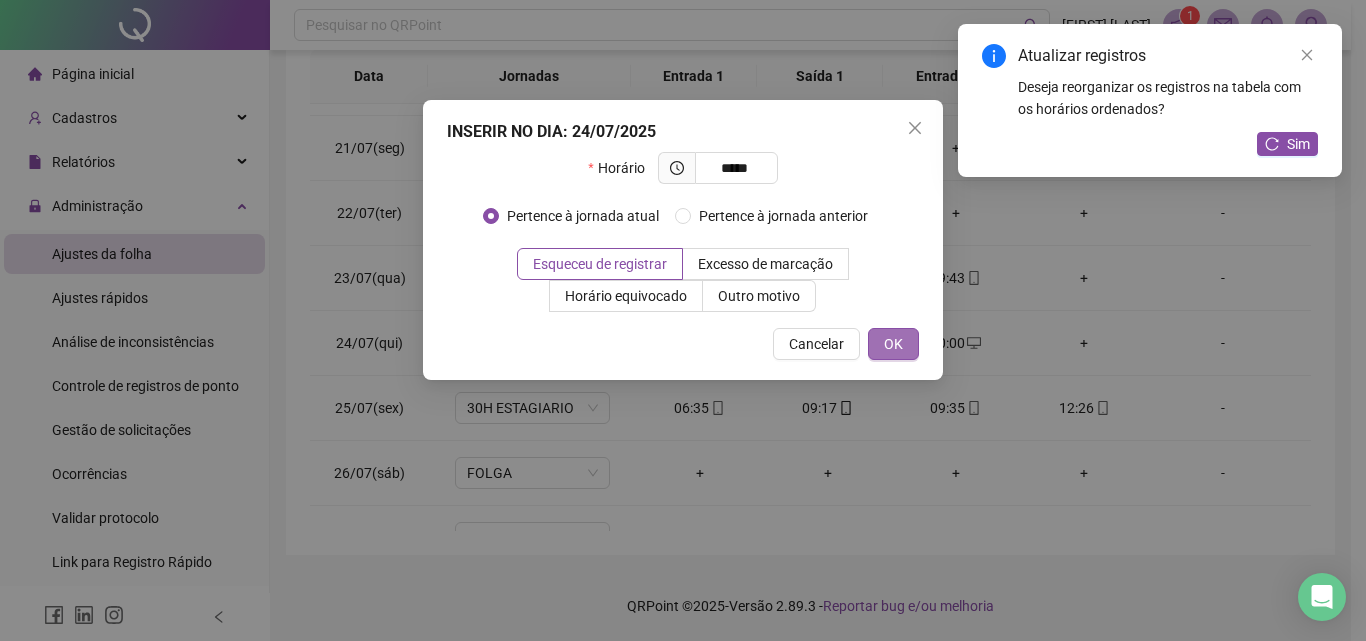 click on "OK" at bounding box center (893, 344) 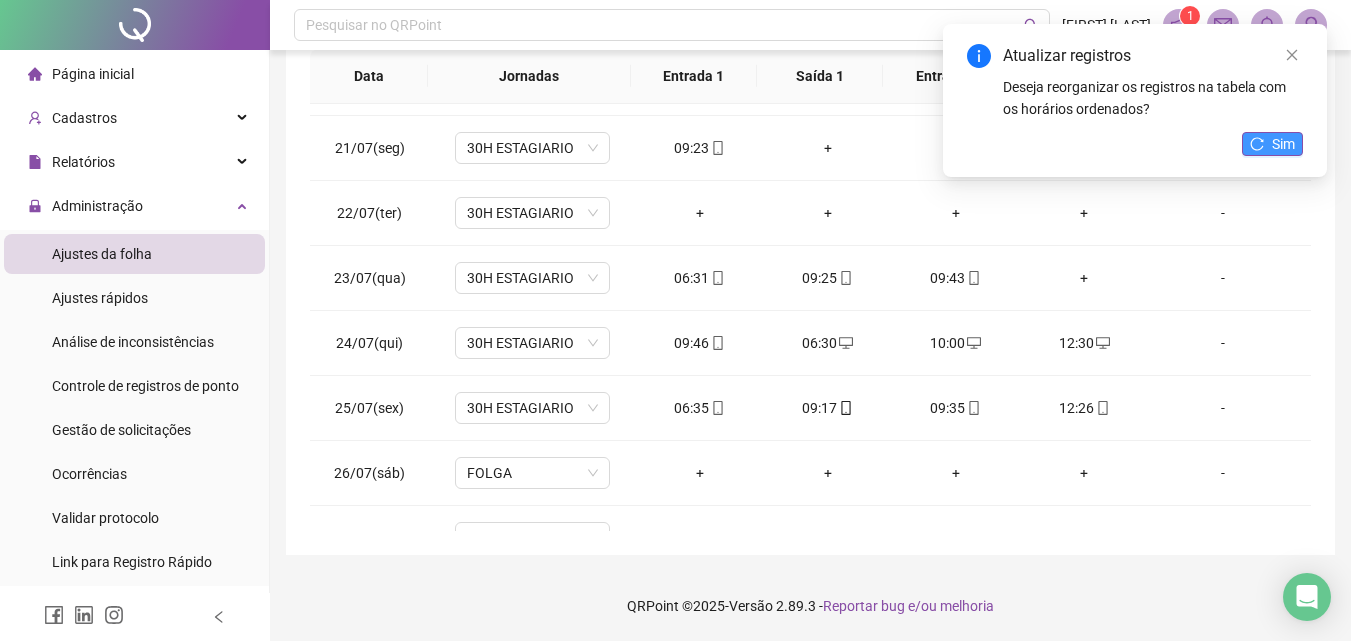 click on "Sim" at bounding box center [1272, 144] 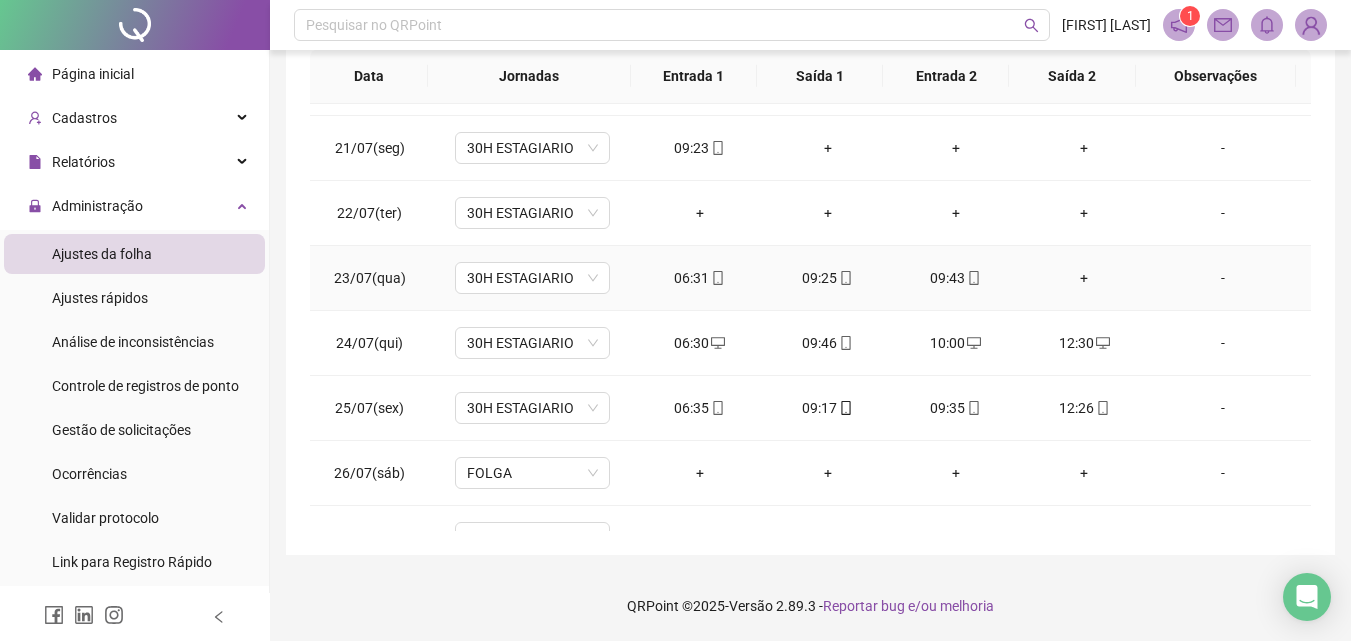 click on "+" at bounding box center [1084, 278] 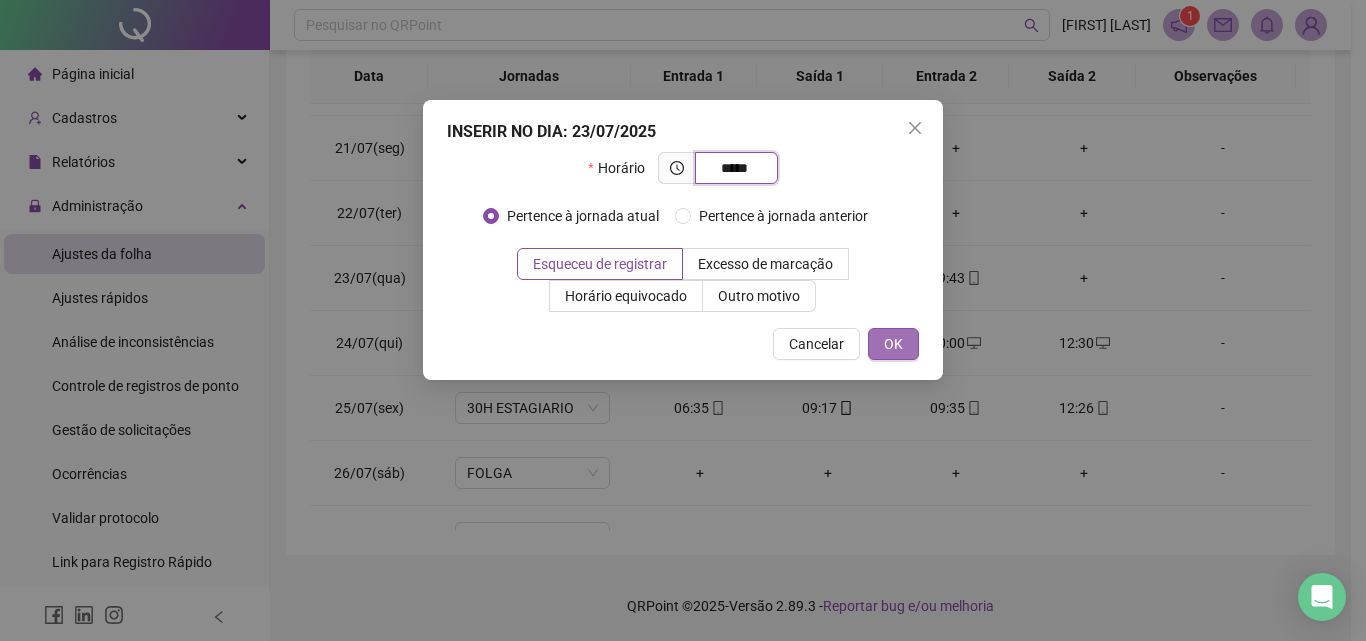 type on "*****" 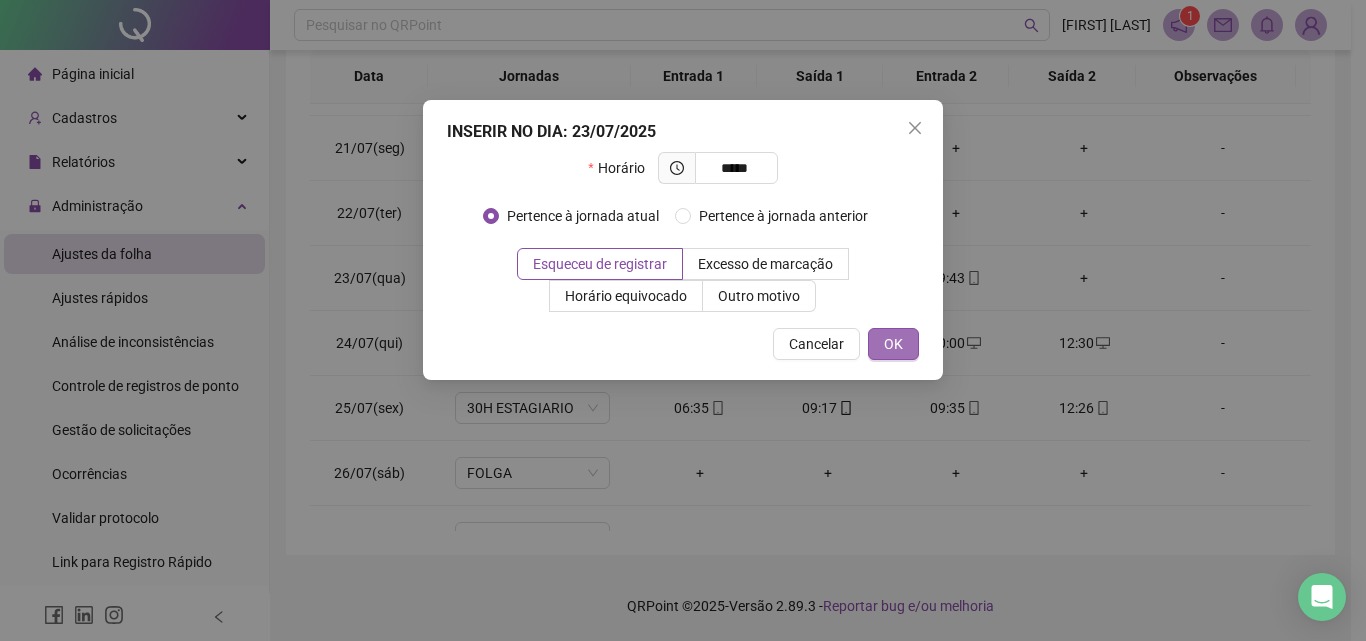 click on "OK" at bounding box center [893, 344] 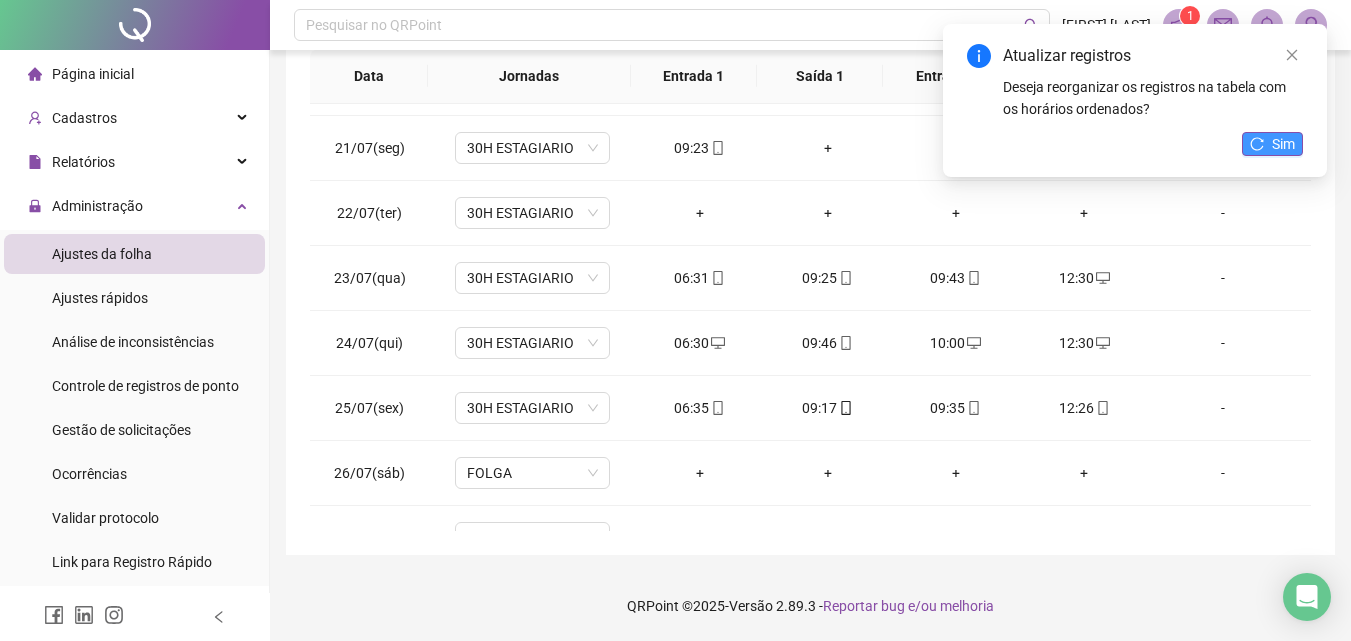 click on "Sim" at bounding box center (1283, 144) 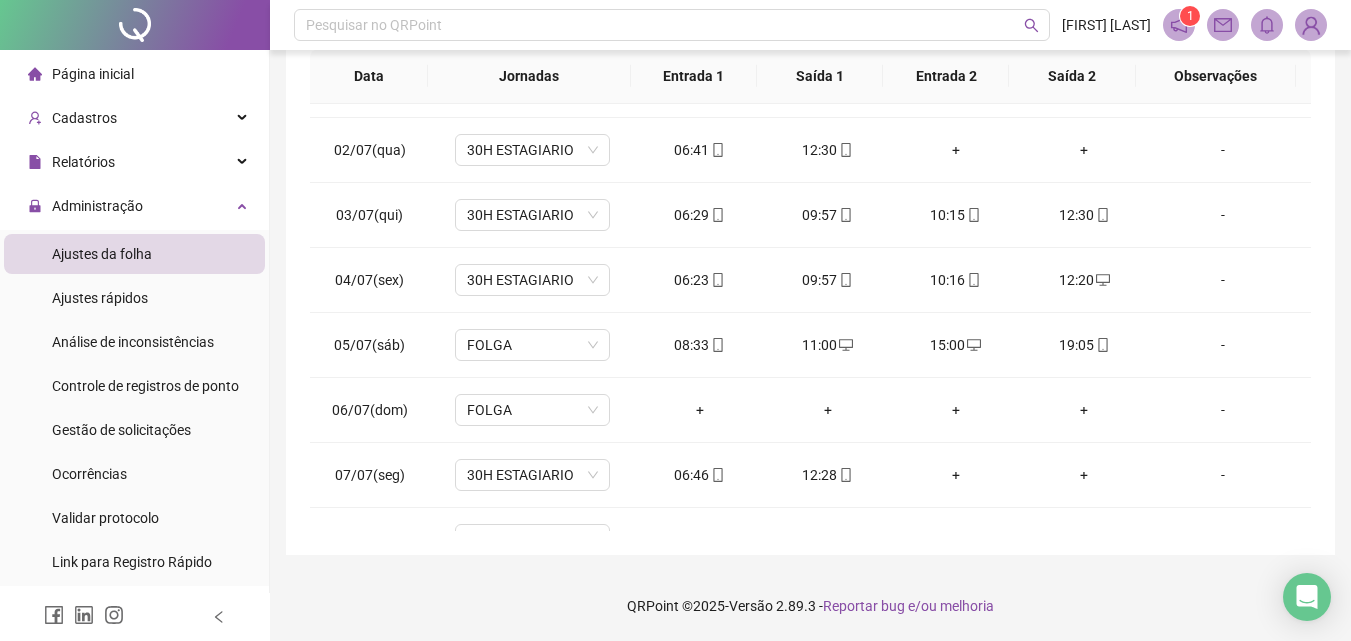scroll, scrollTop: 0, scrollLeft: 0, axis: both 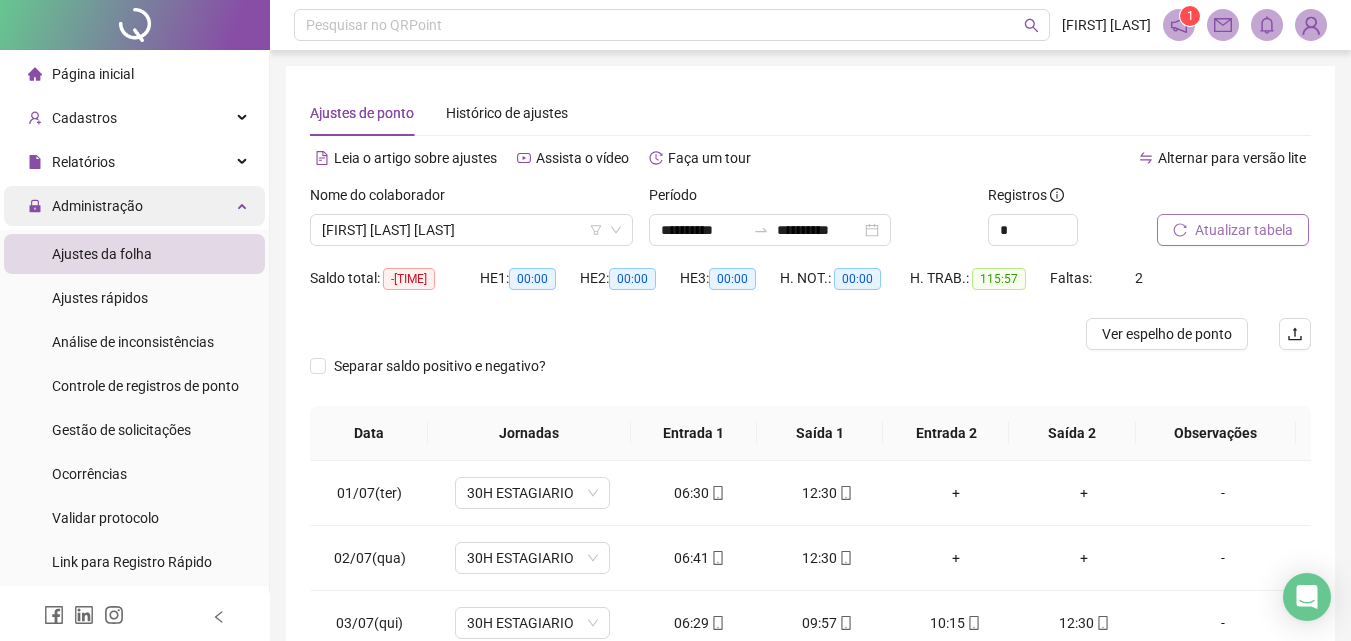 click on "Administração" at bounding box center [134, 206] 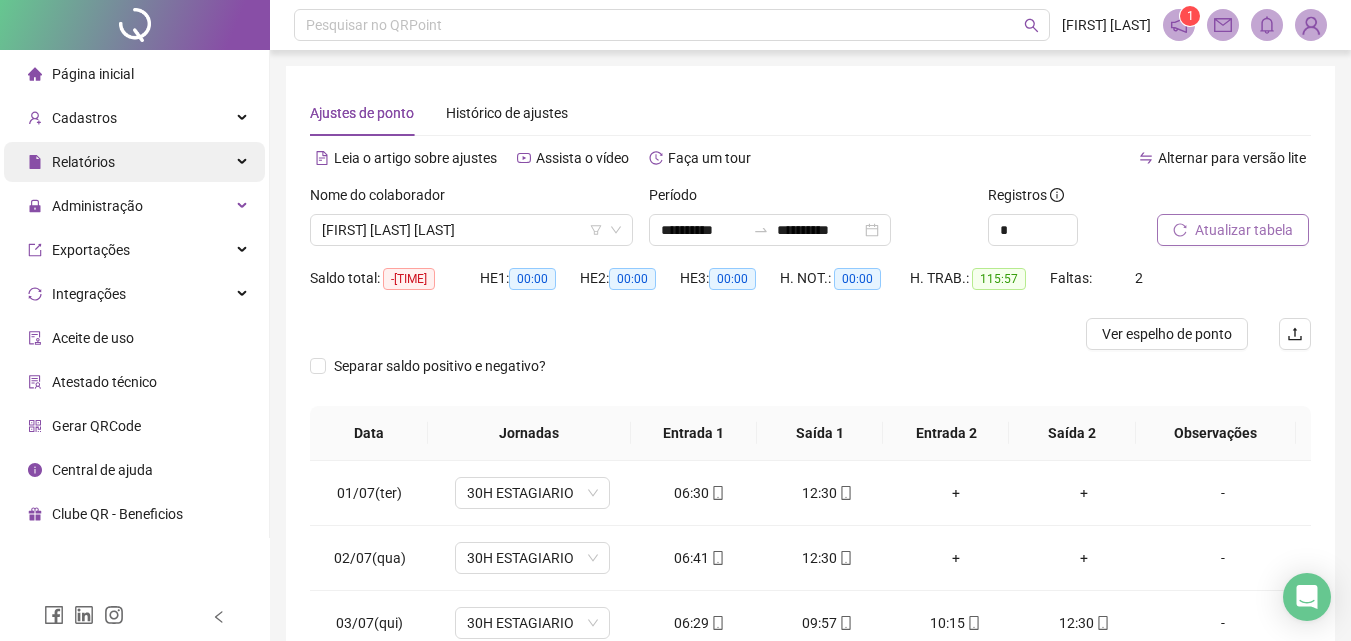 click on "Relatórios" at bounding box center (134, 162) 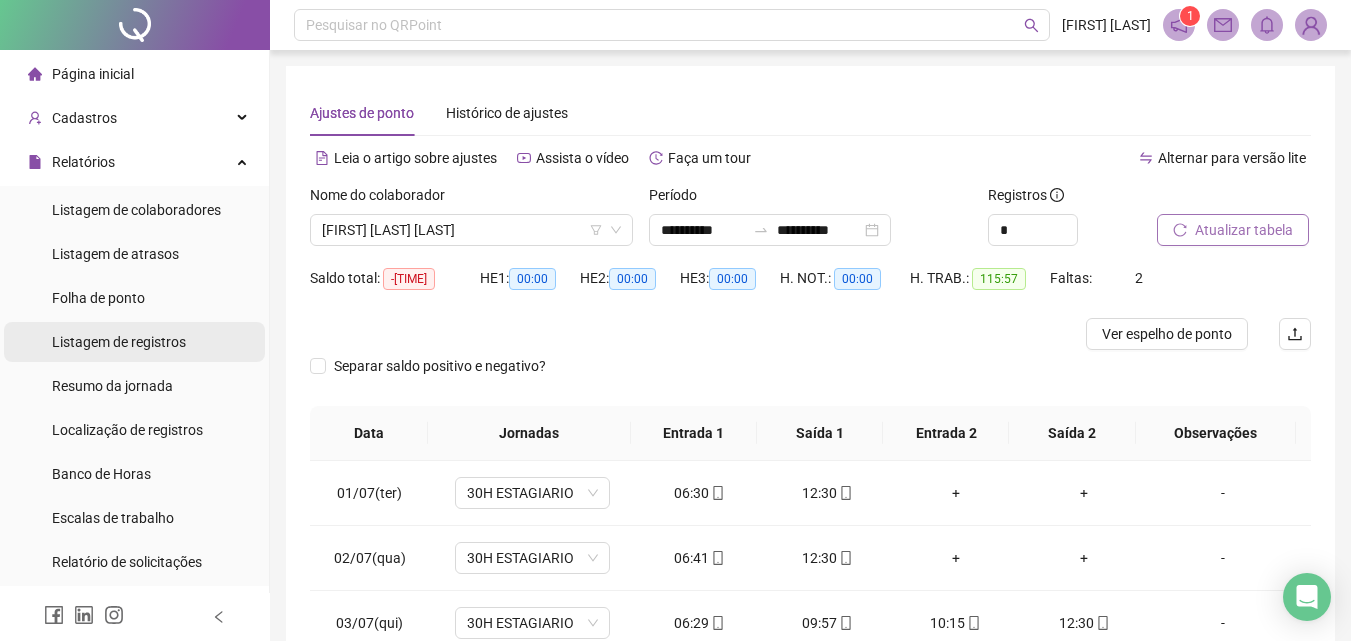 scroll, scrollTop: 100, scrollLeft: 0, axis: vertical 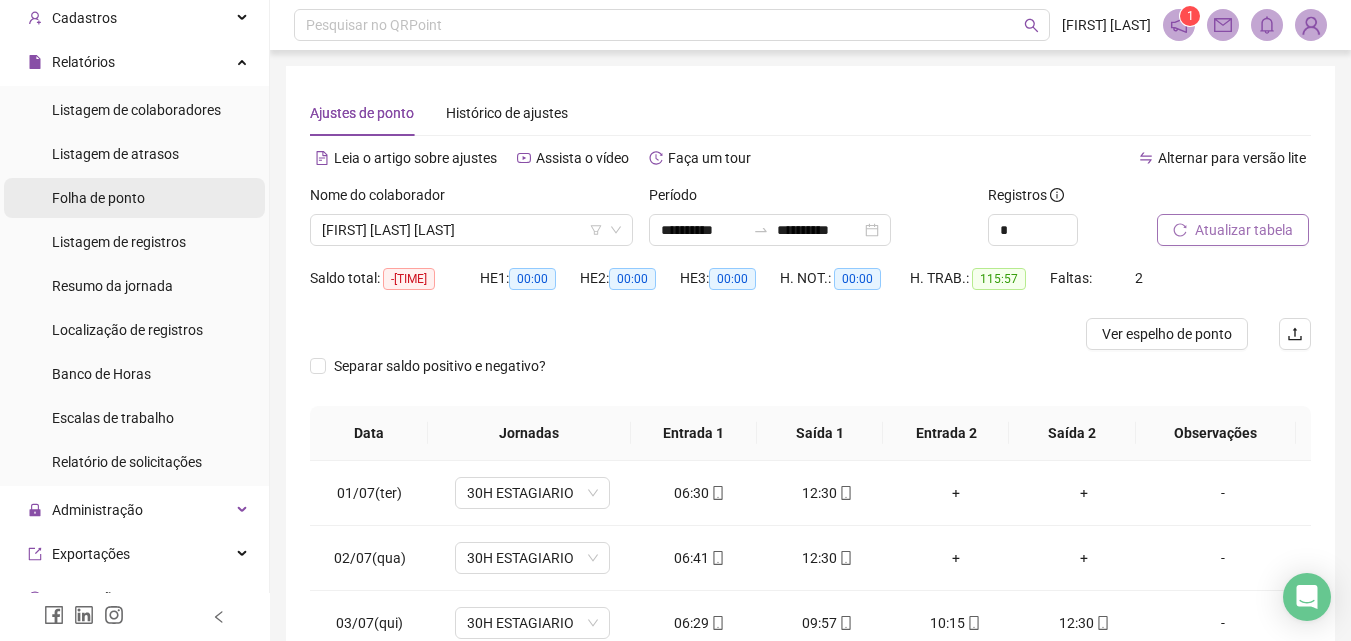 click on "Folha de ponto" at bounding box center (98, 198) 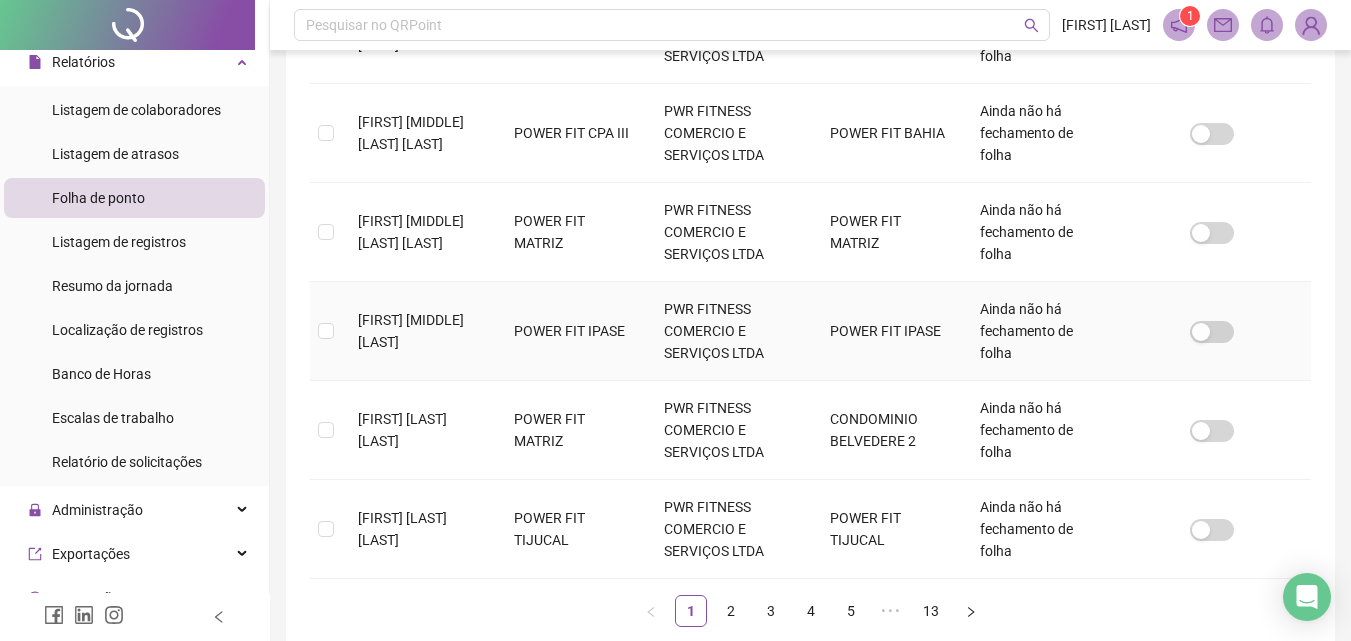 scroll, scrollTop: 971, scrollLeft: 0, axis: vertical 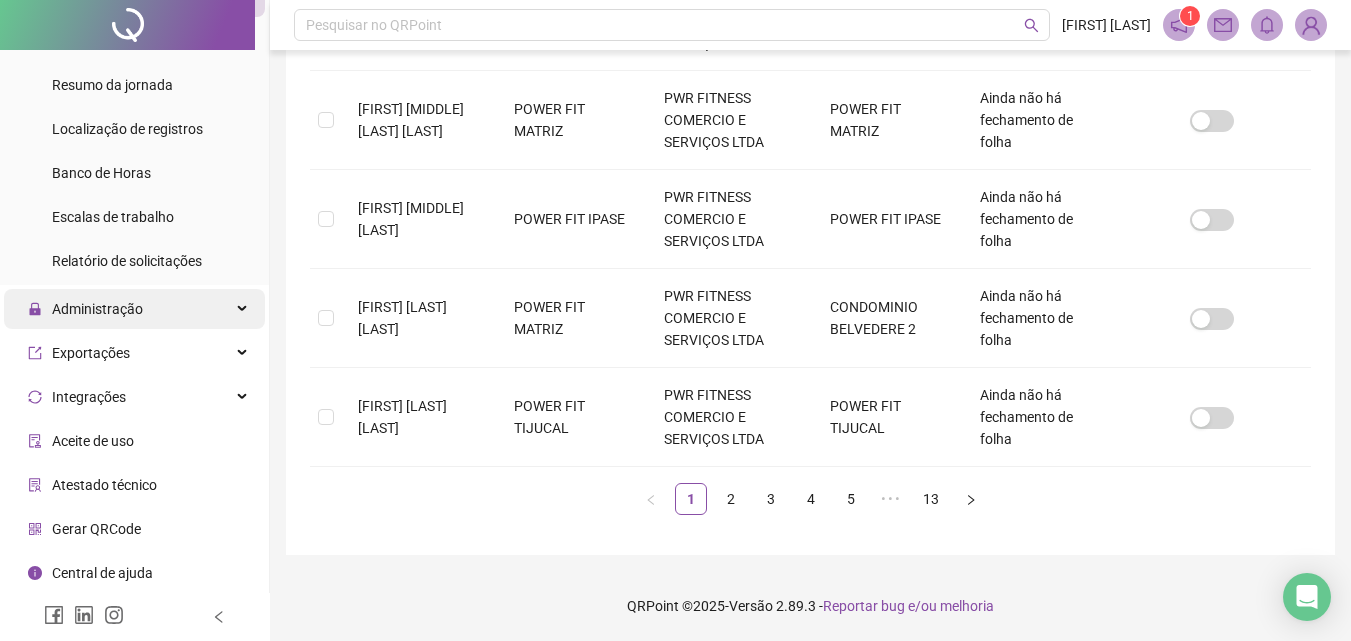 click on "Administração" at bounding box center [97, 309] 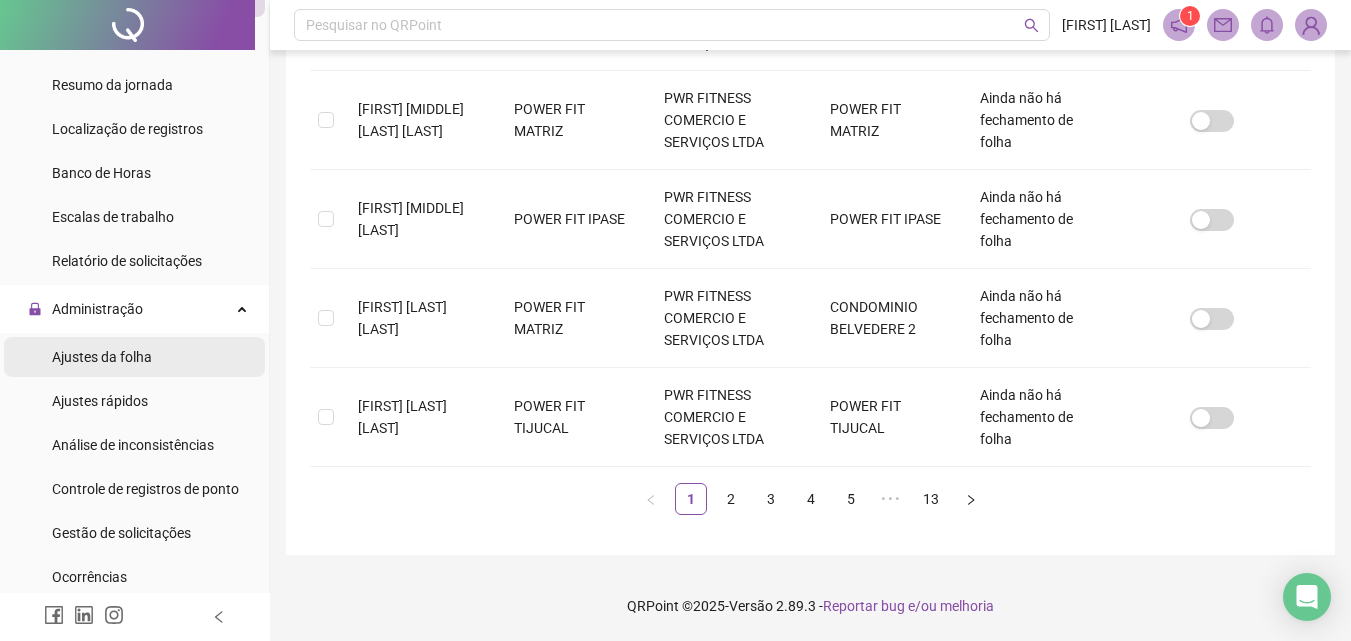 click on "Ajustes da folha" at bounding box center (102, 357) 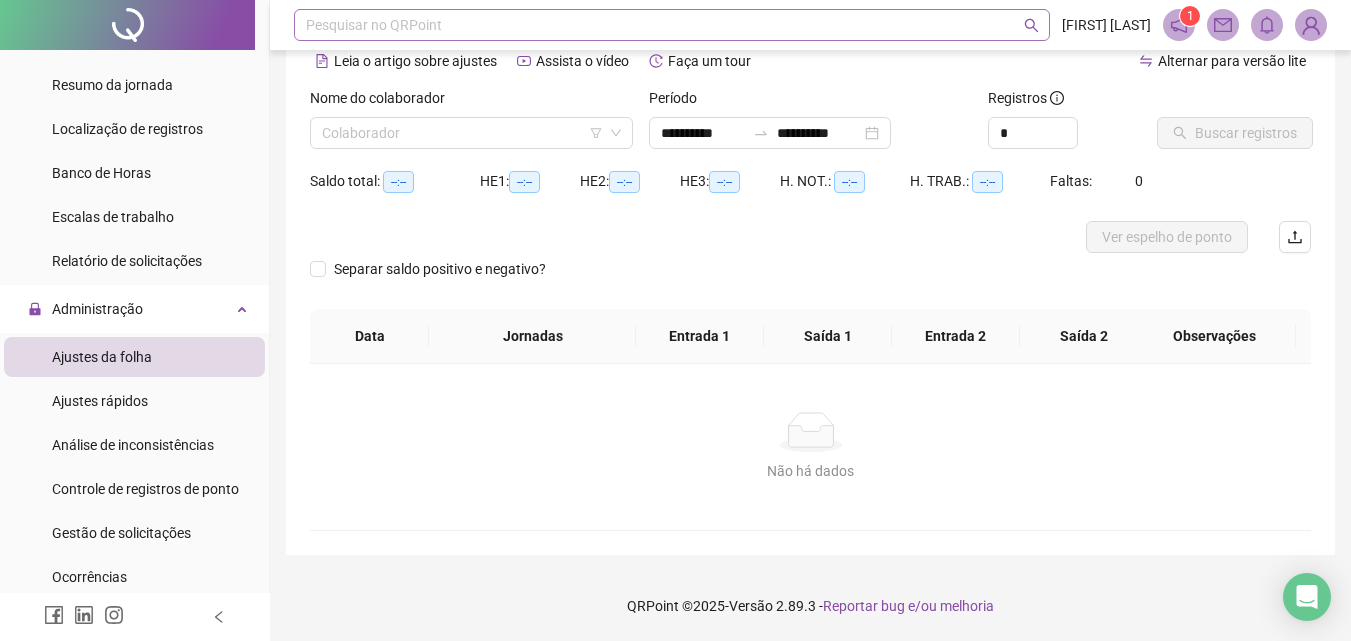 scroll, scrollTop: 97, scrollLeft: 0, axis: vertical 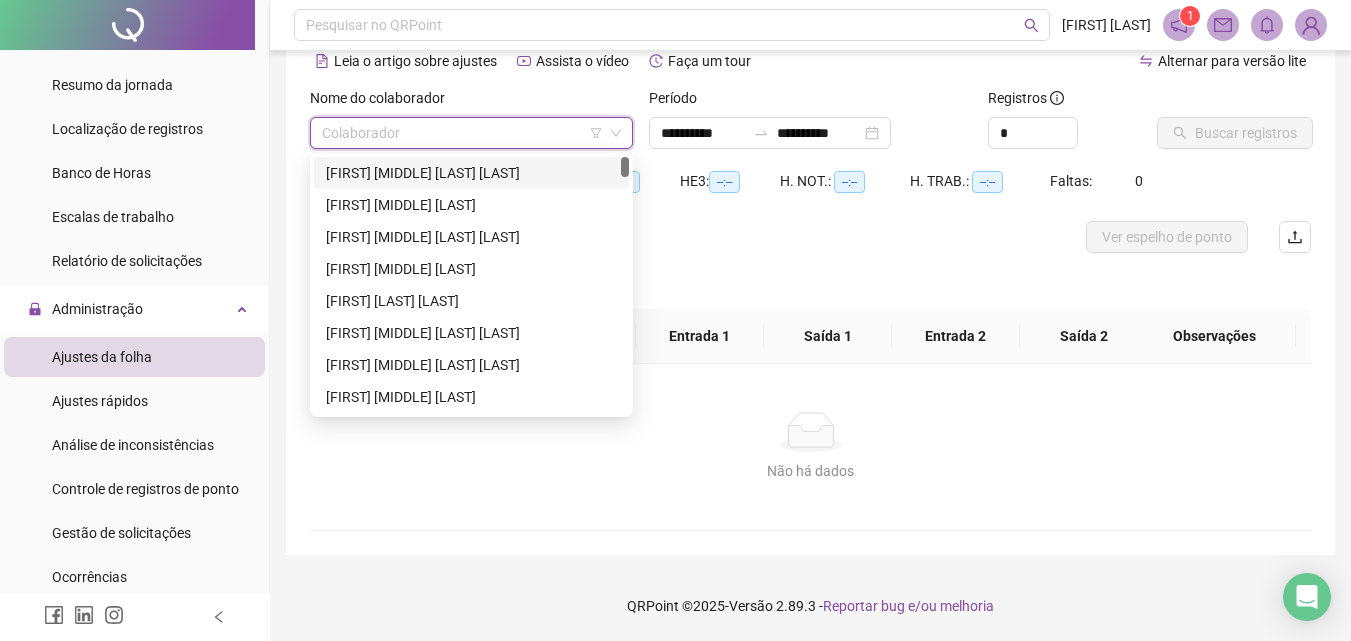 click at bounding box center [462, 133] 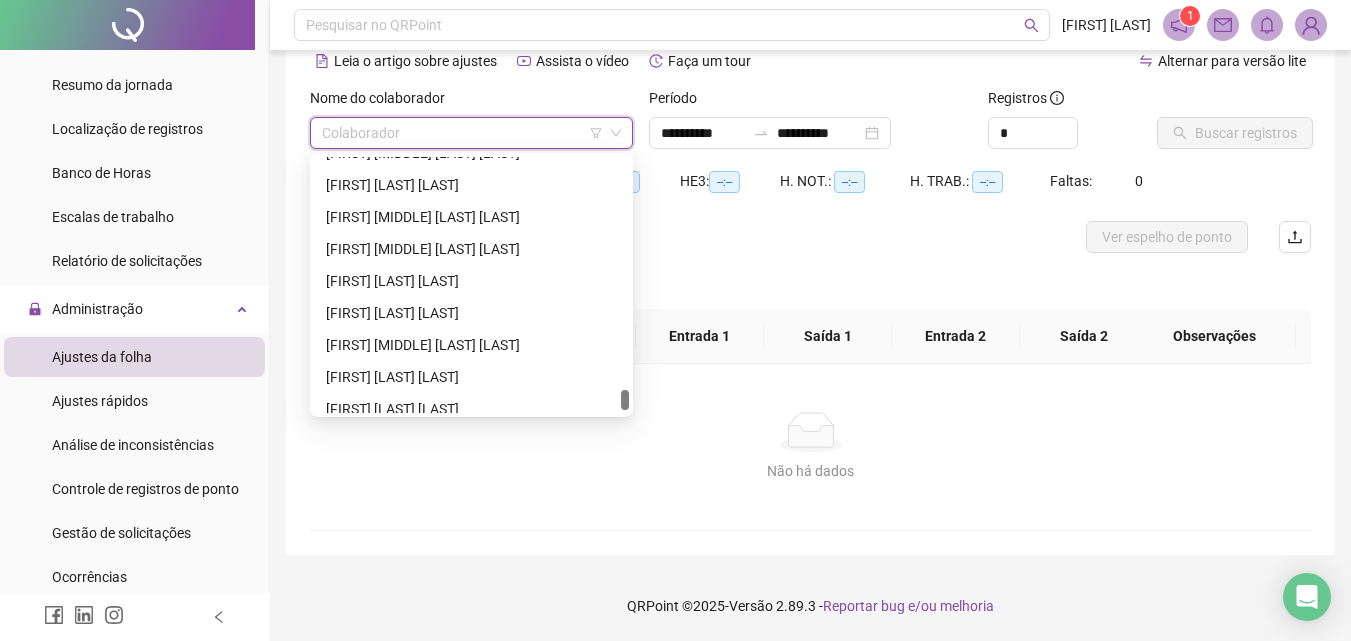 scroll, scrollTop: 3744, scrollLeft: 0, axis: vertical 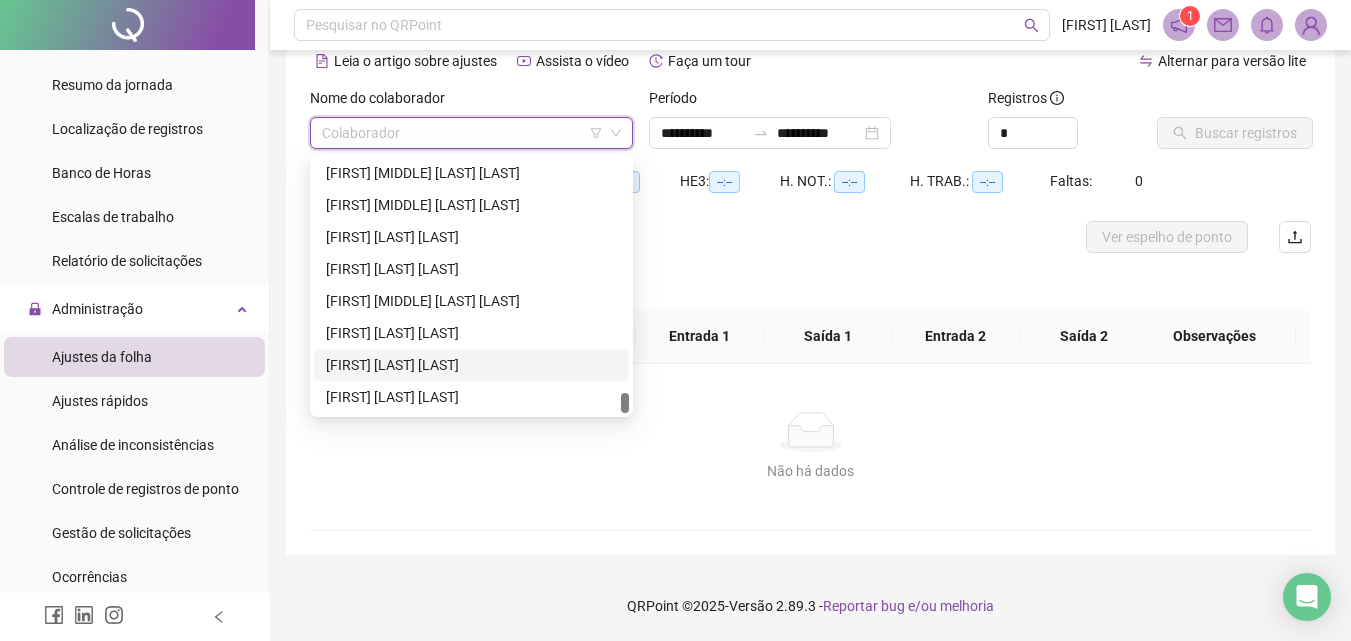 click on "[FIRST] [LAST] [LAST]" at bounding box center [471, 365] 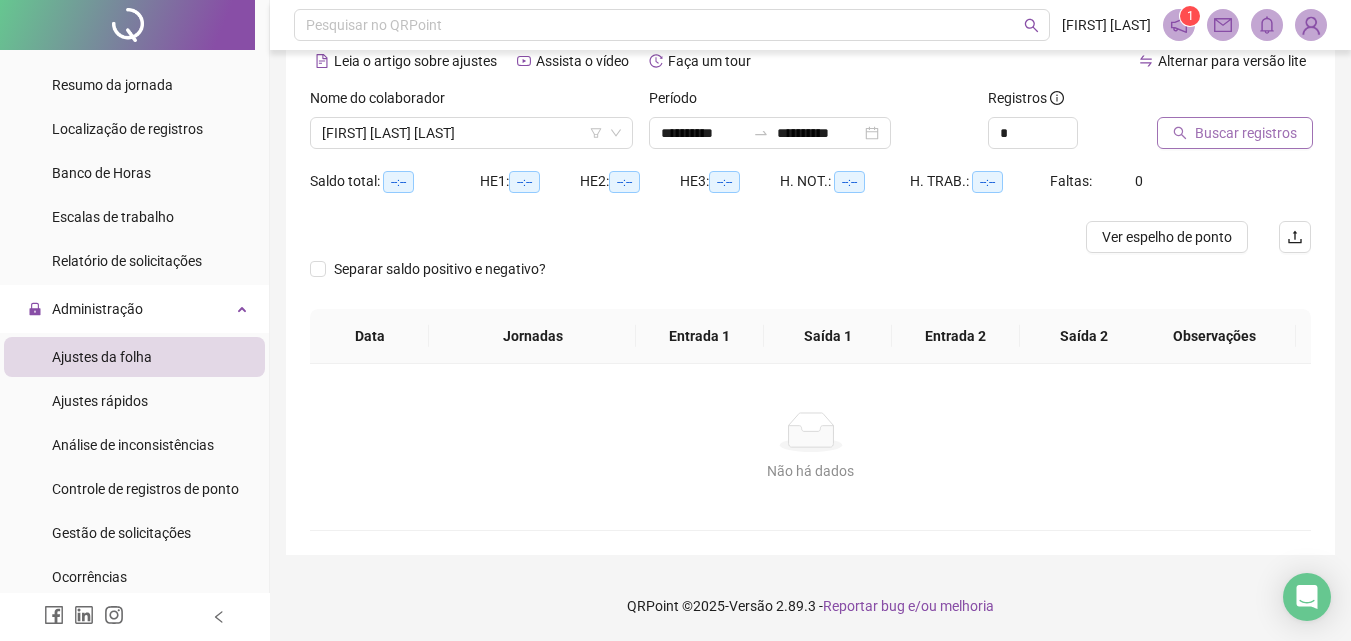 click on "Buscar registros" at bounding box center (1246, 133) 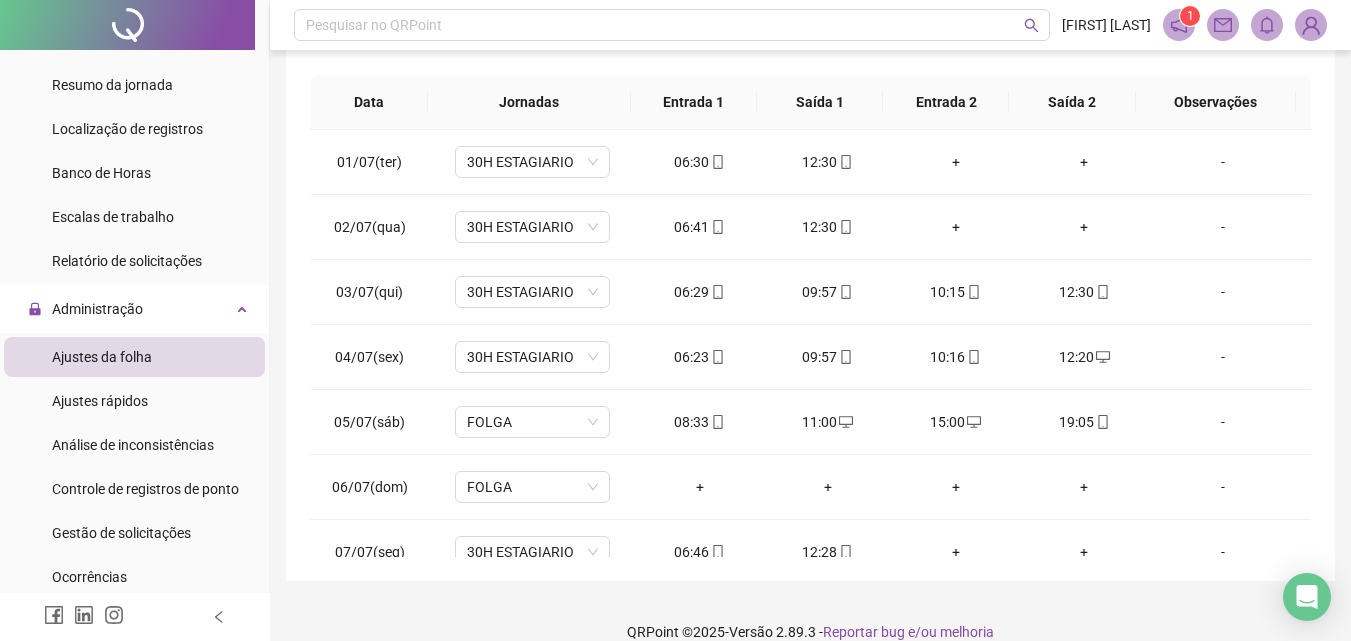 scroll, scrollTop: 357, scrollLeft: 0, axis: vertical 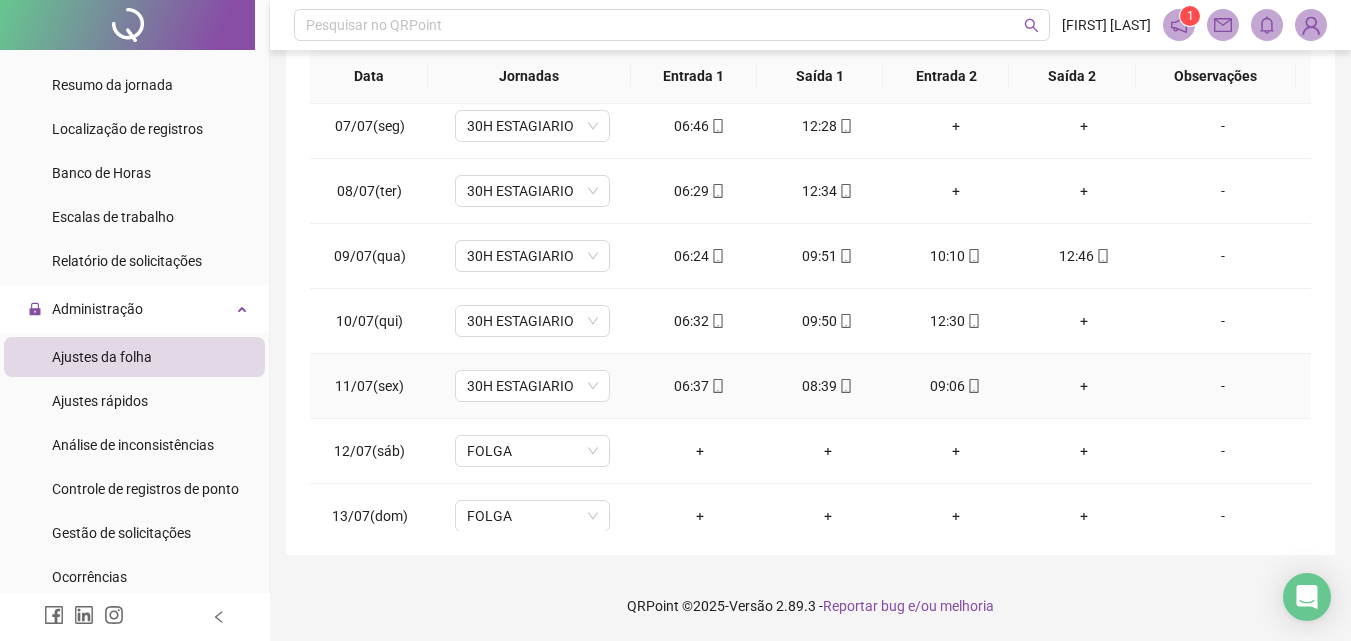 click on "+" at bounding box center (1084, 386) 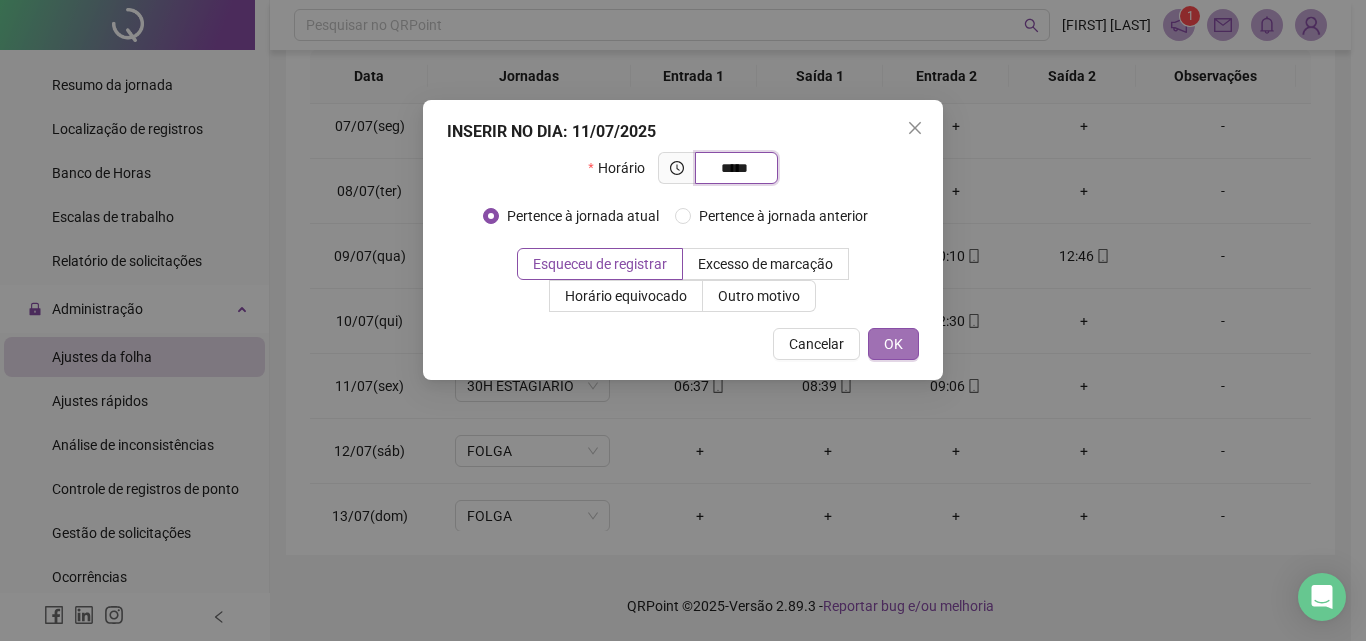 type on "*****" 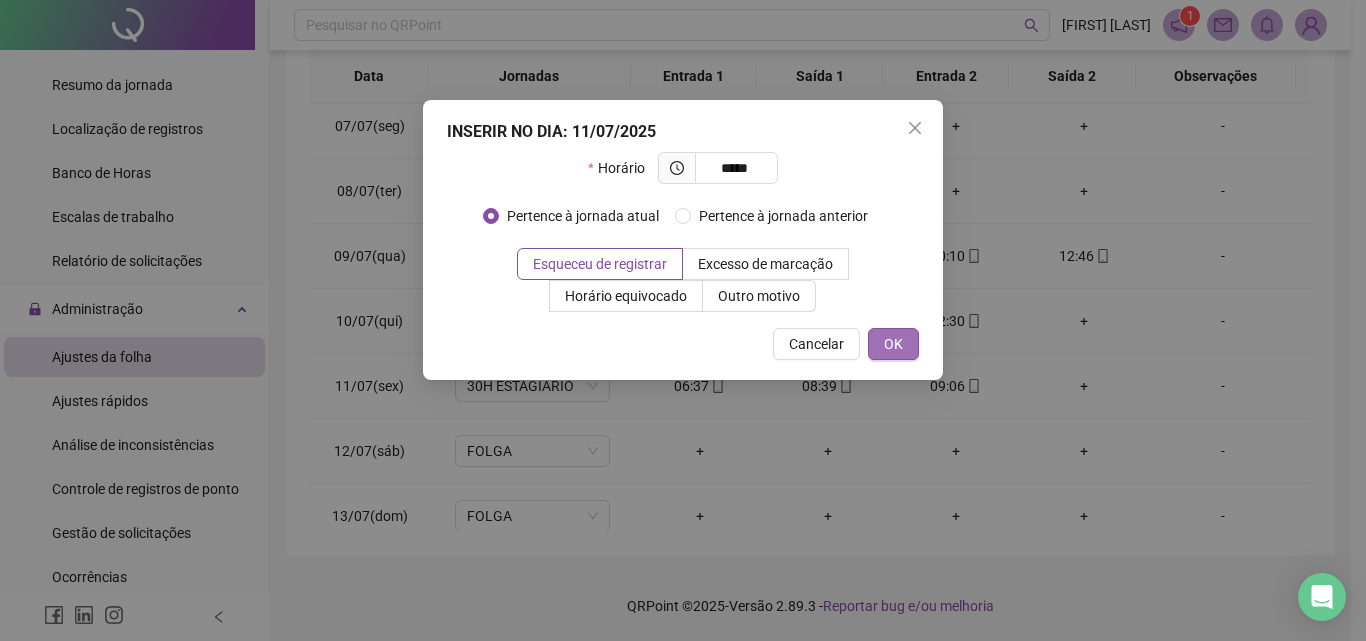 click on "OK" at bounding box center [893, 344] 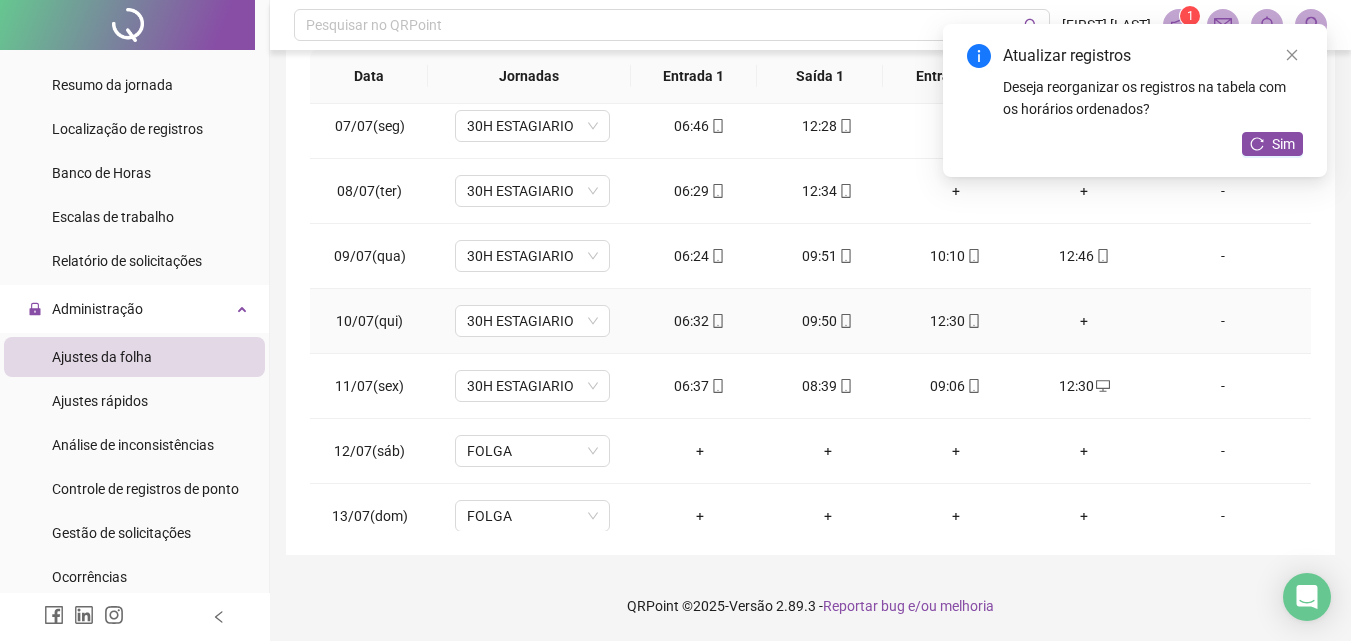 click on "+" at bounding box center [1084, 321] 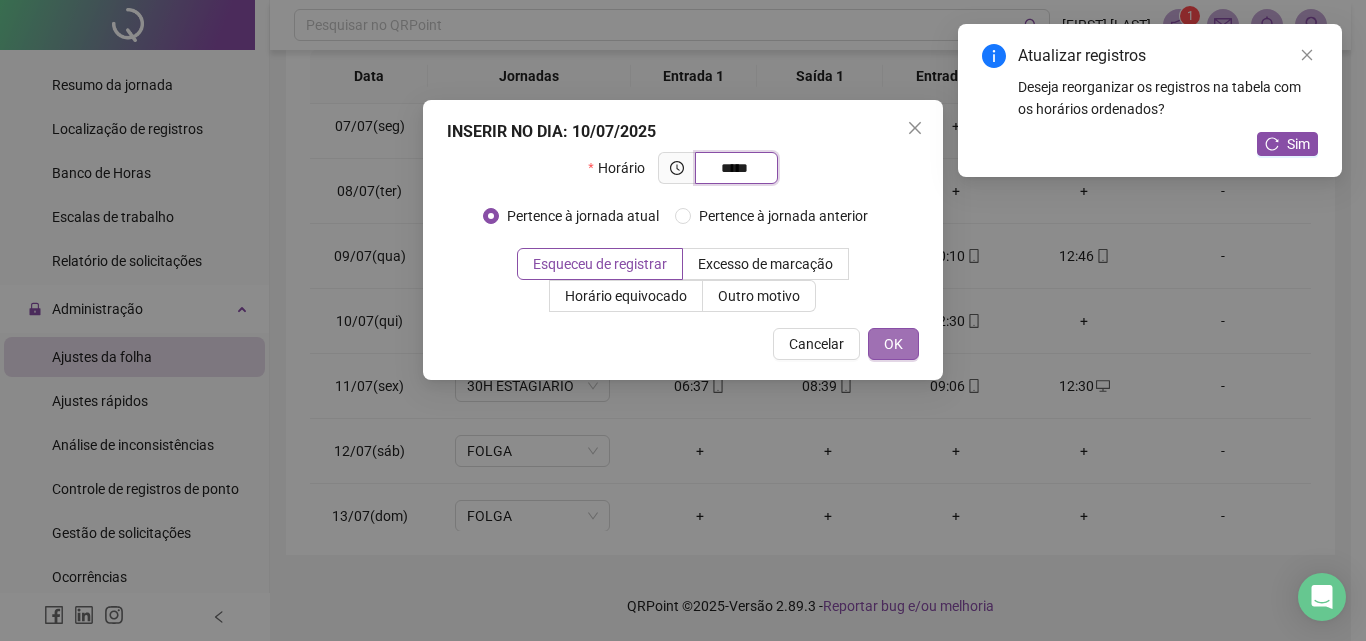 type on "*****" 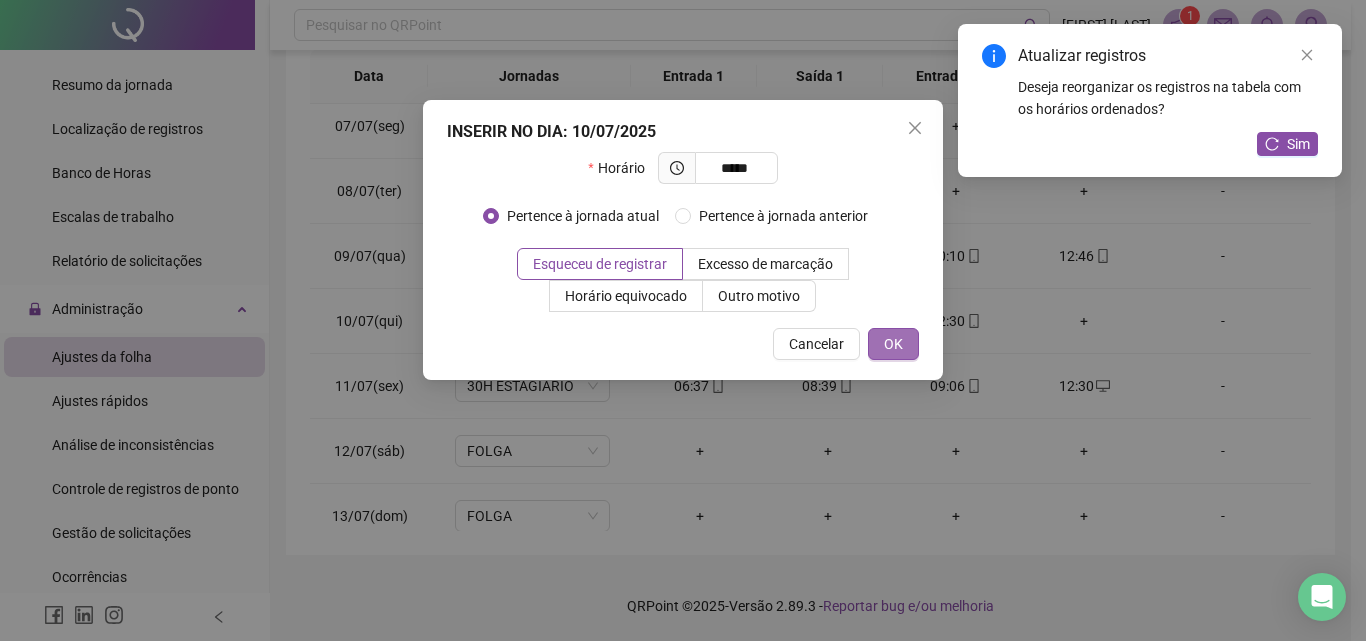 click on "OK" at bounding box center [893, 344] 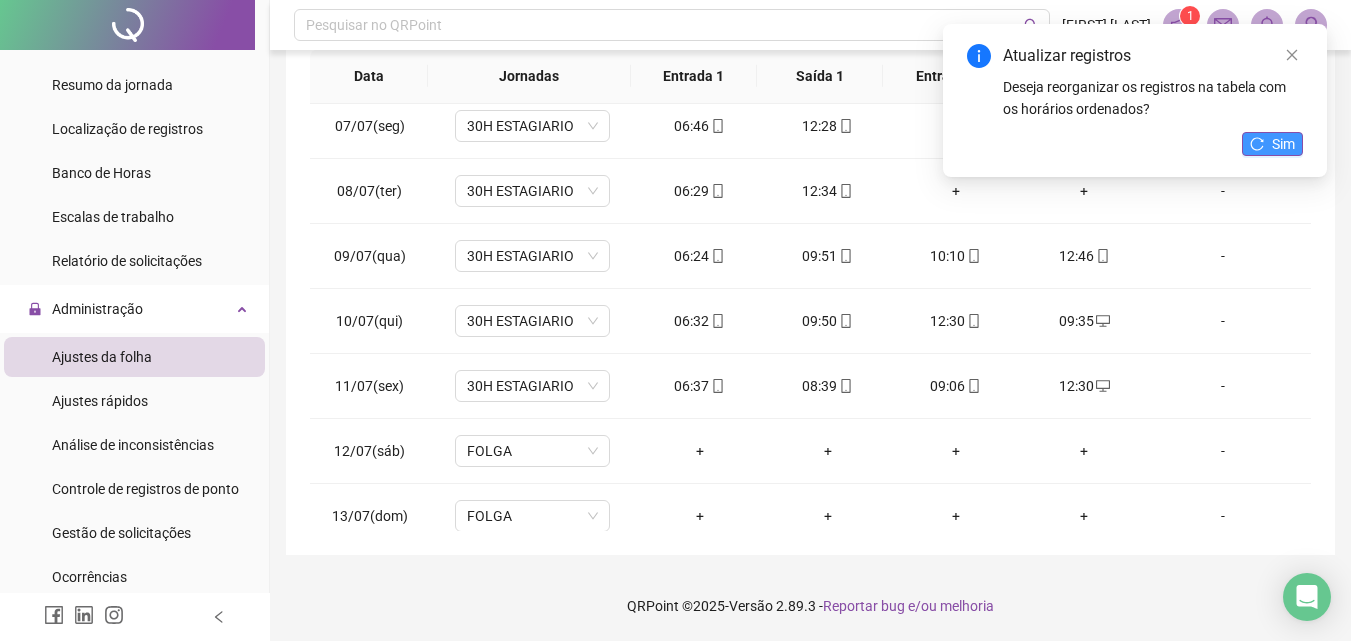 click on "Sim" at bounding box center [1283, 144] 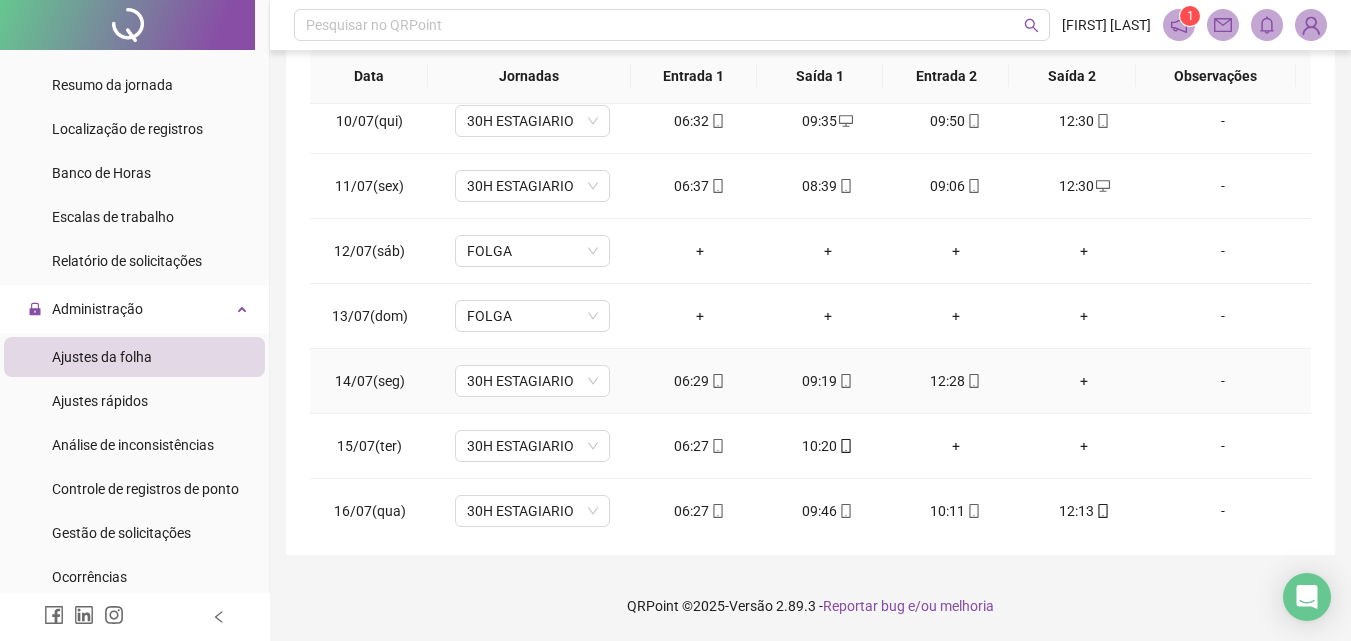 scroll, scrollTop: 700, scrollLeft: 0, axis: vertical 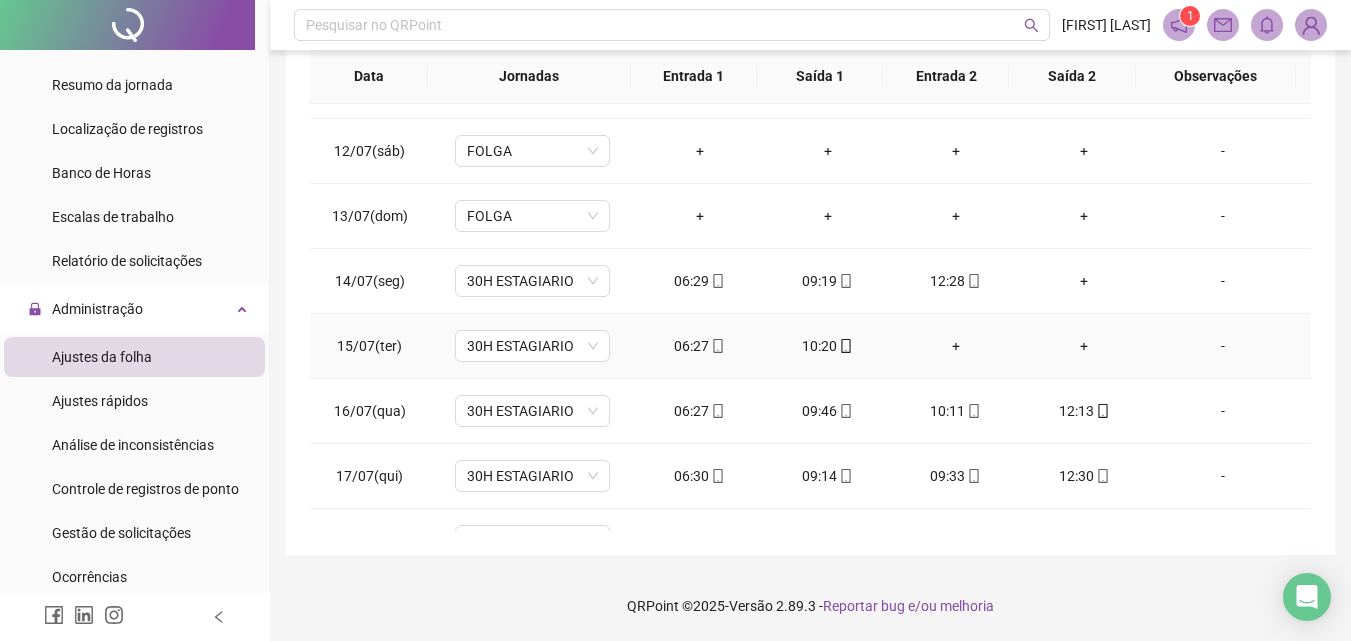 click on "+" at bounding box center (956, 346) 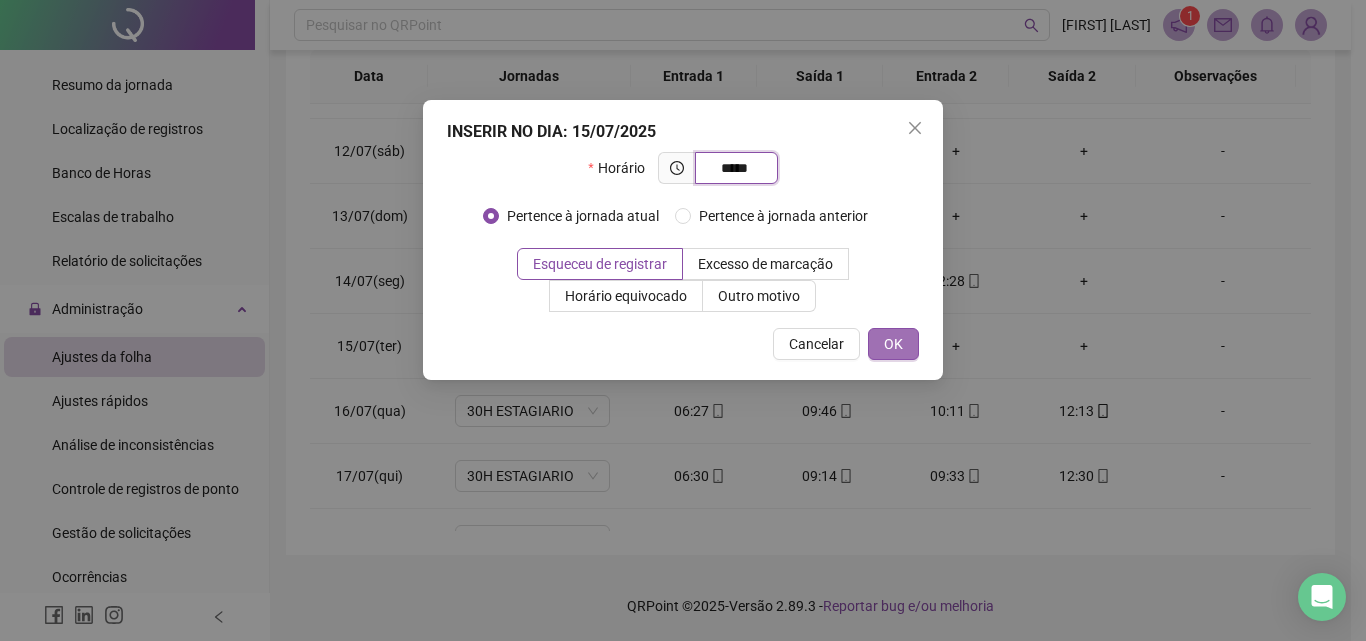 type on "*****" 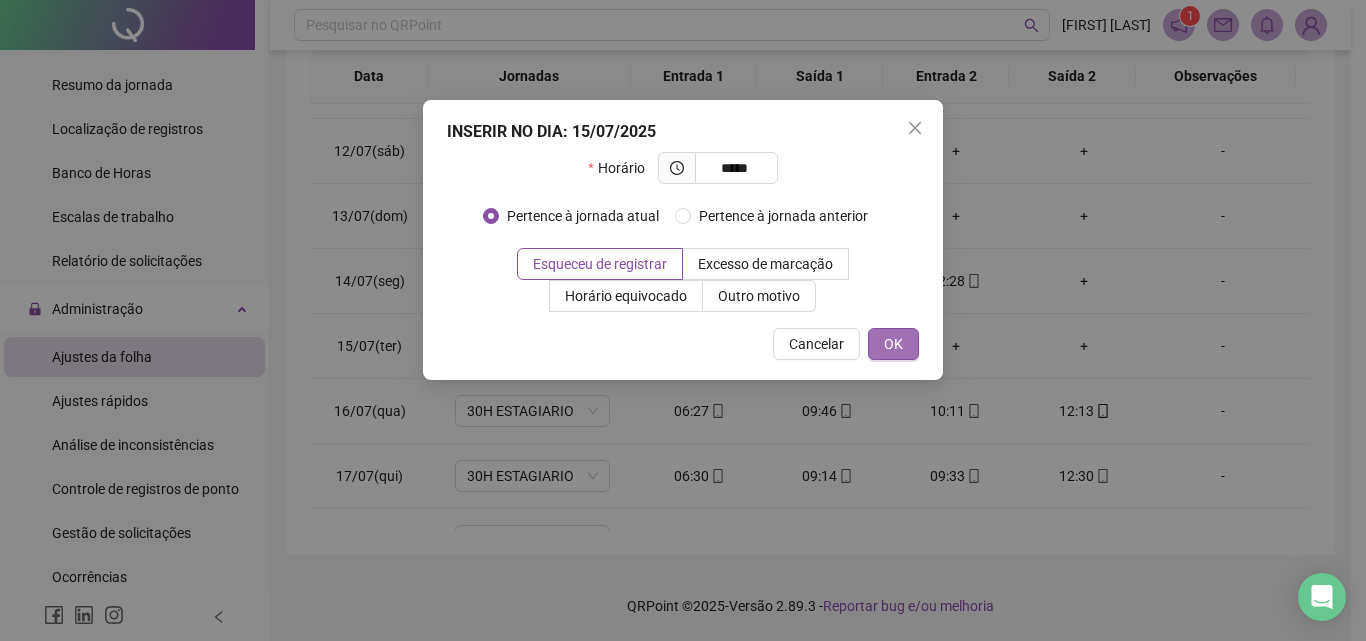 click on "OK" at bounding box center [893, 344] 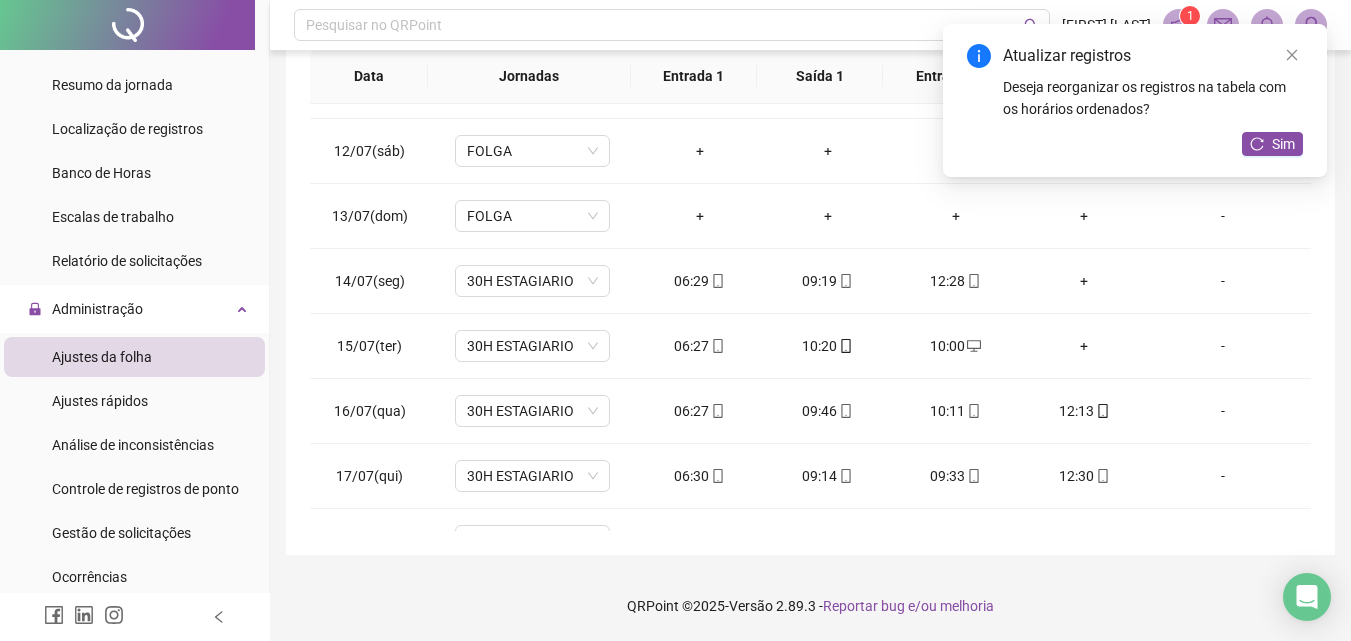 click on "+" at bounding box center (1084, 346) 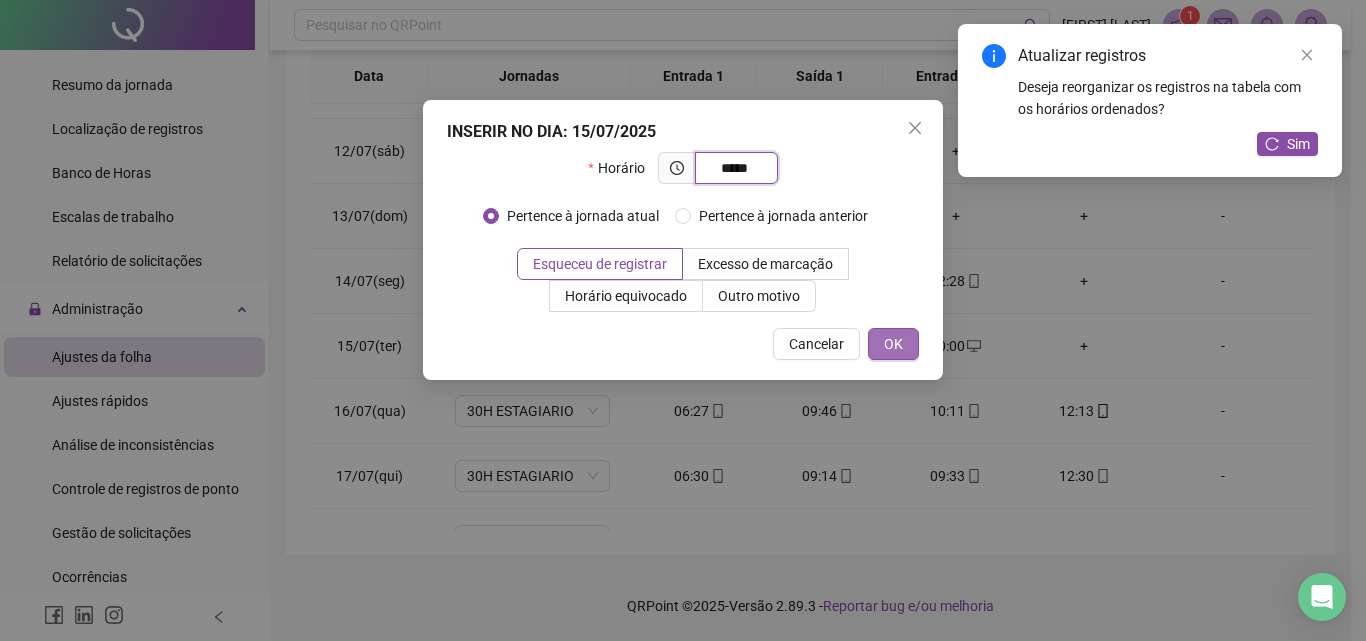 type on "*****" 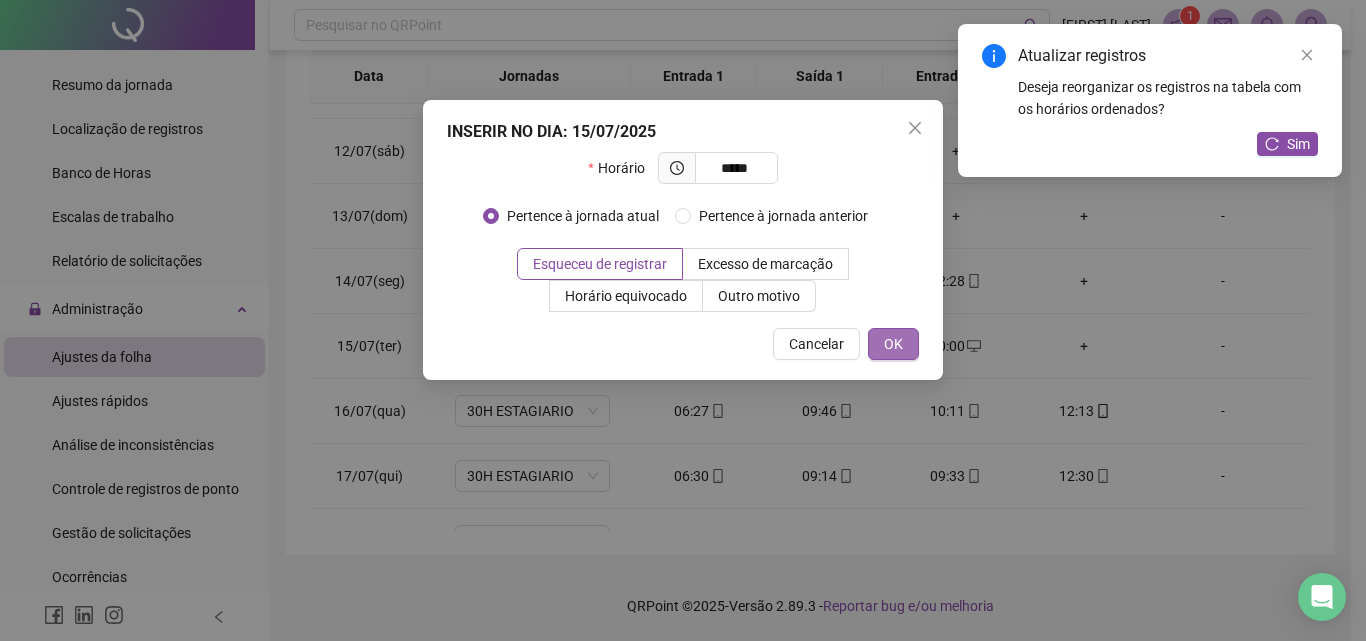 click on "OK" at bounding box center [893, 344] 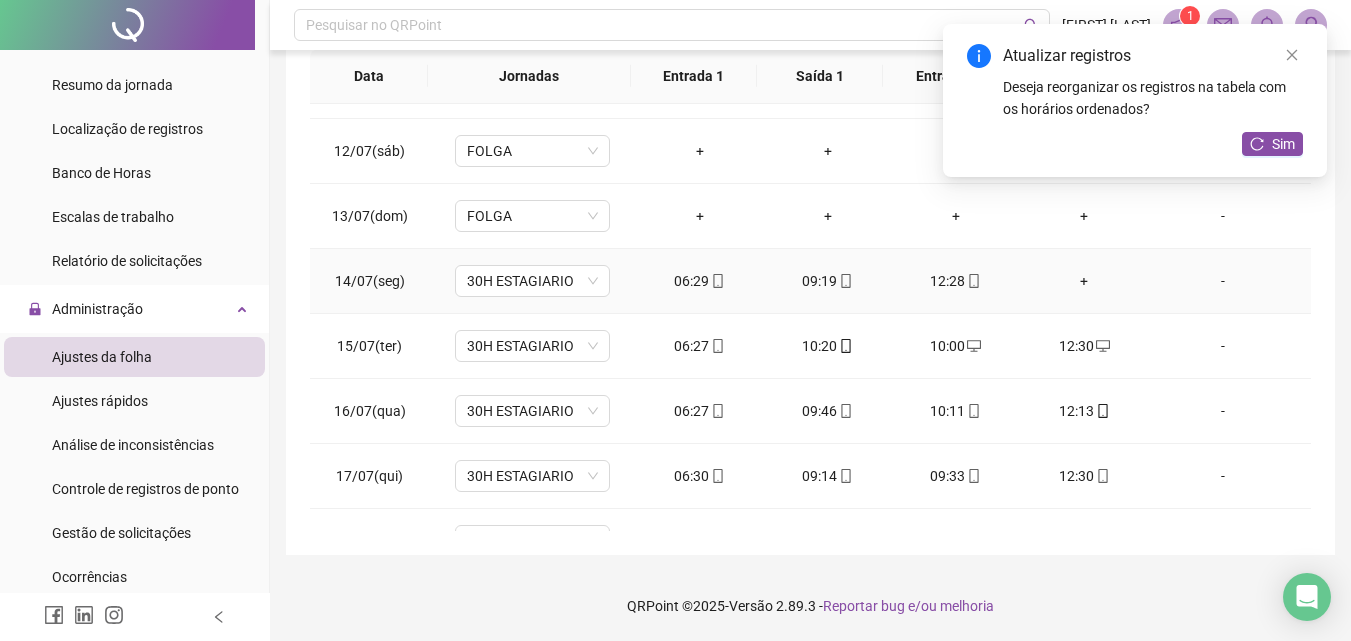 click on "+" at bounding box center (1084, 281) 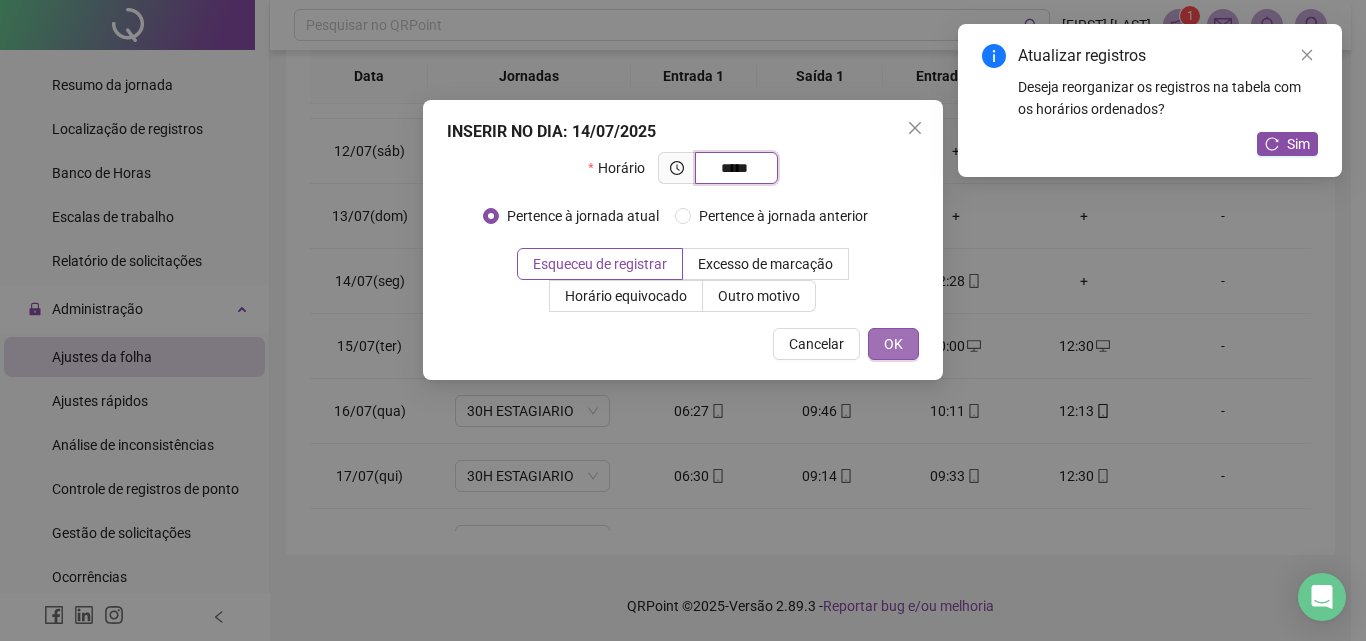 type on "*****" 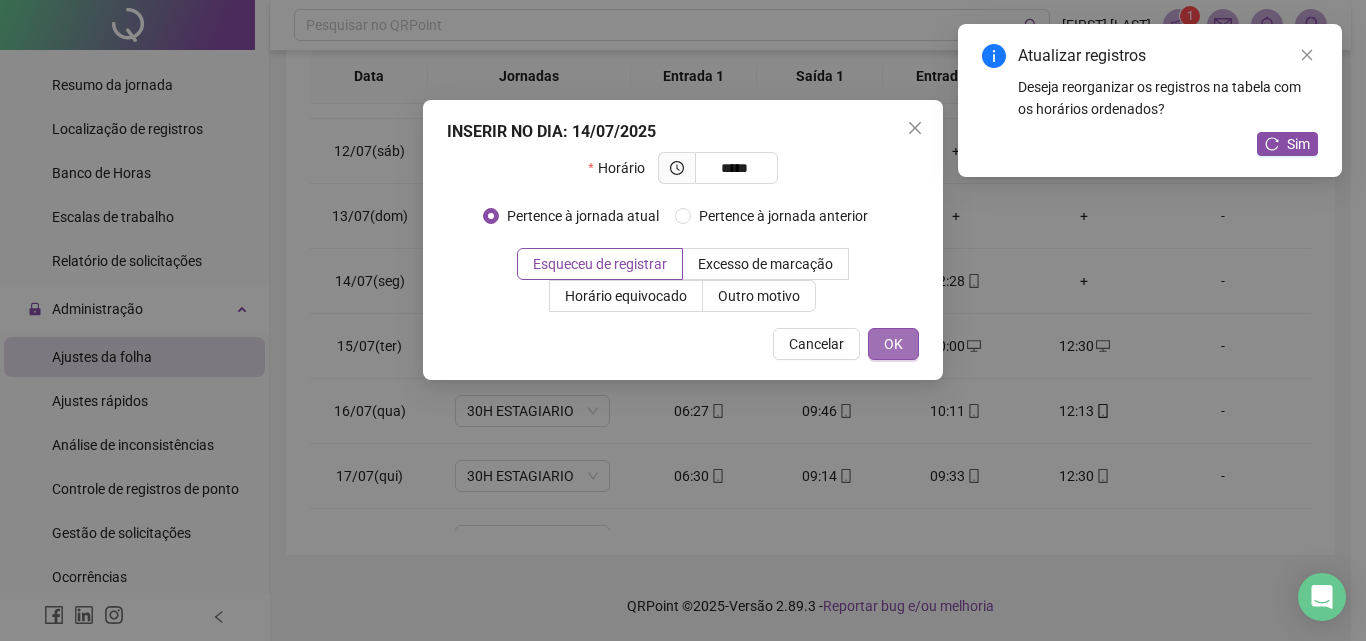 click on "OK" at bounding box center (893, 344) 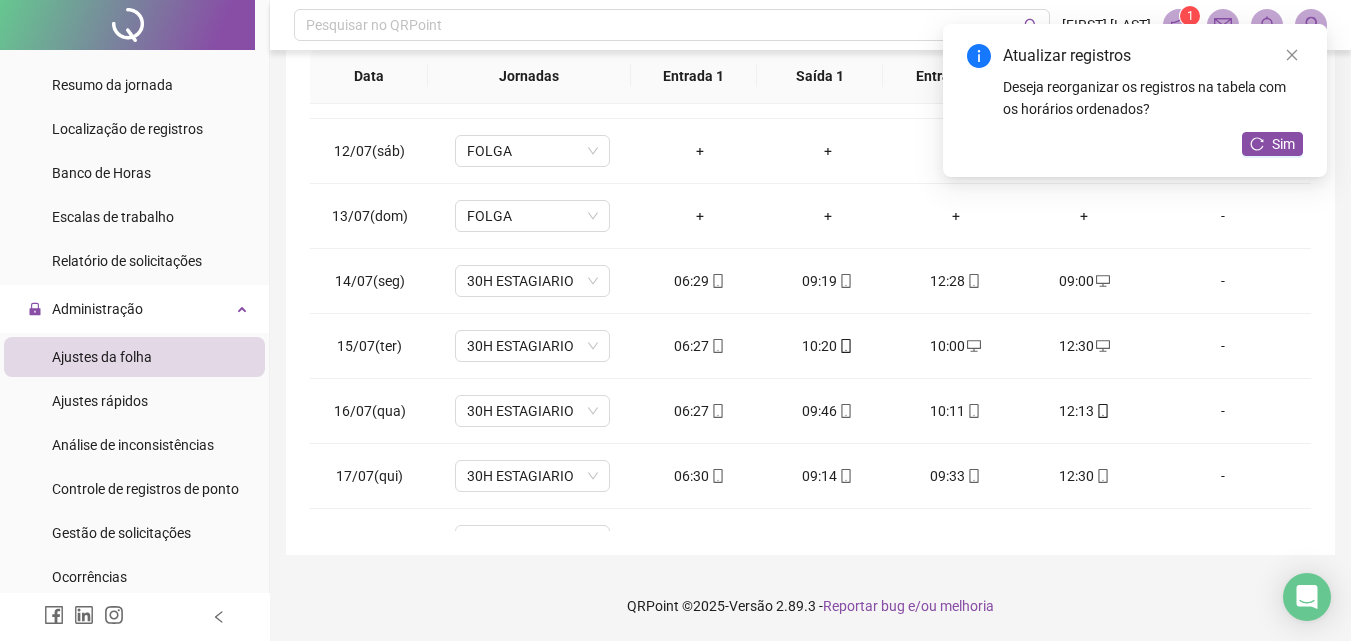 click on "Atualizar registros Deseja reorganizar os registros na tabela com os horários ordenados? Sim" at bounding box center (1135, 100) 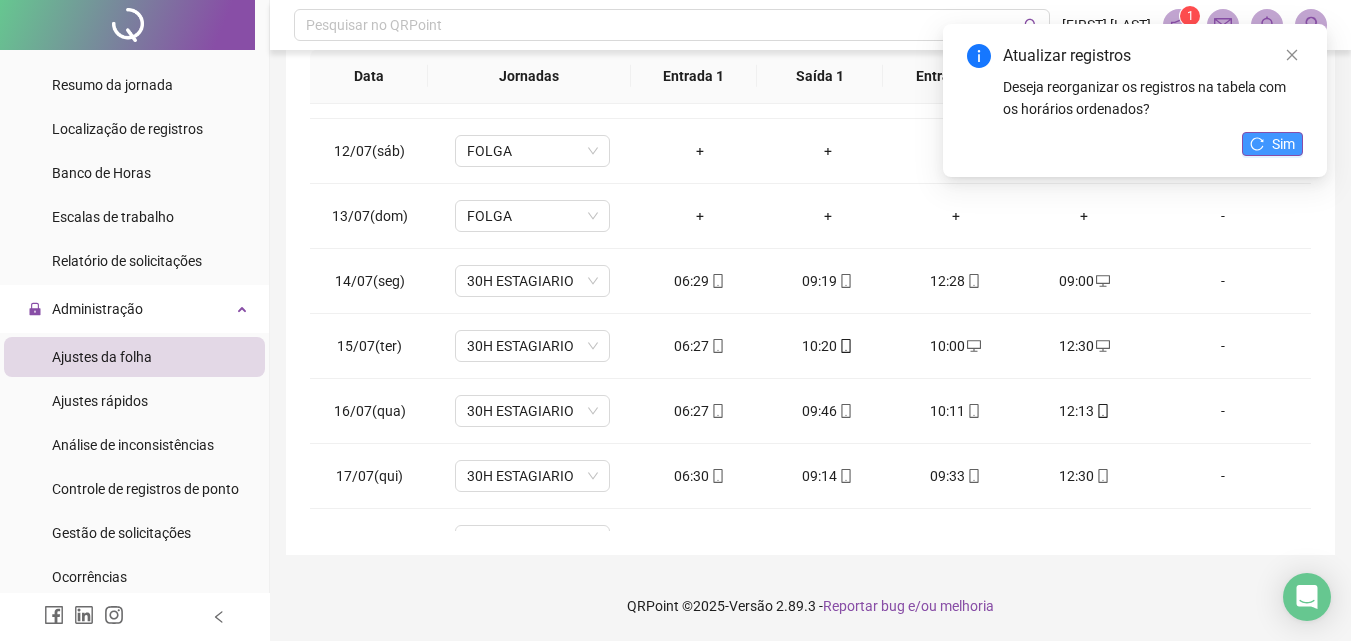 click on "Sim" at bounding box center (1283, 144) 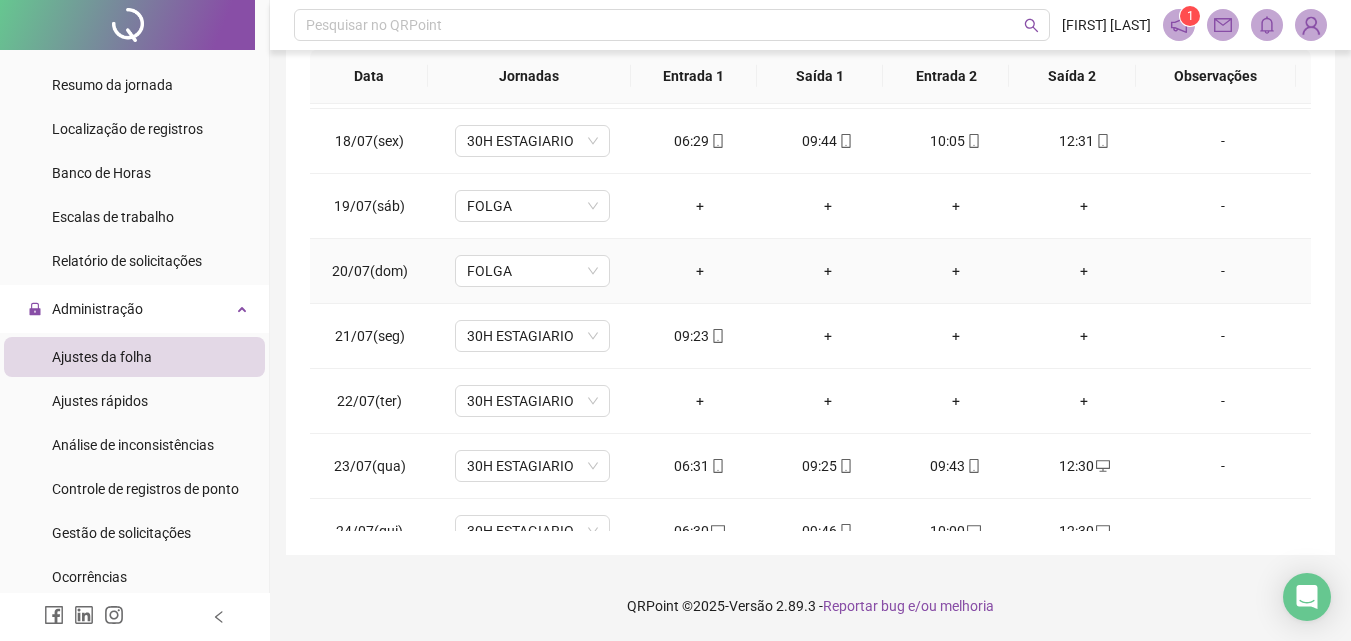 scroll, scrollTop: 1200, scrollLeft: 0, axis: vertical 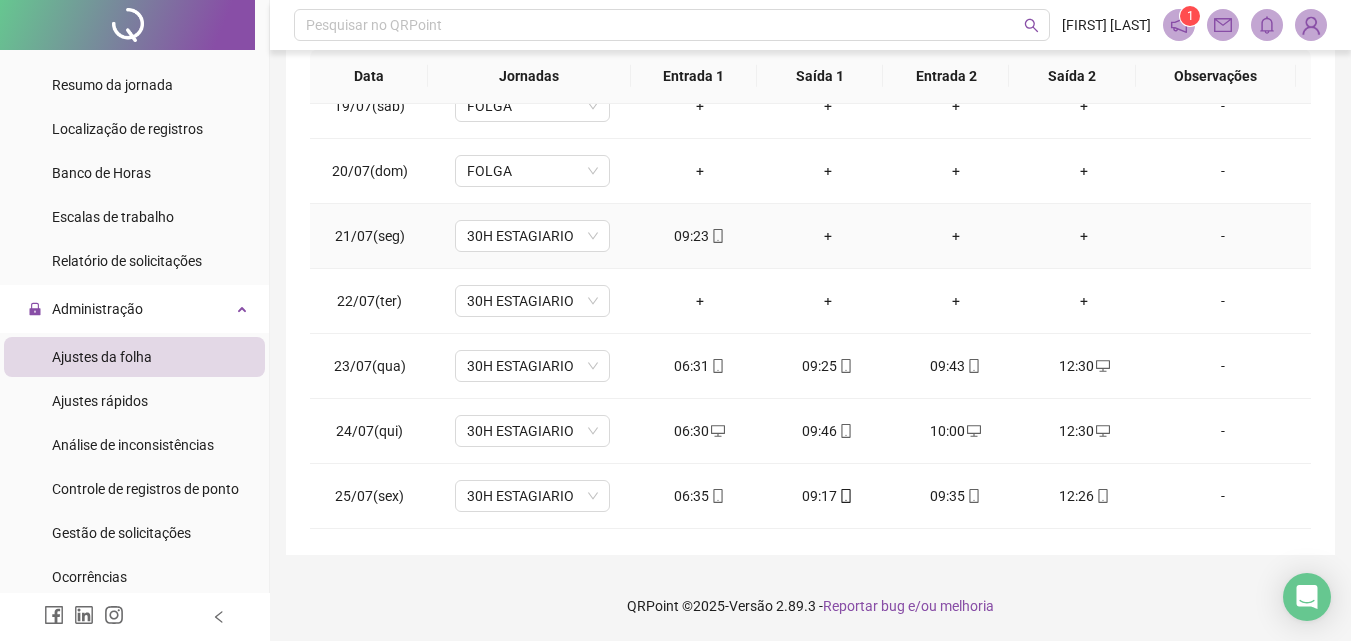 click on "+" at bounding box center (828, 236) 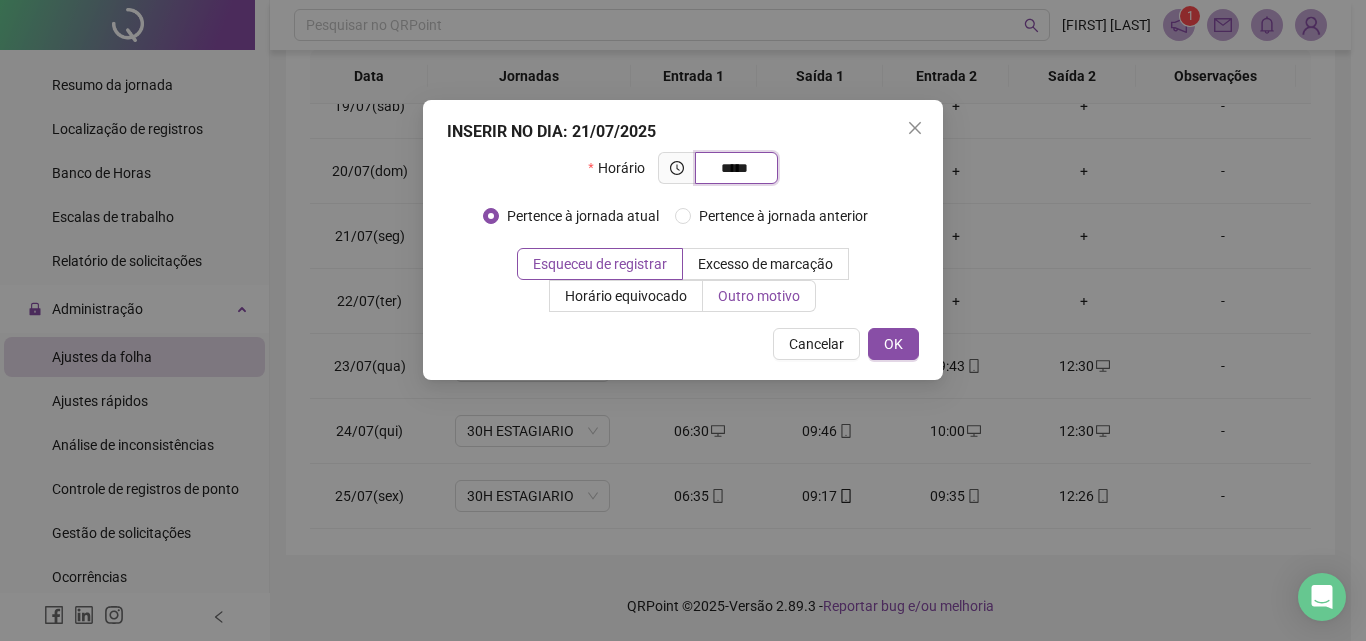 type on "*****" 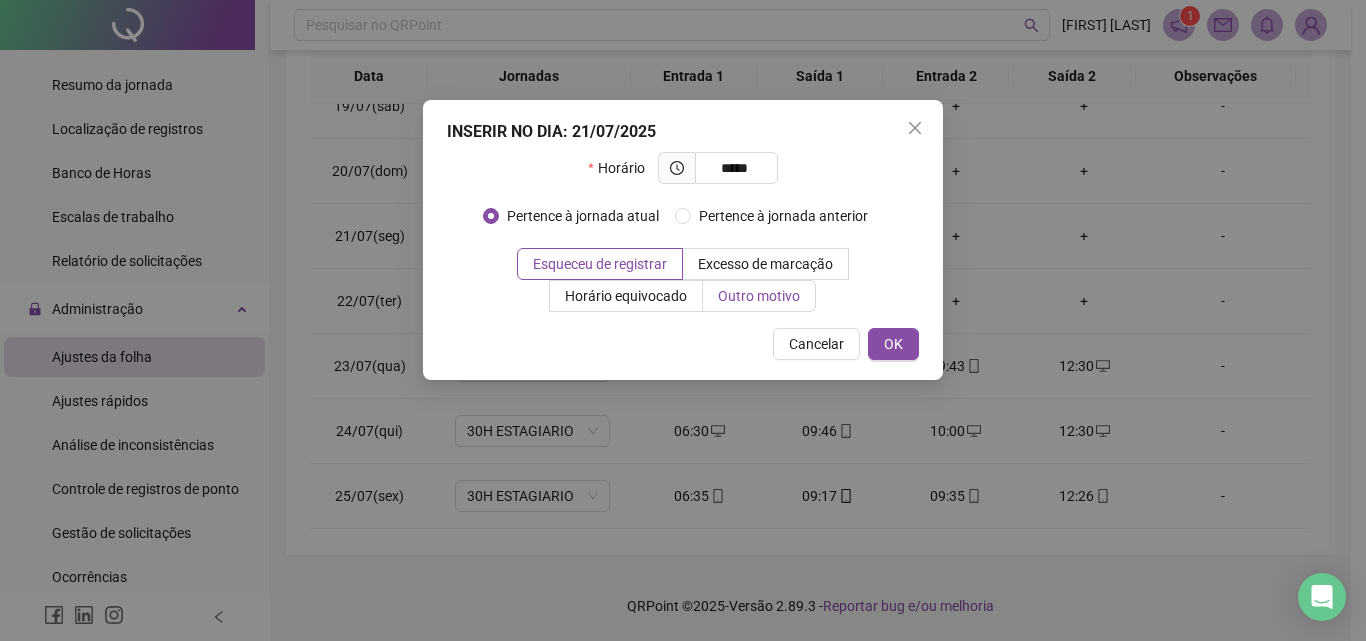 click on "Outro motivo" at bounding box center [759, 296] 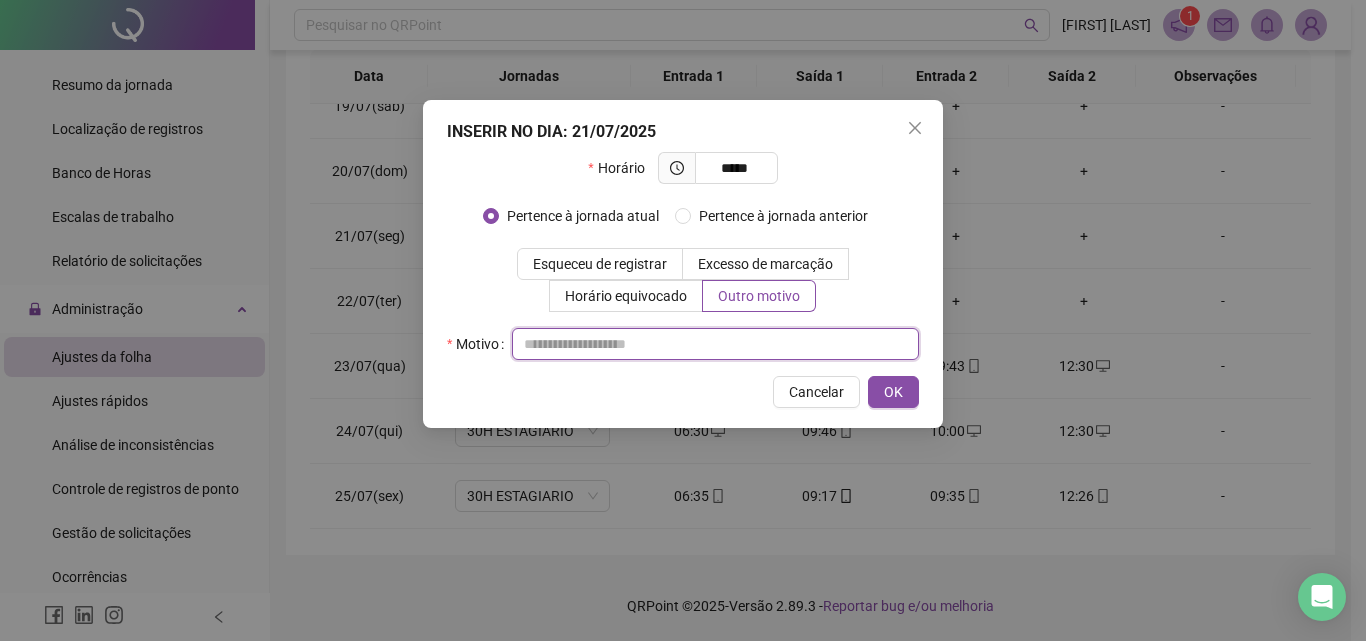 click at bounding box center (715, 344) 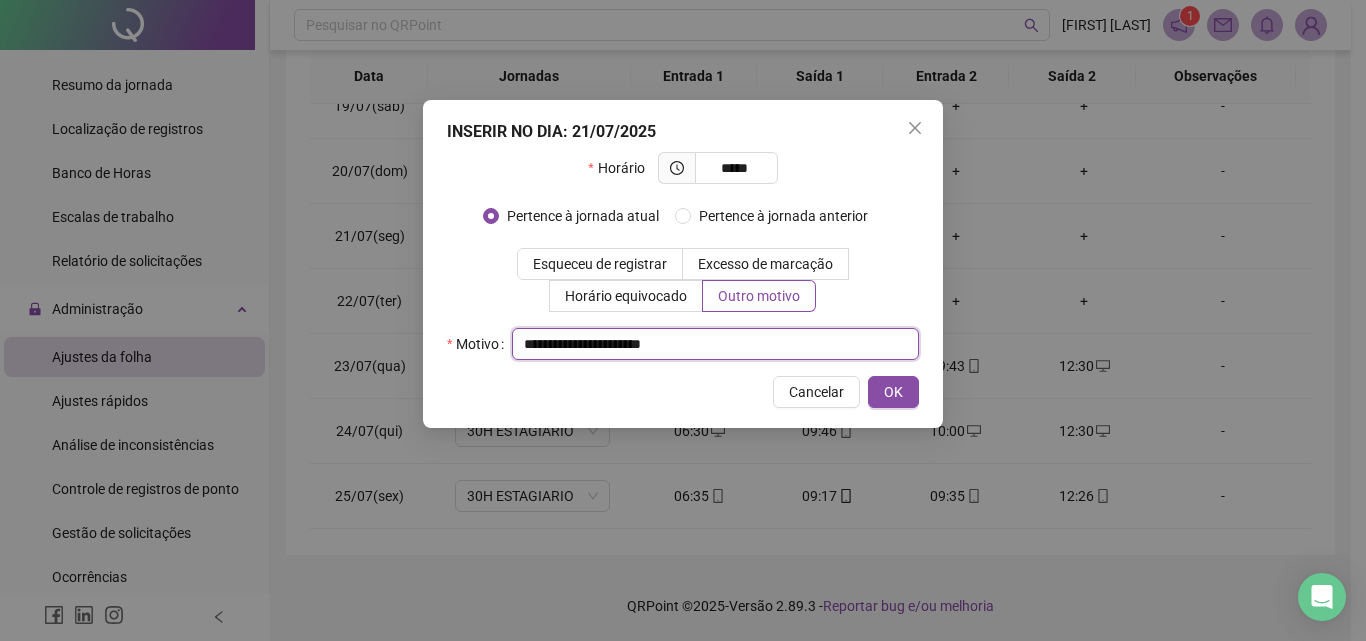 drag, startPoint x: 682, startPoint y: 345, endPoint x: 525, endPoint y: 338, distance: 157.15598 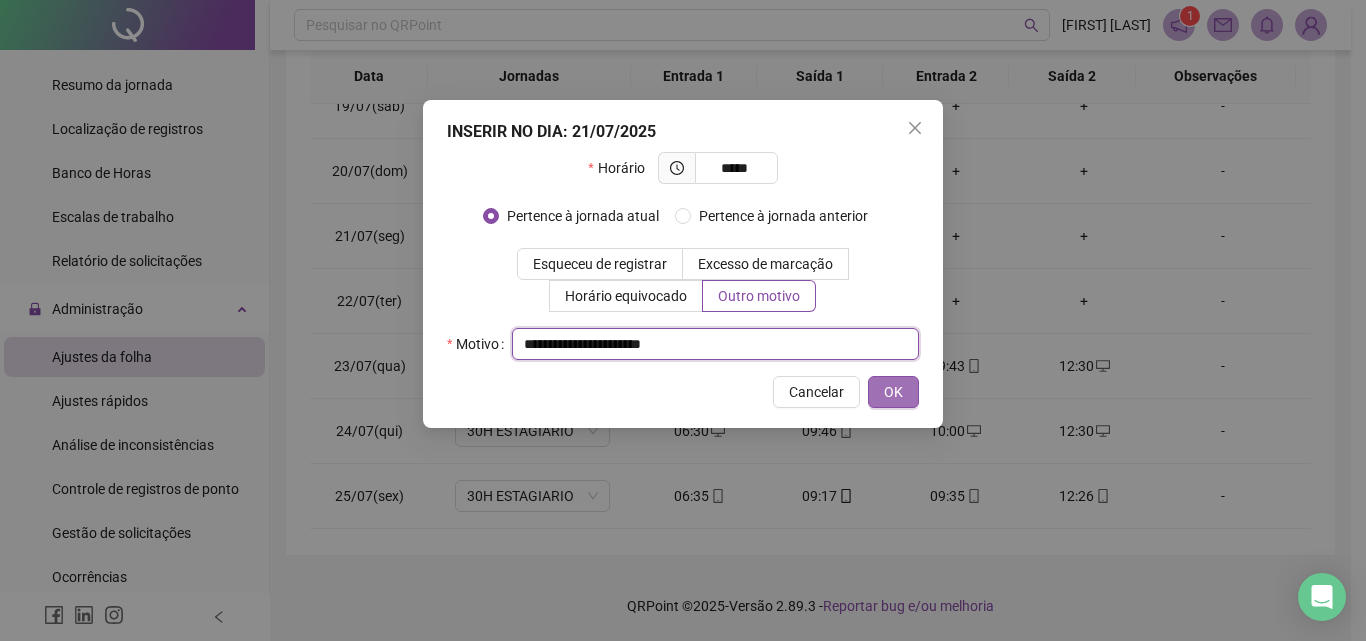 type on "**********" 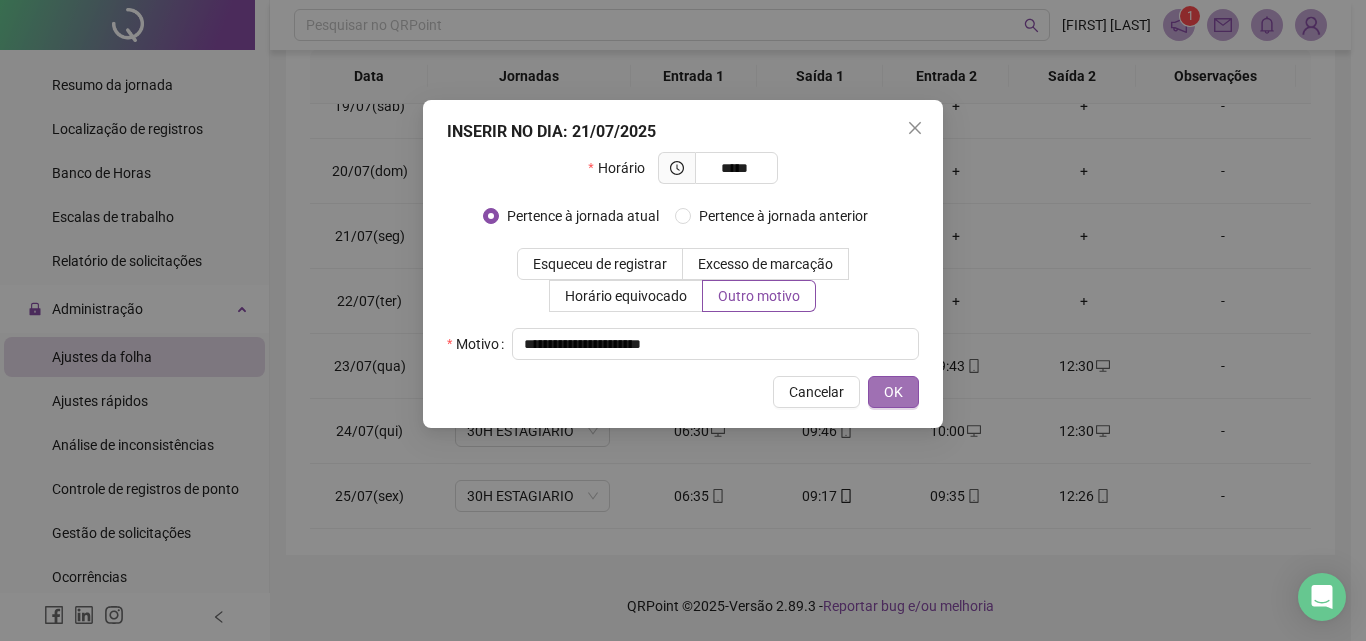 click on "OK" at bounding box center [893, 392] 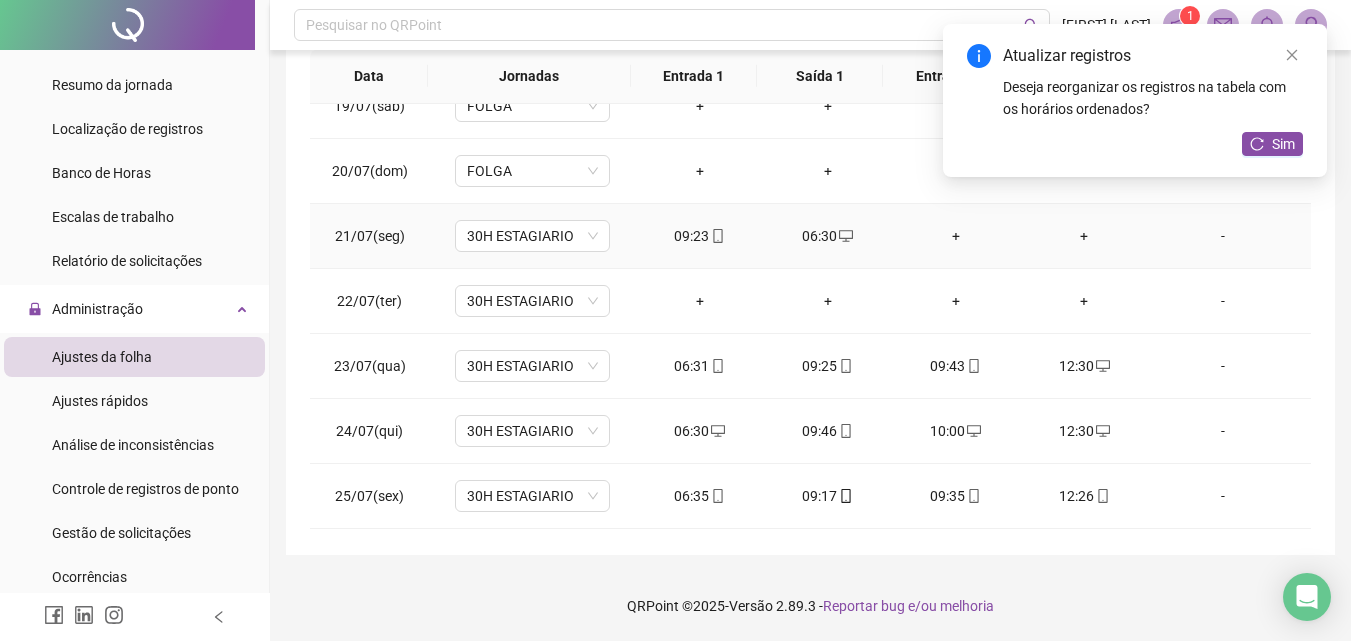 click on "+" at bounding box center (956, 236) 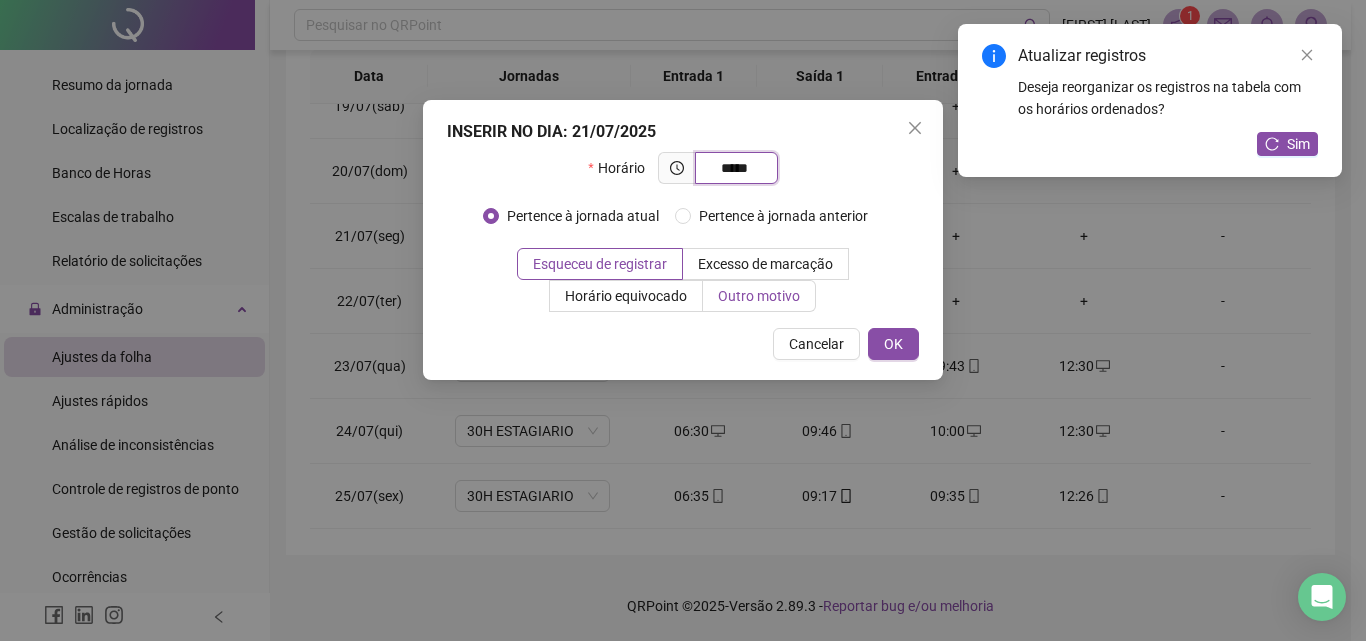 type on "*****" 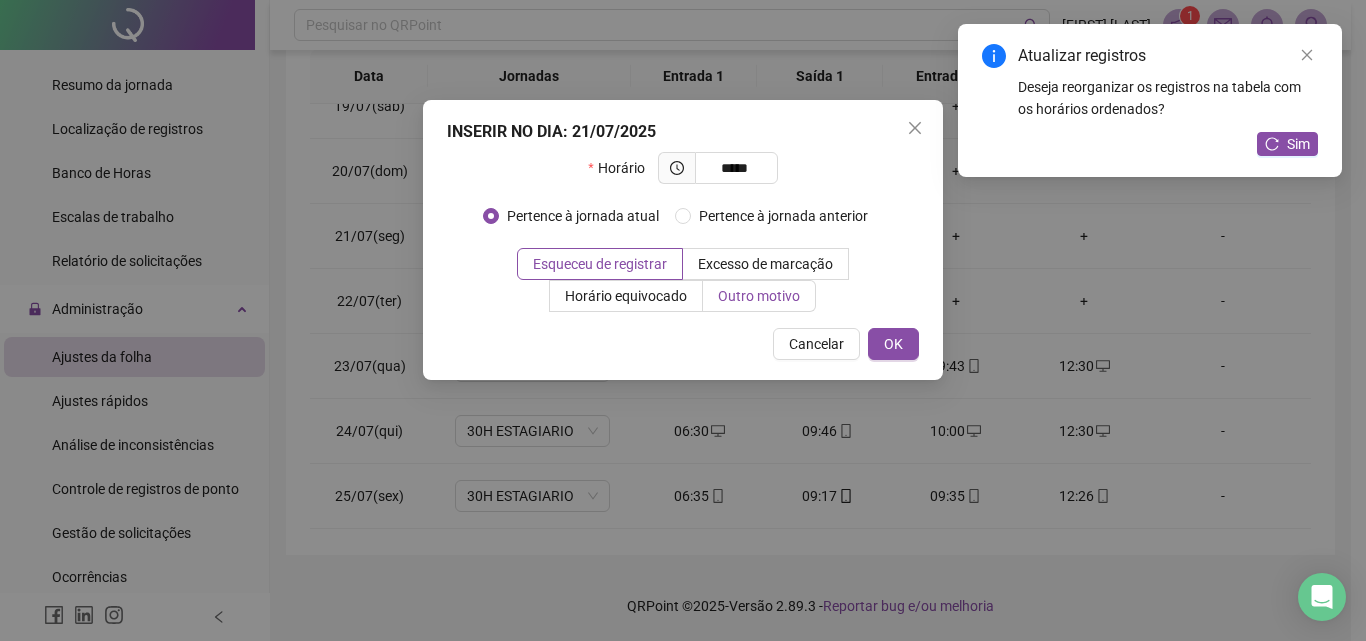 click on "Outro motivo" at bounding box center (759, 296) 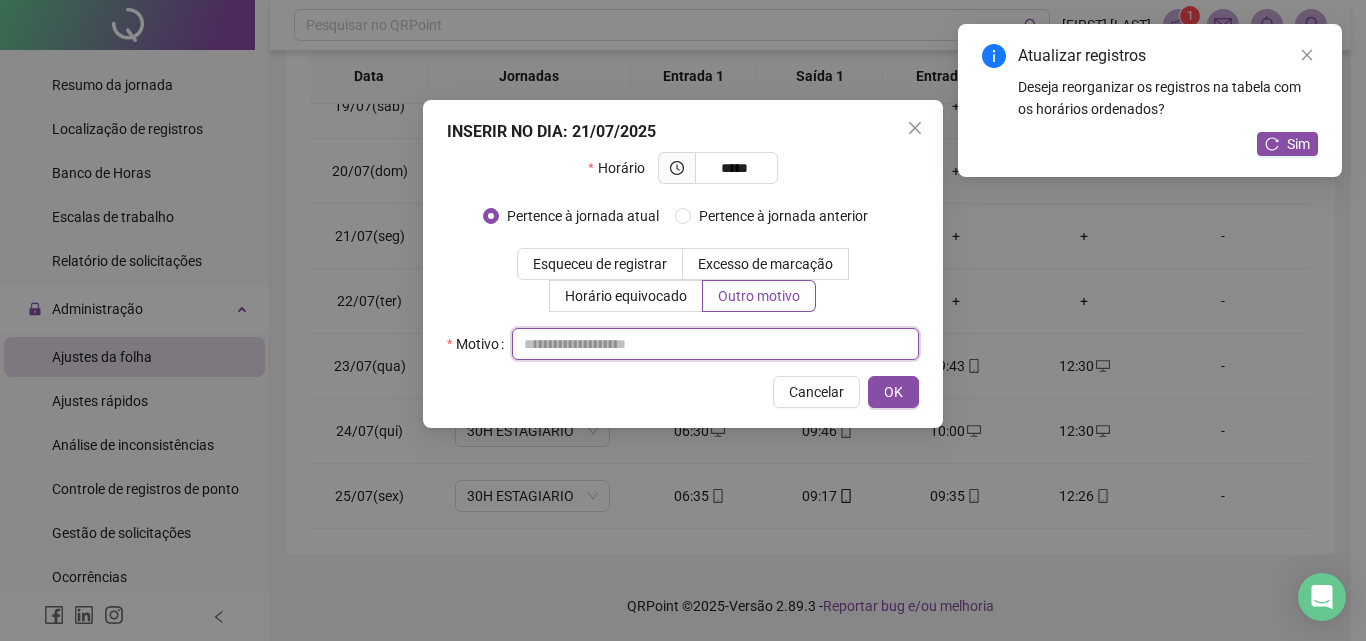 click at bounding box center [715, 344] 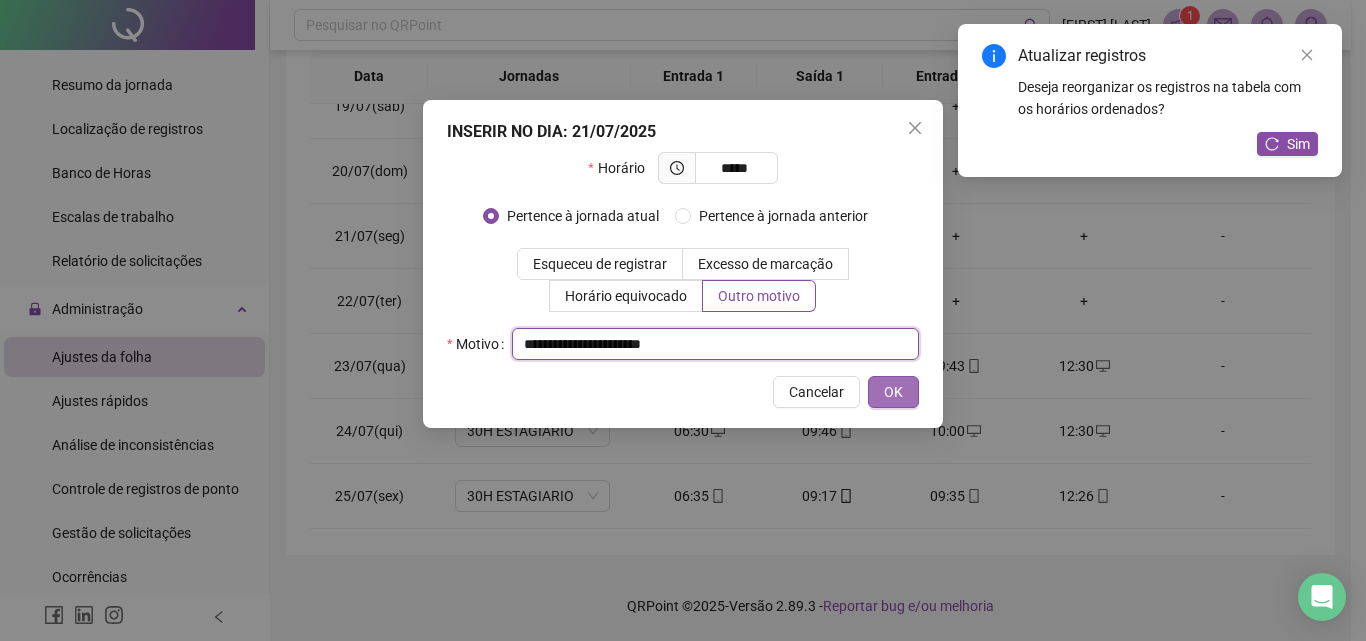 type on "**********" 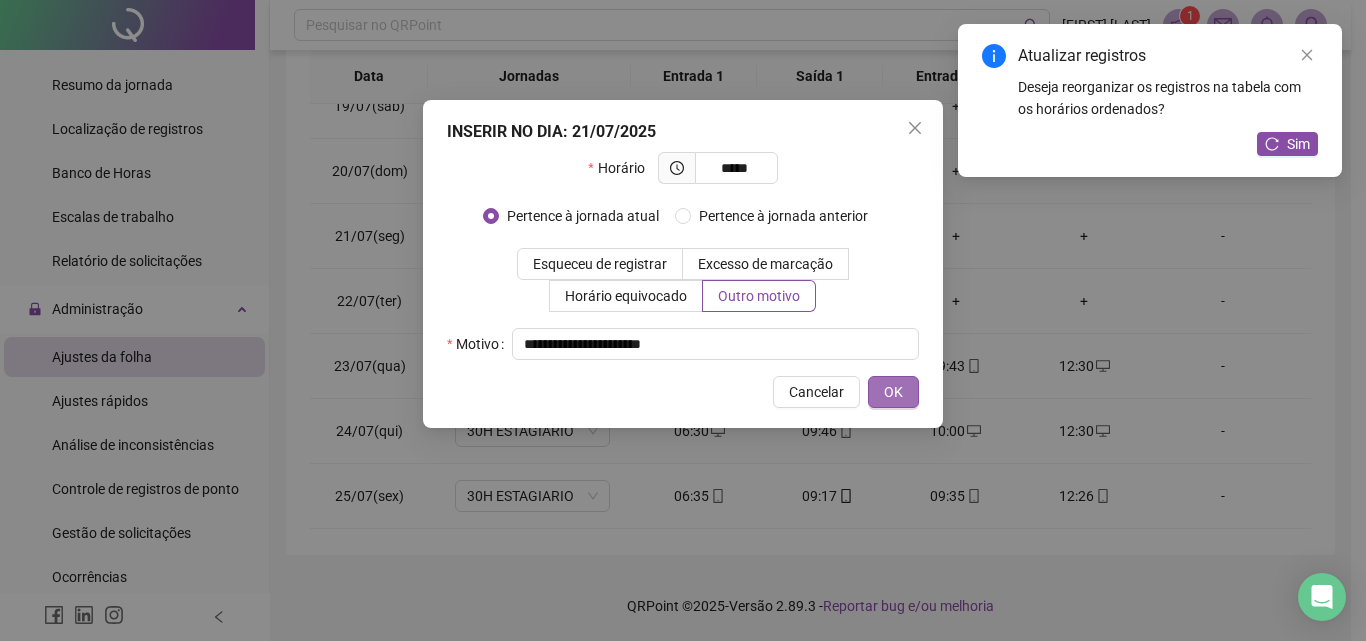 click on "OK" at bounding box center (893, 392) 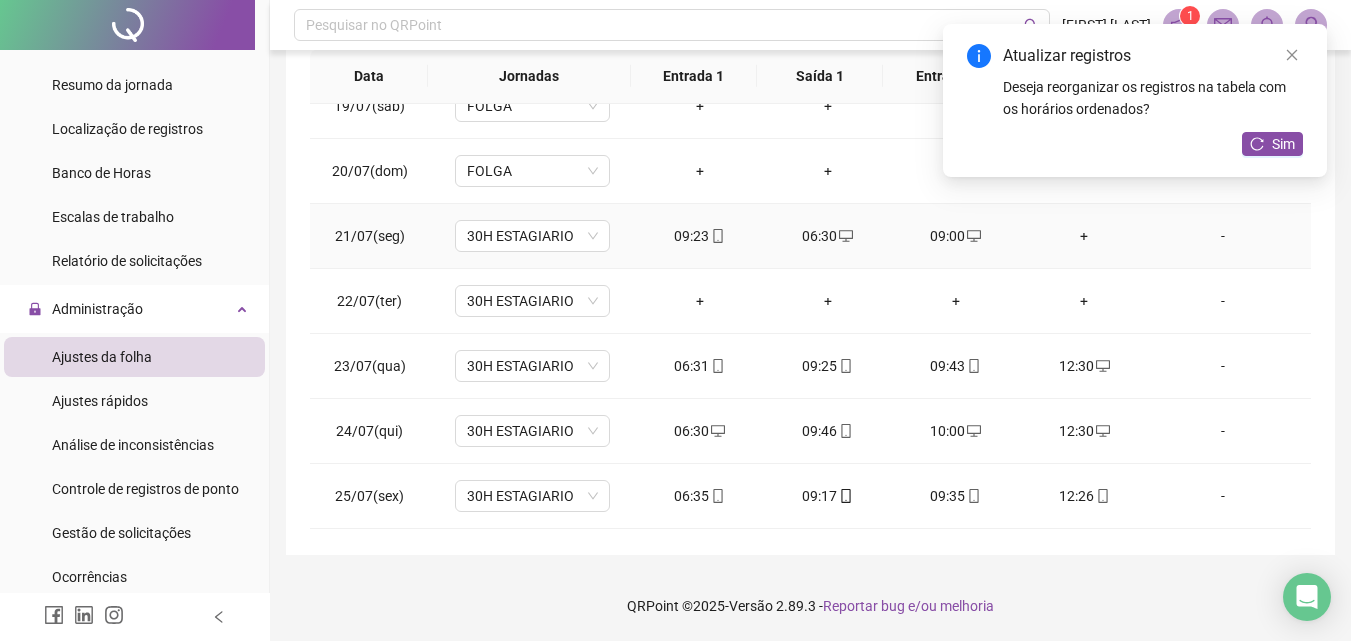 click on "+" at bounding box center (1084, 236) 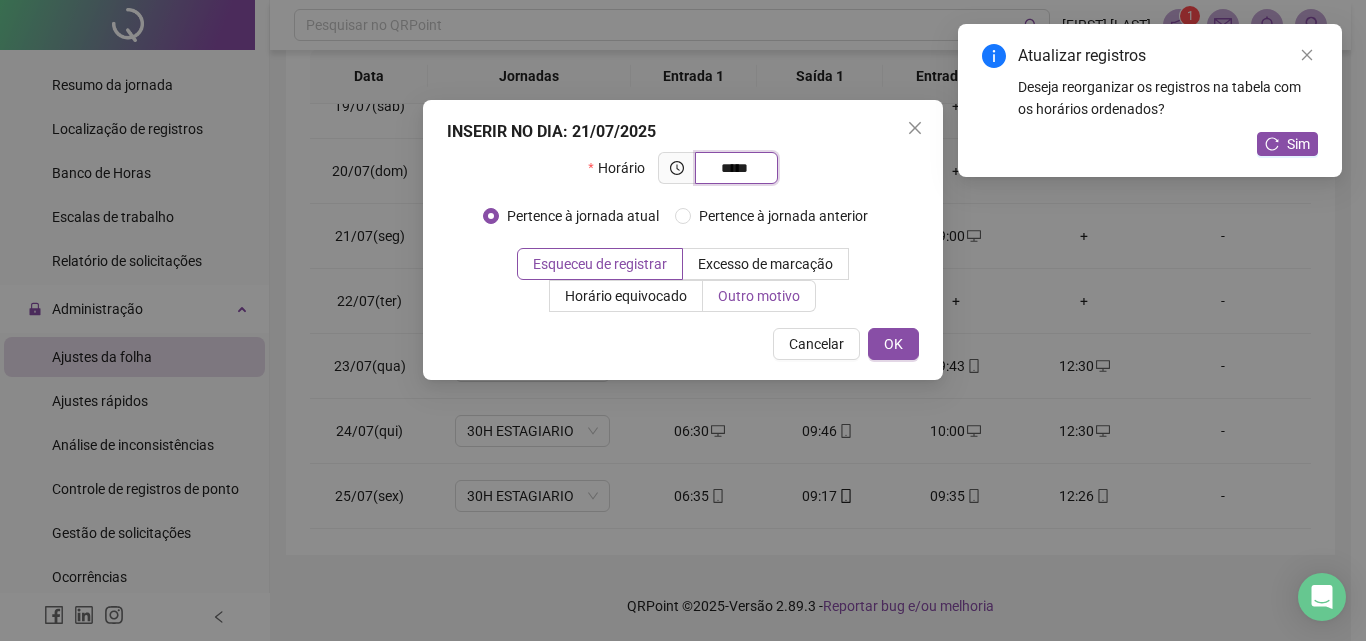 type on "*****" 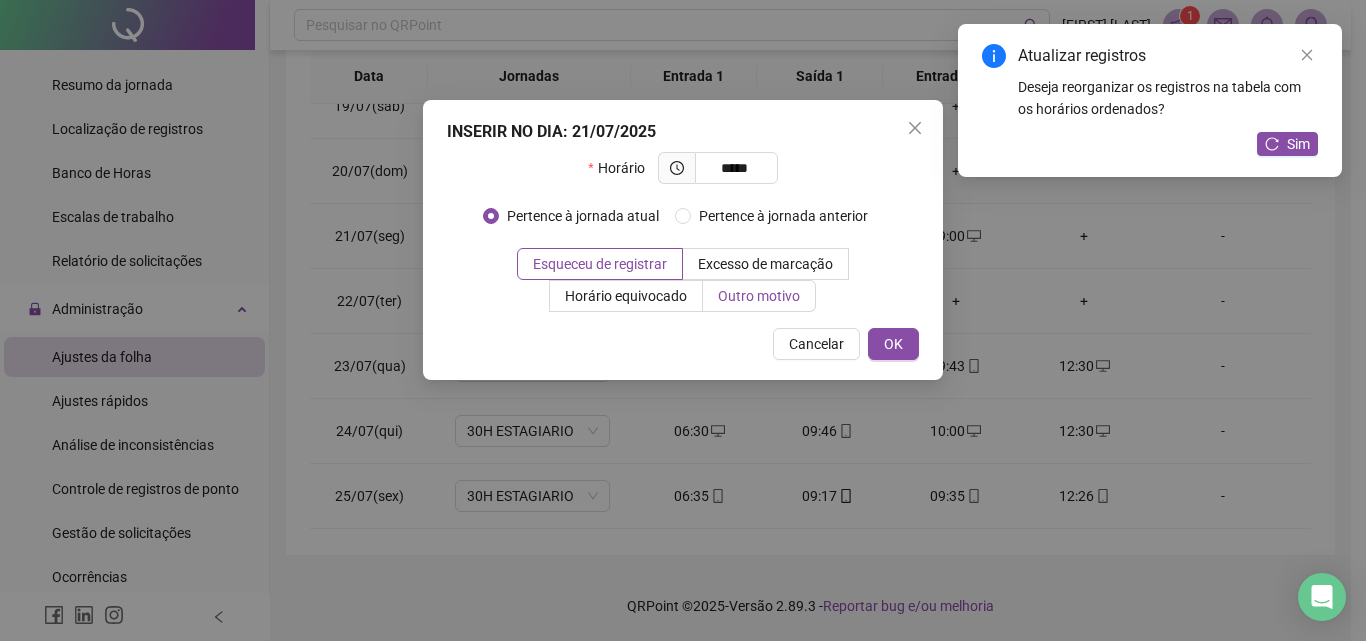 click on "Outro motivo" at bounding box center [759, 296] 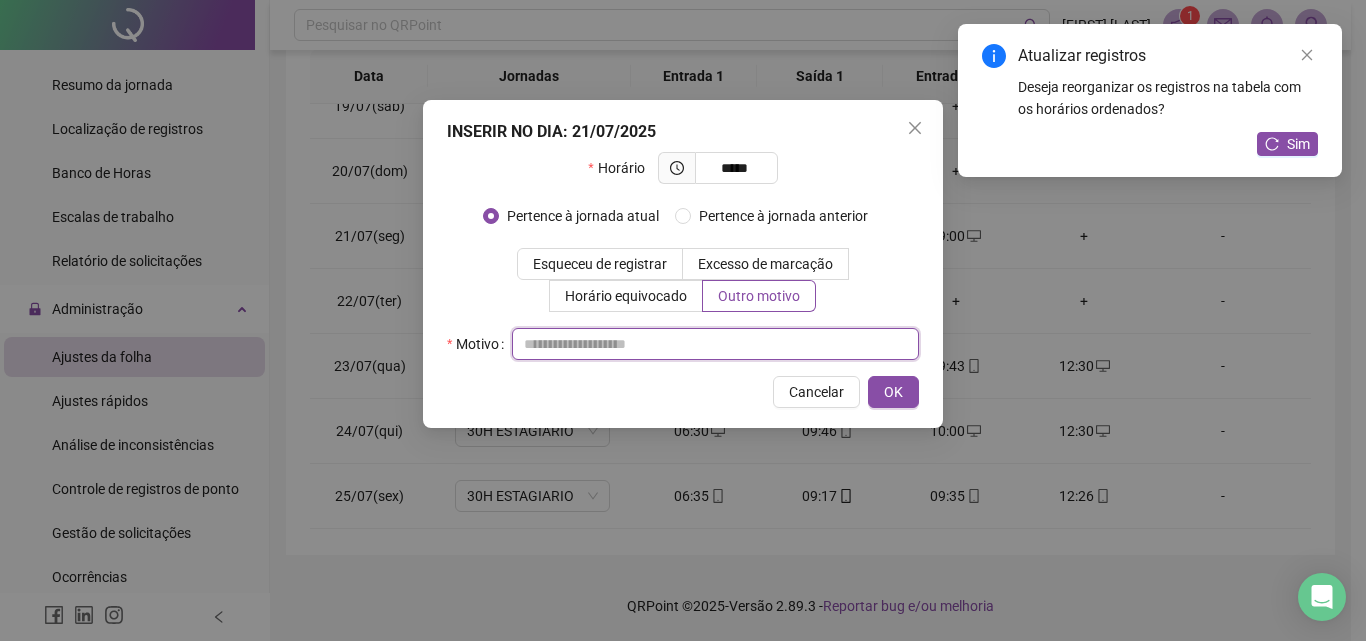 click at bounding box center (715, 344) 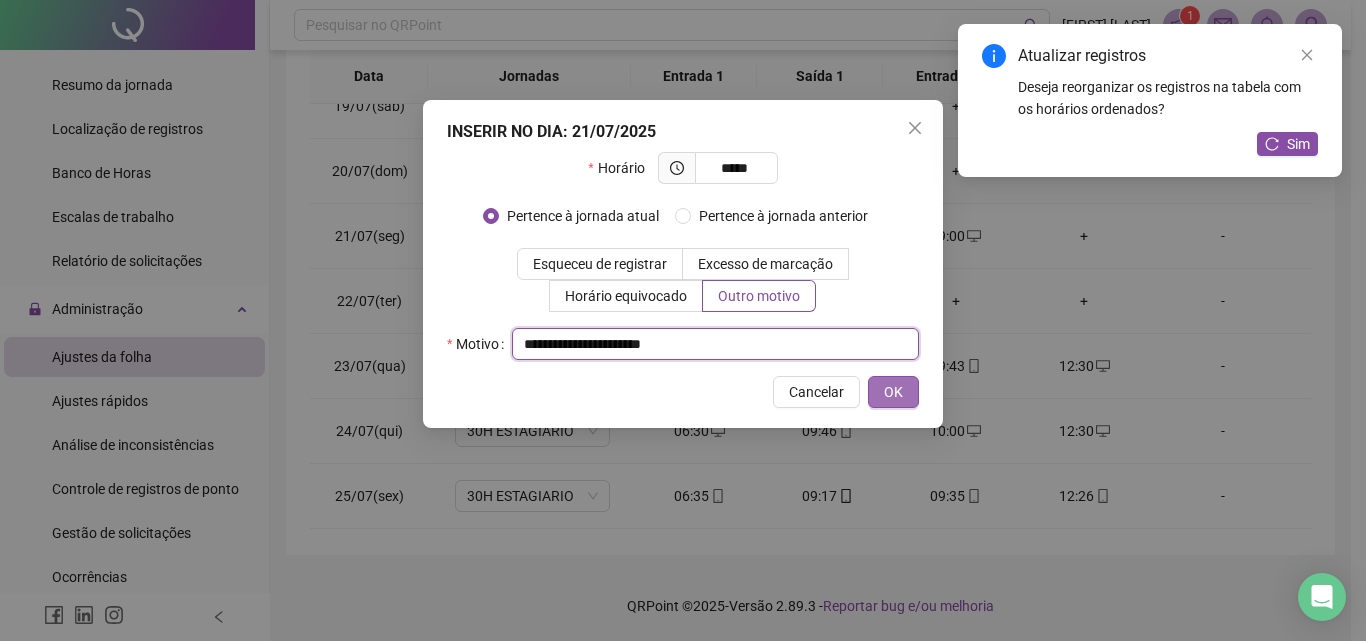type on "**********" 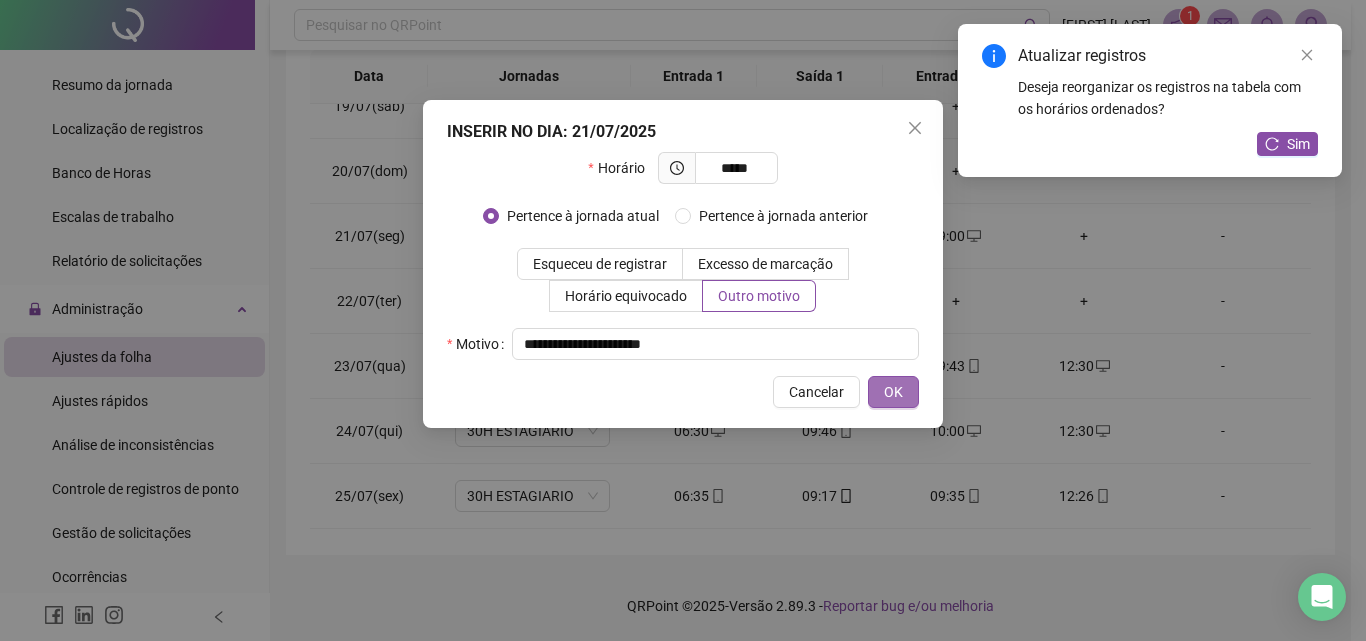 click on "OK" at bounding box center [893, 392] 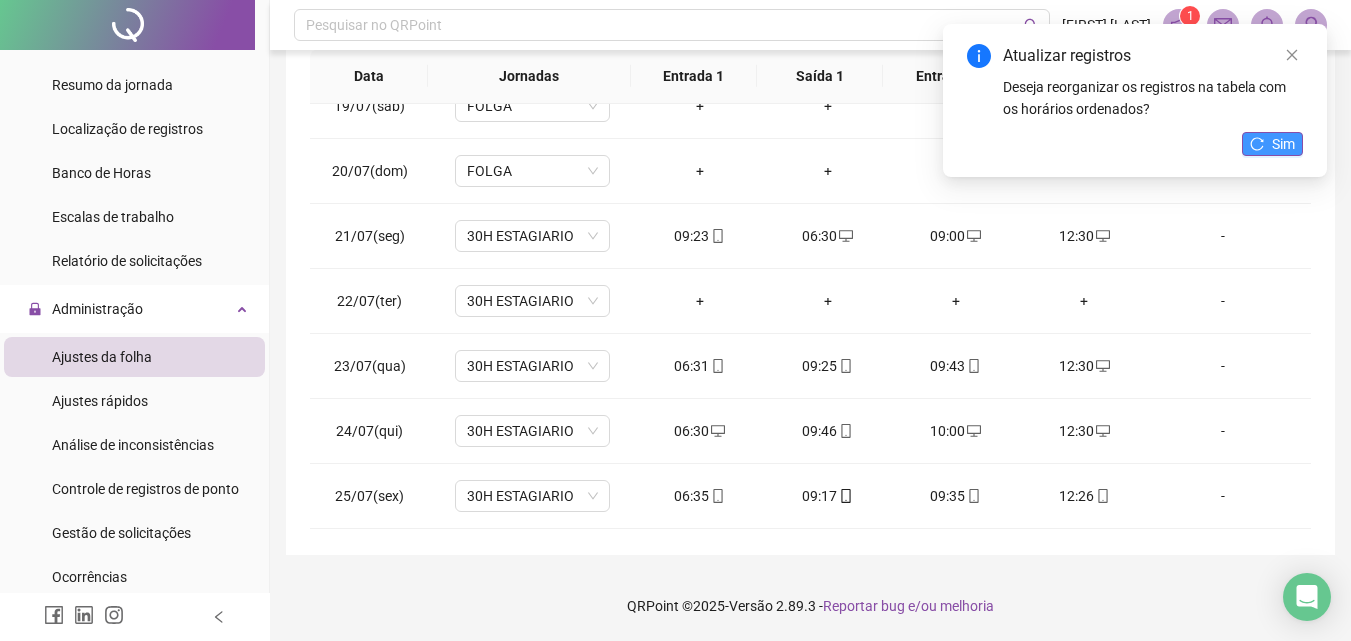 click on "Sim" at bounding box center [1283, 144] 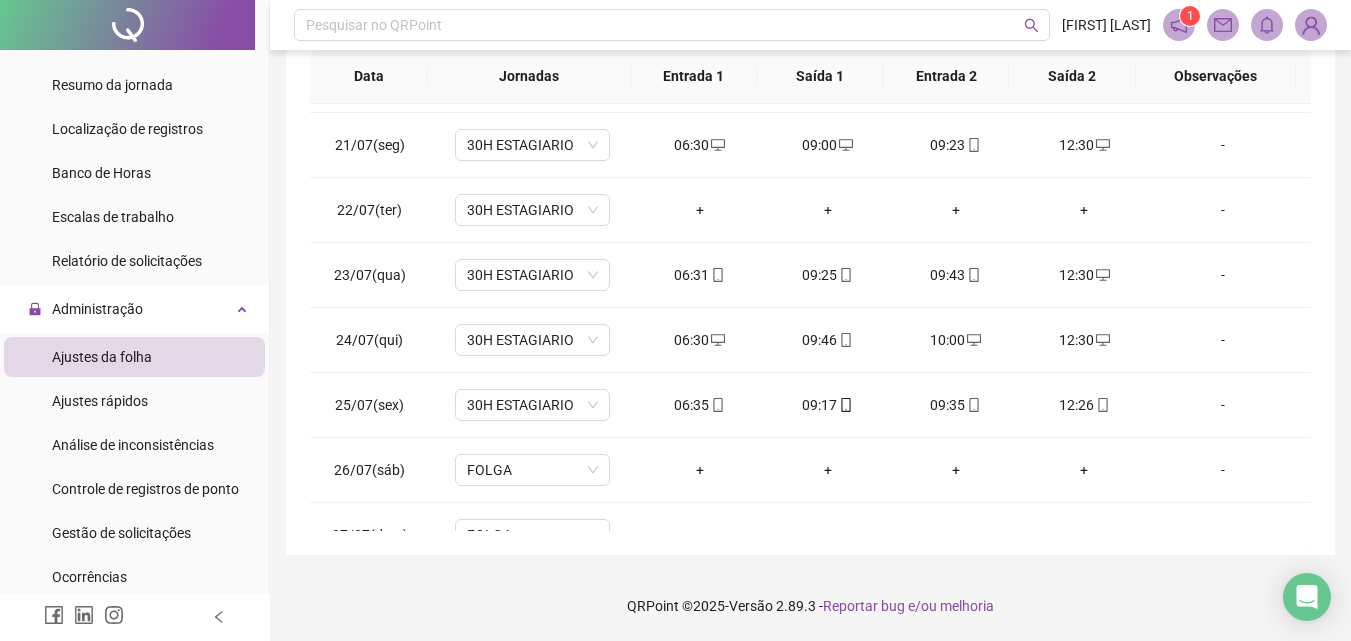 scroll, scrollTop: 1288, scrollLeft: 0, axis: vertical 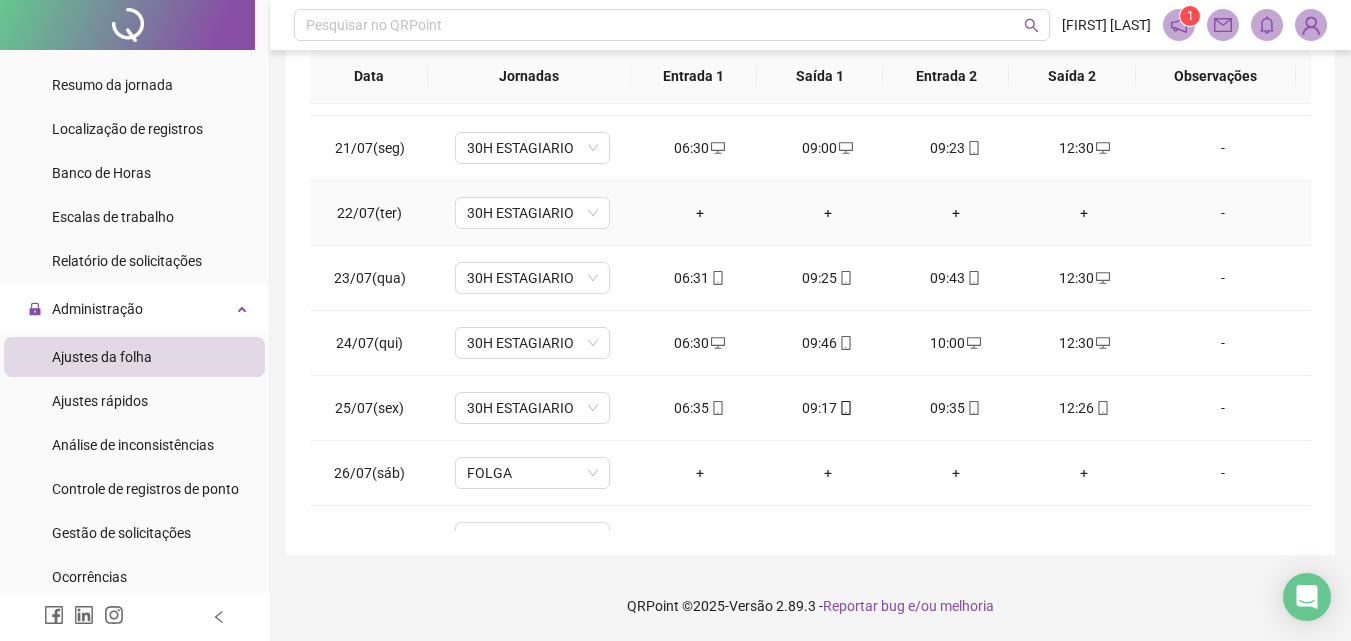 click on "+" at bounding box center (700, 213) 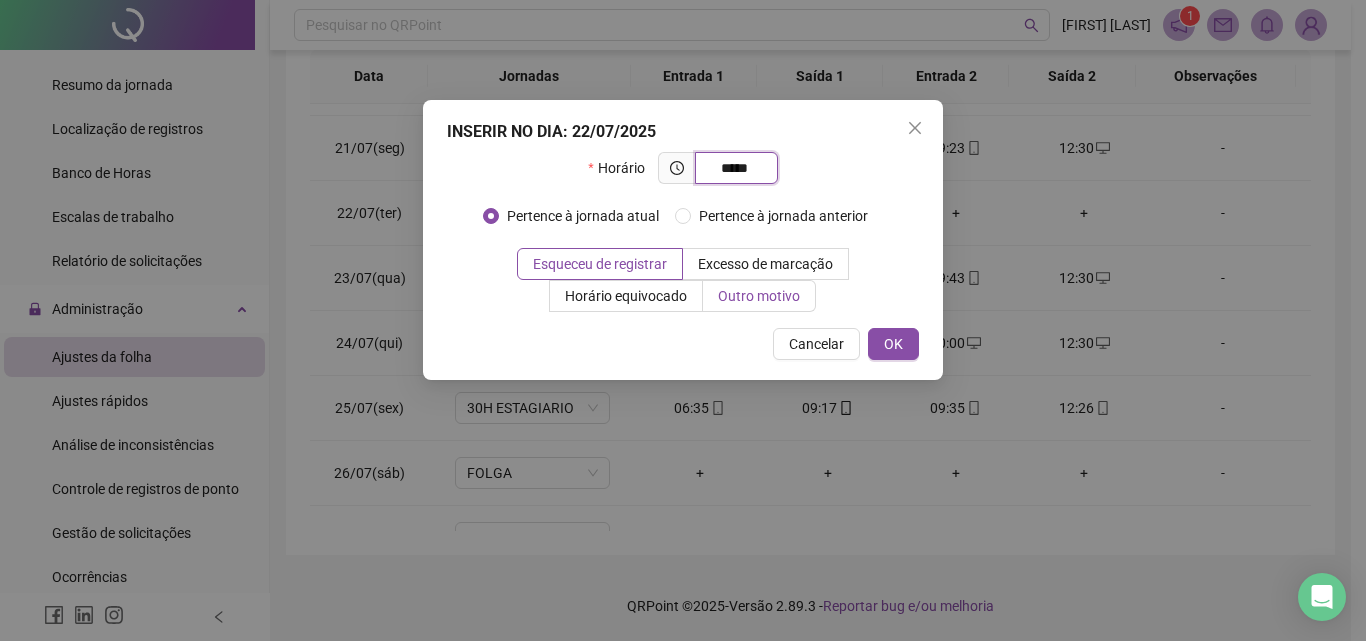 type on "*****" 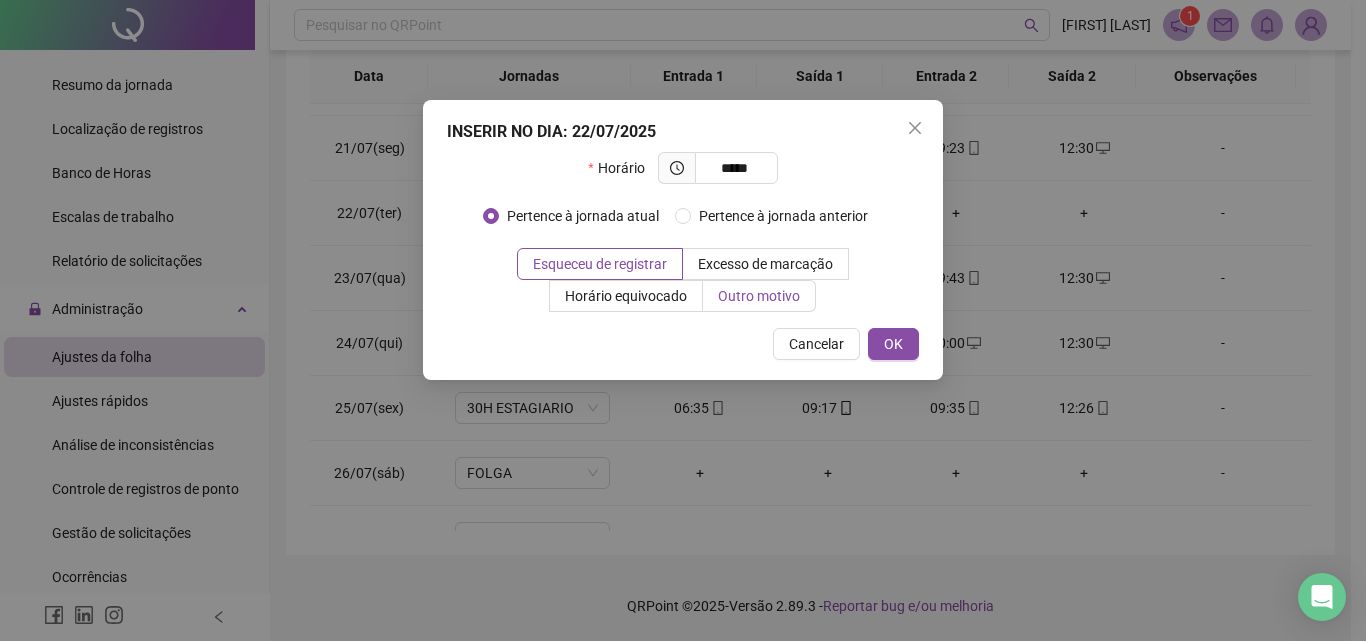 click on "Outro motivo" at bounding box center (759, 296) 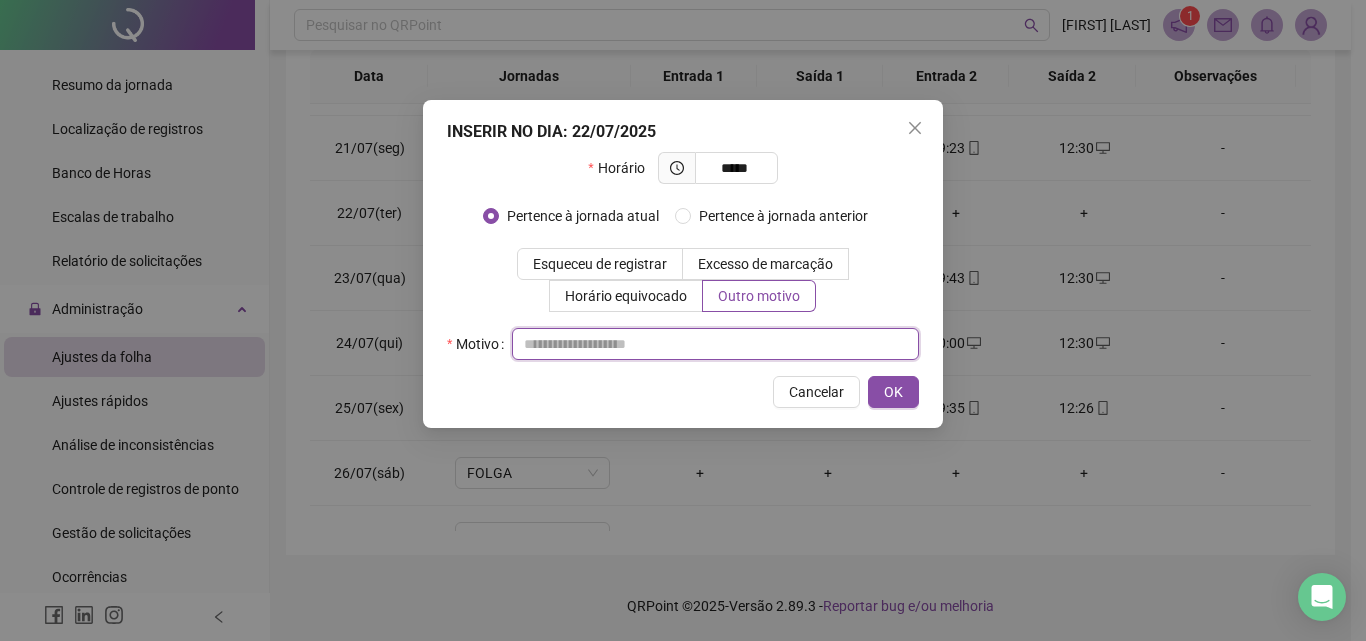 click at bounding box center [715, 344] 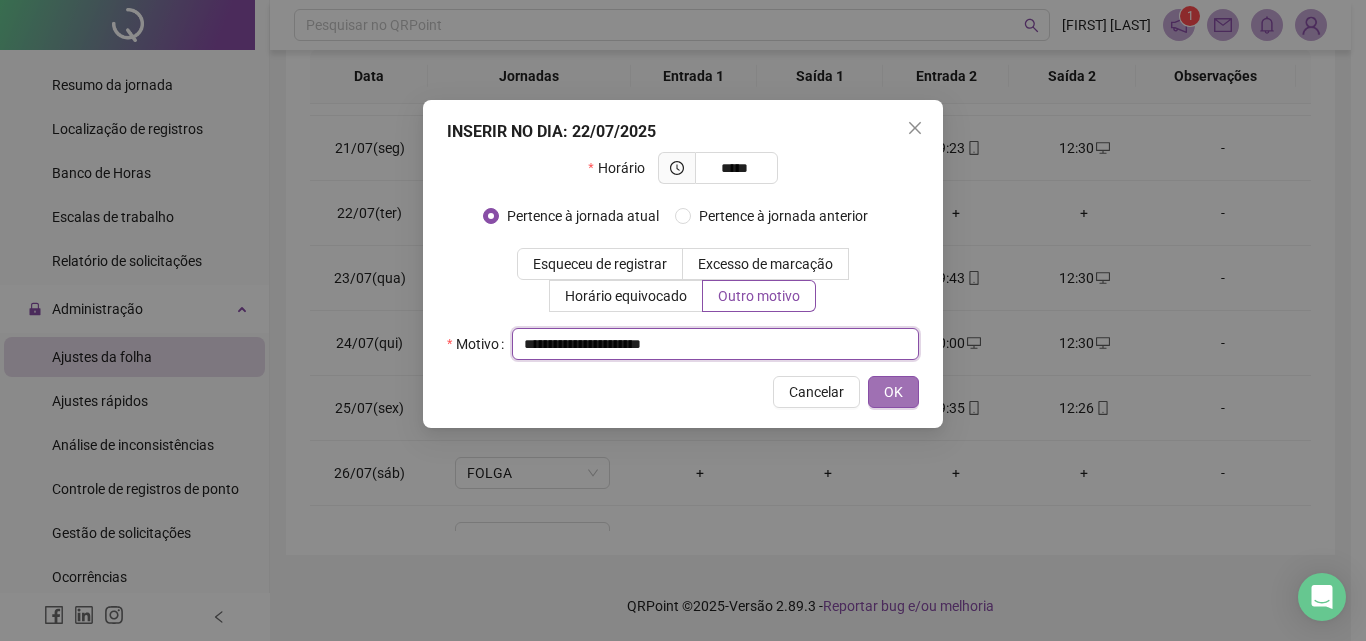 type on "**********" 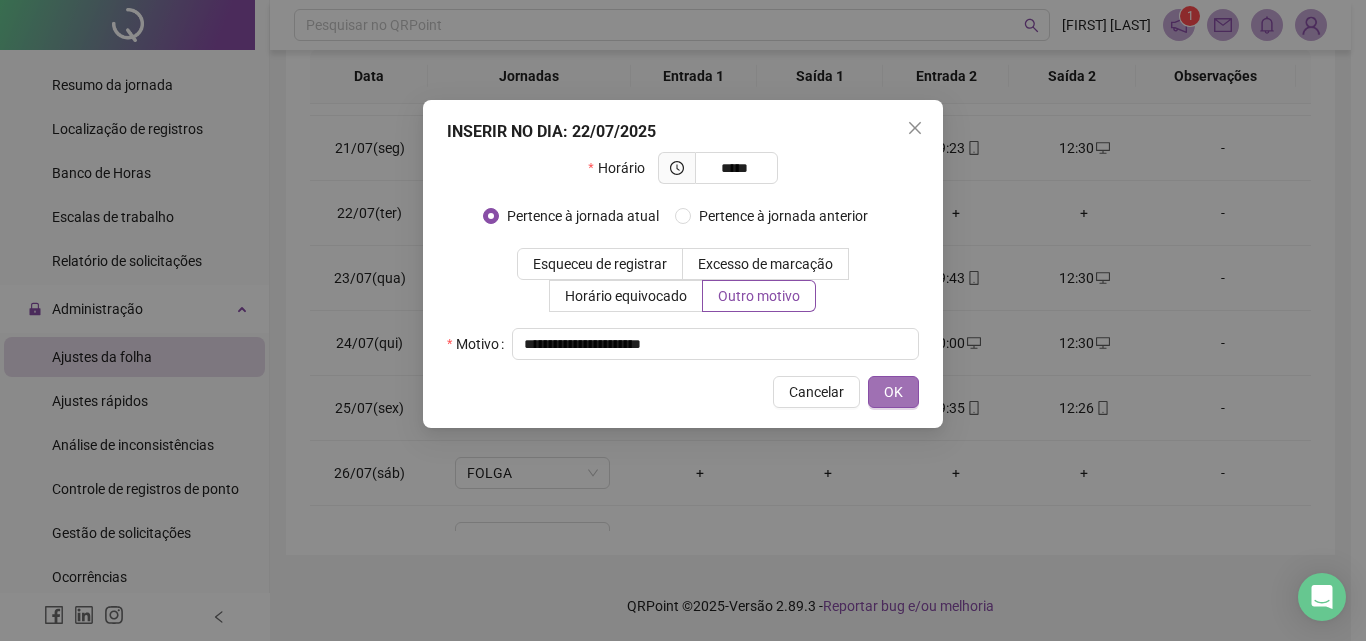 click on "OK" at bounding box center (893, 392) 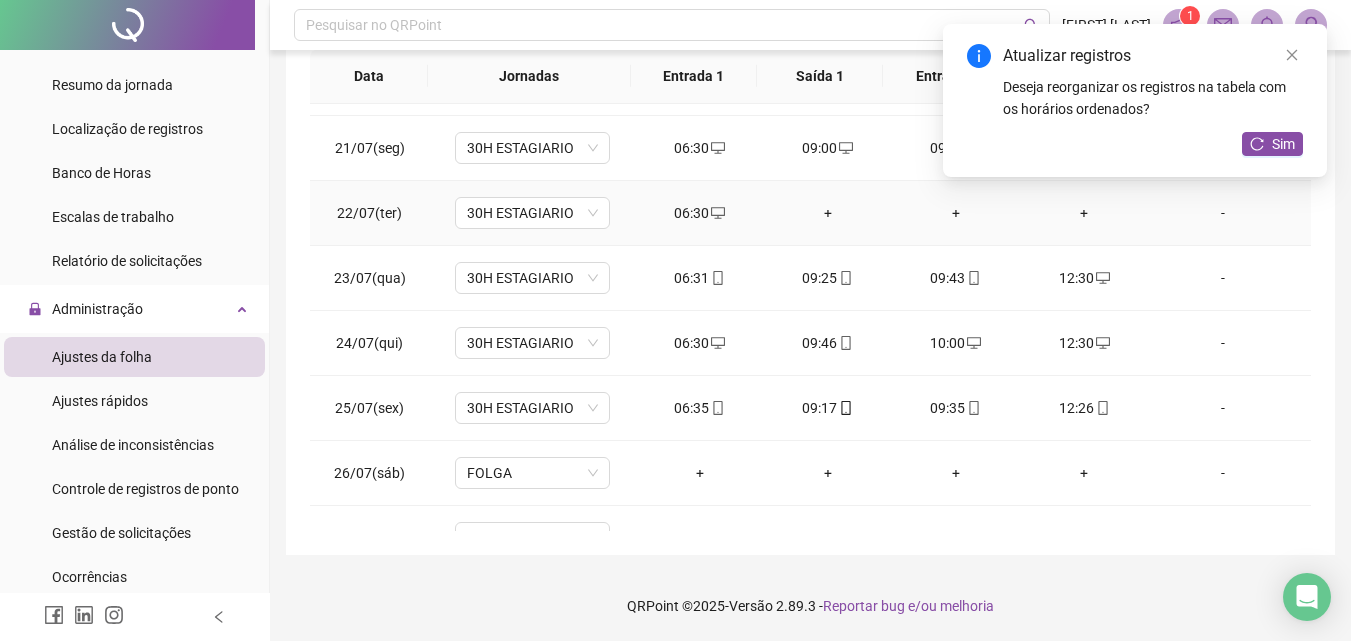 click on "+" at bounding box center (828, 213) 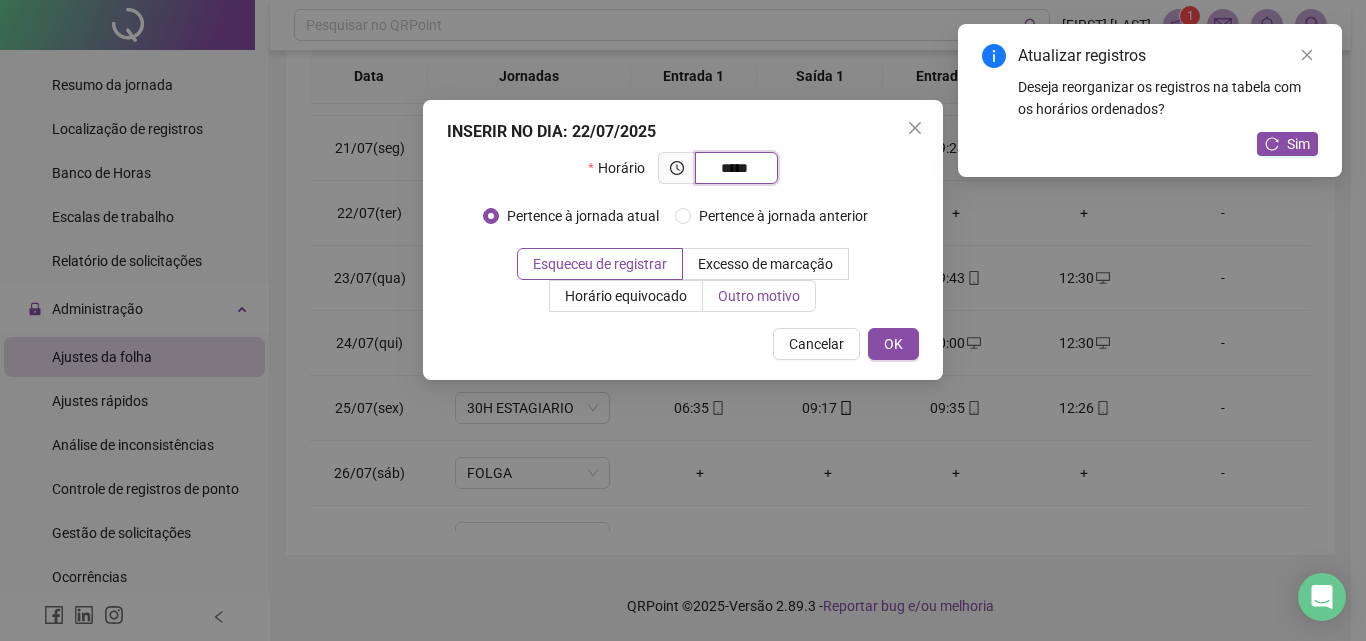 type on "*****" 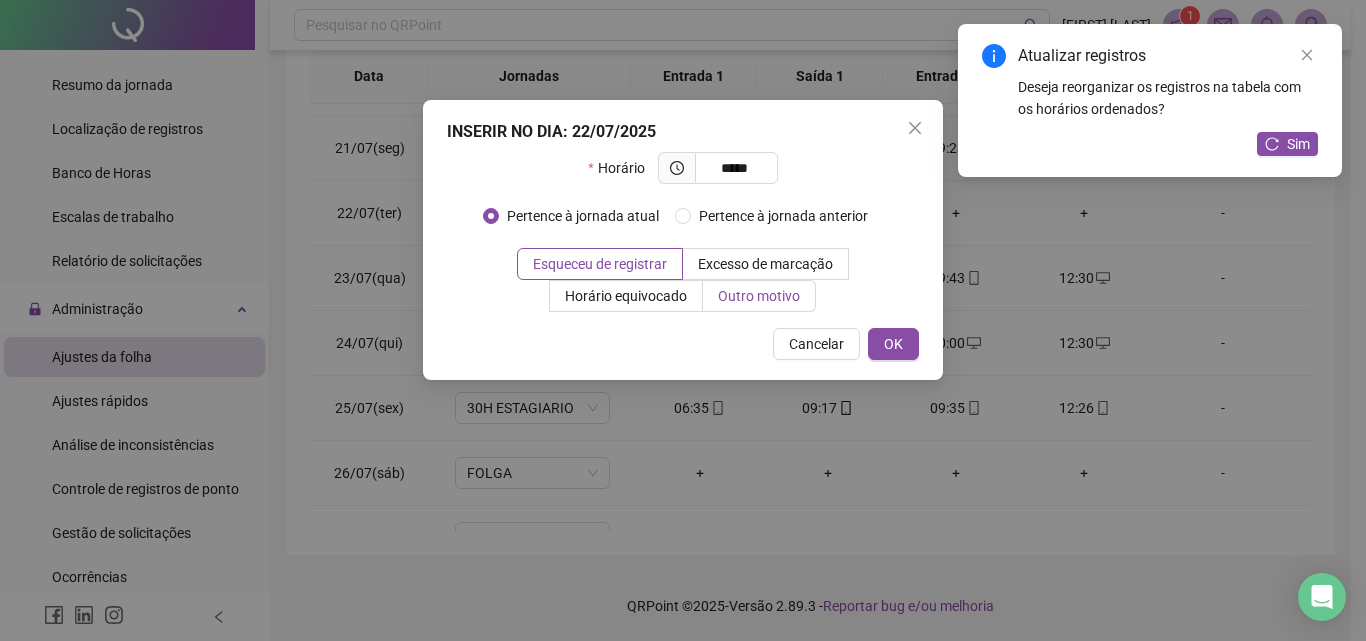 click on "Outro motivo" at bounding box center [759, 296] 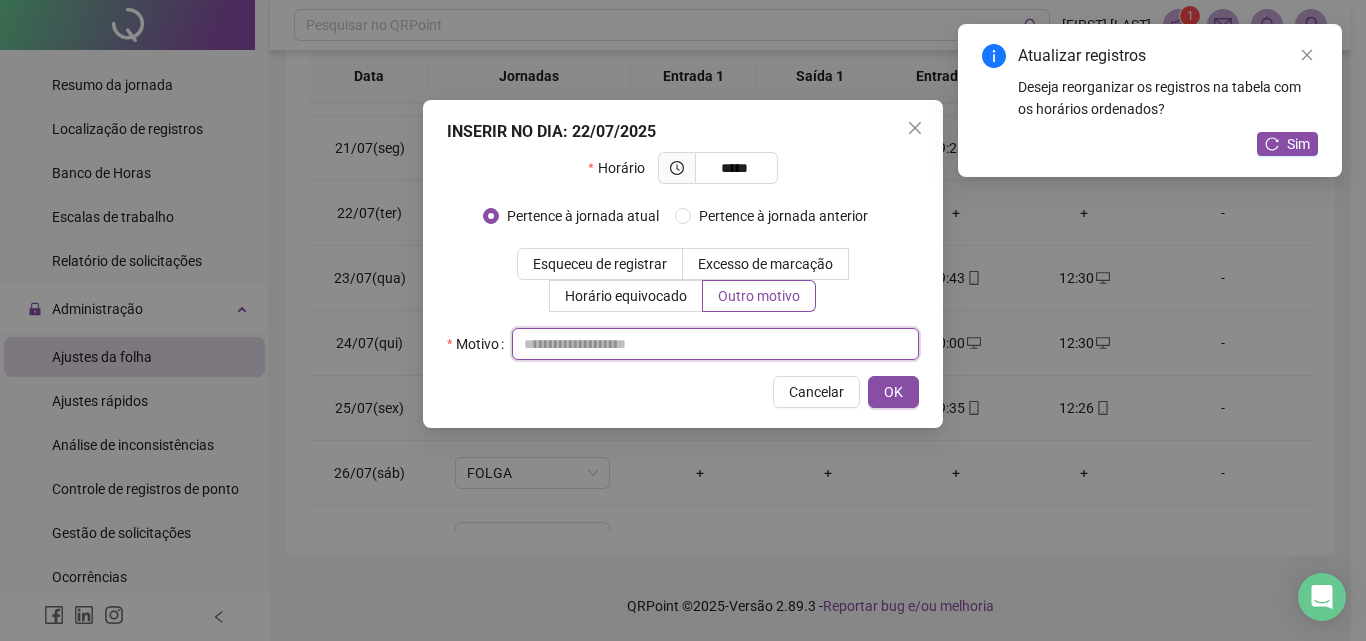 click at bounding box center (715, 344) 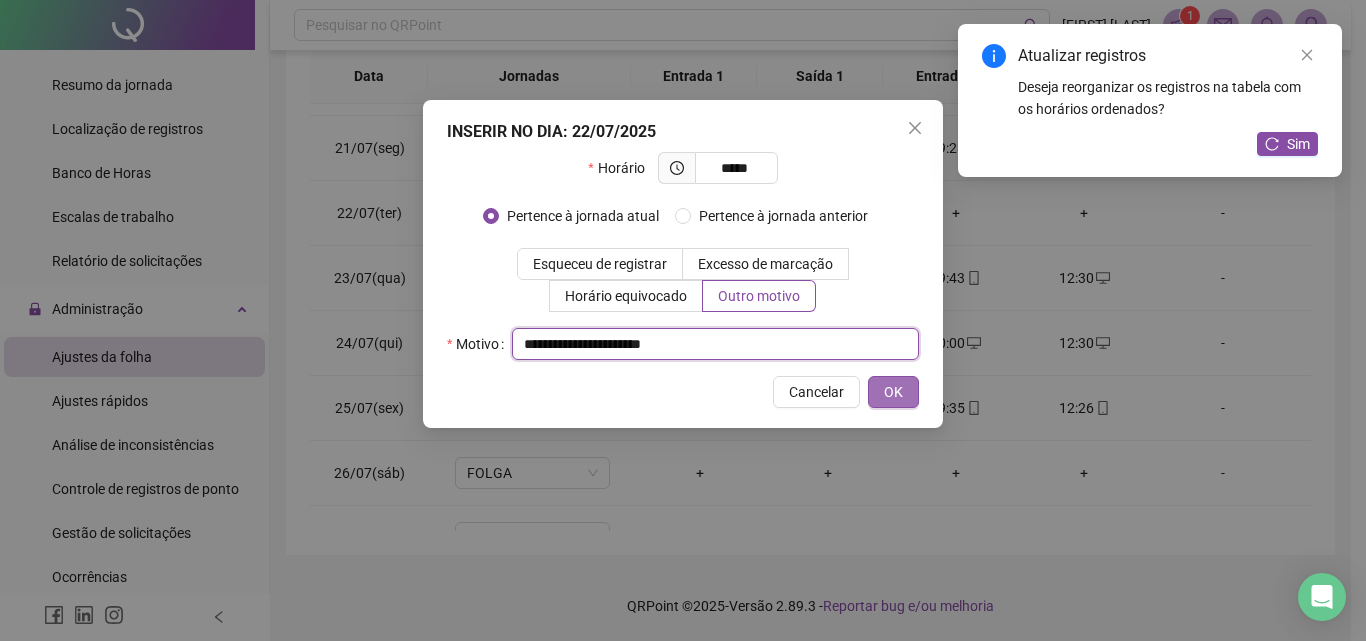 type on "**********" 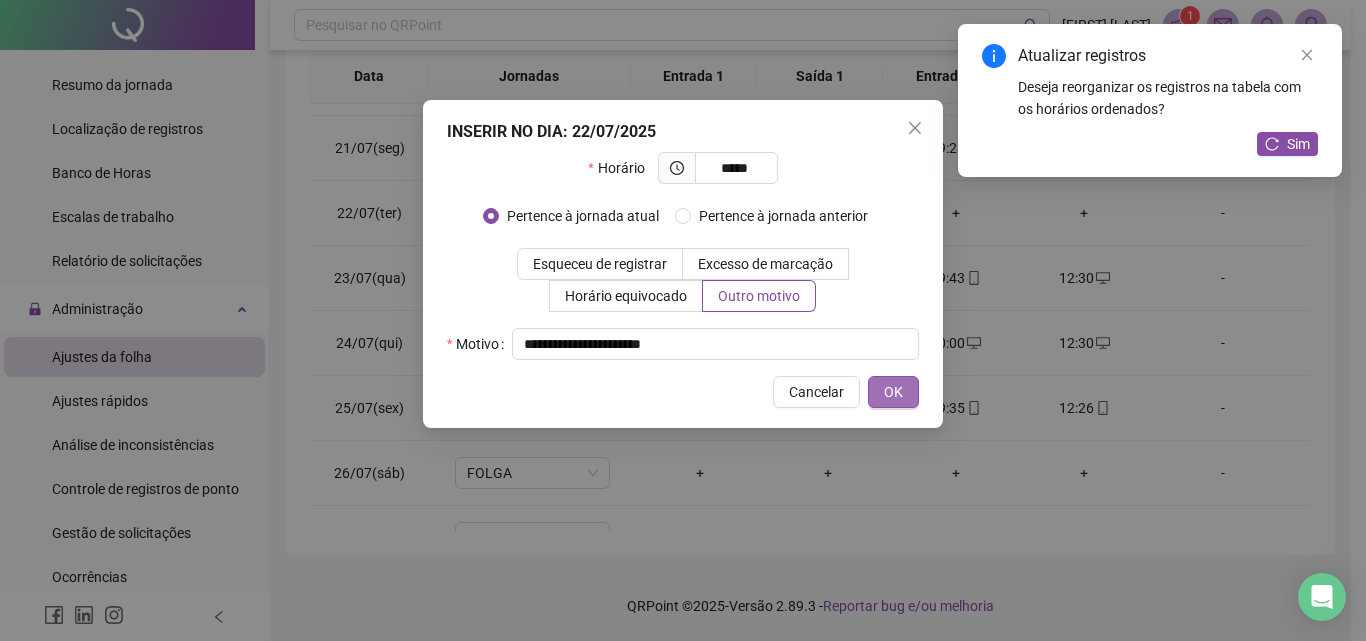 click on "OK" at bounding box center [893, 392] 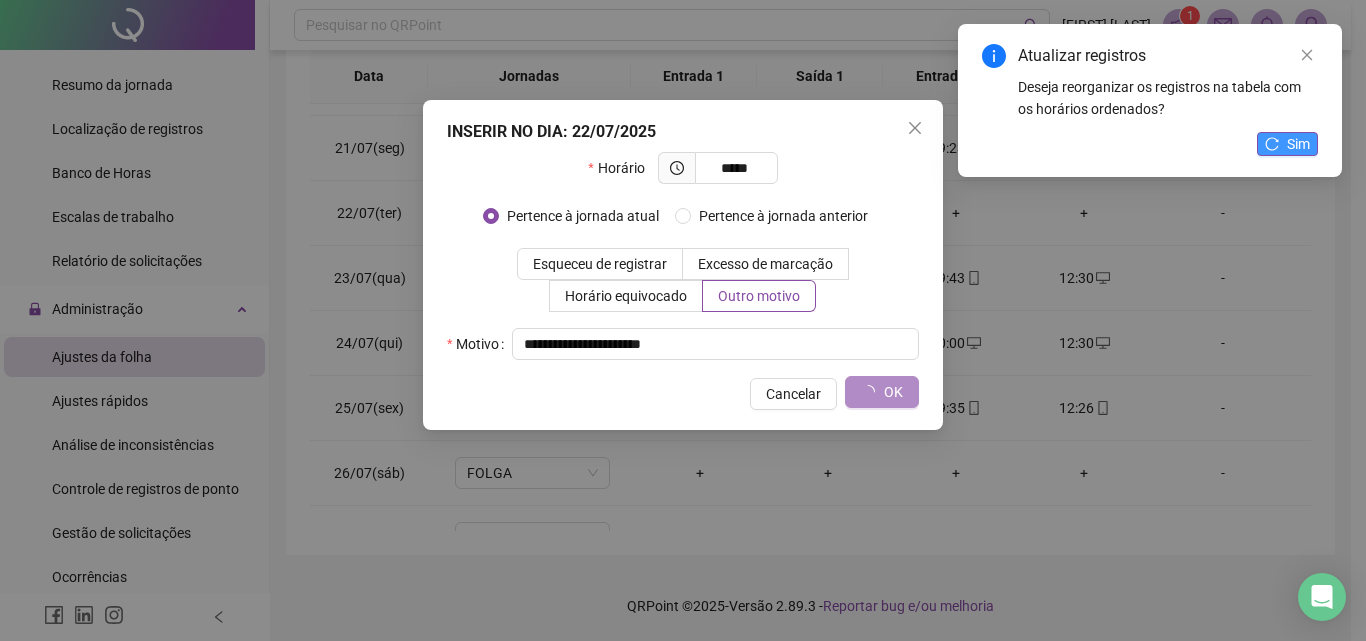 click on "Atualizar registros Deseja reorganizar os registros na tabela com os horários ordenados? Sim" at bounding box center [1342, 24] 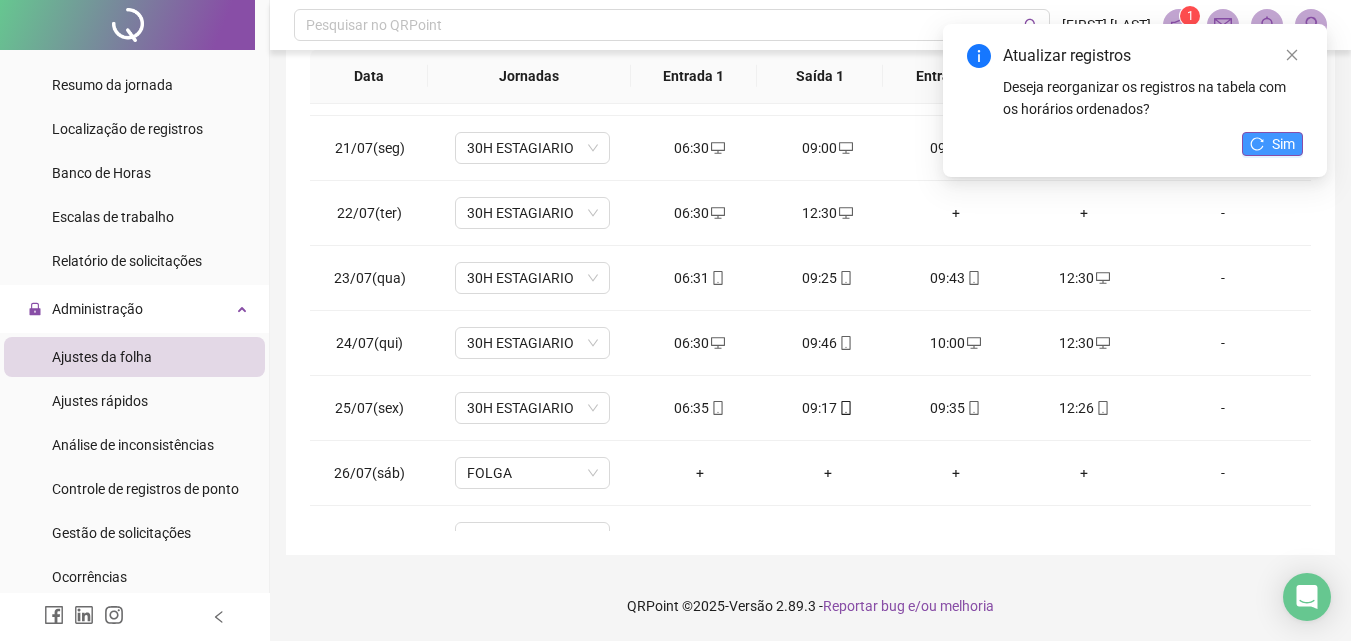 click on "Sim" at bounding box center [1283, 144] 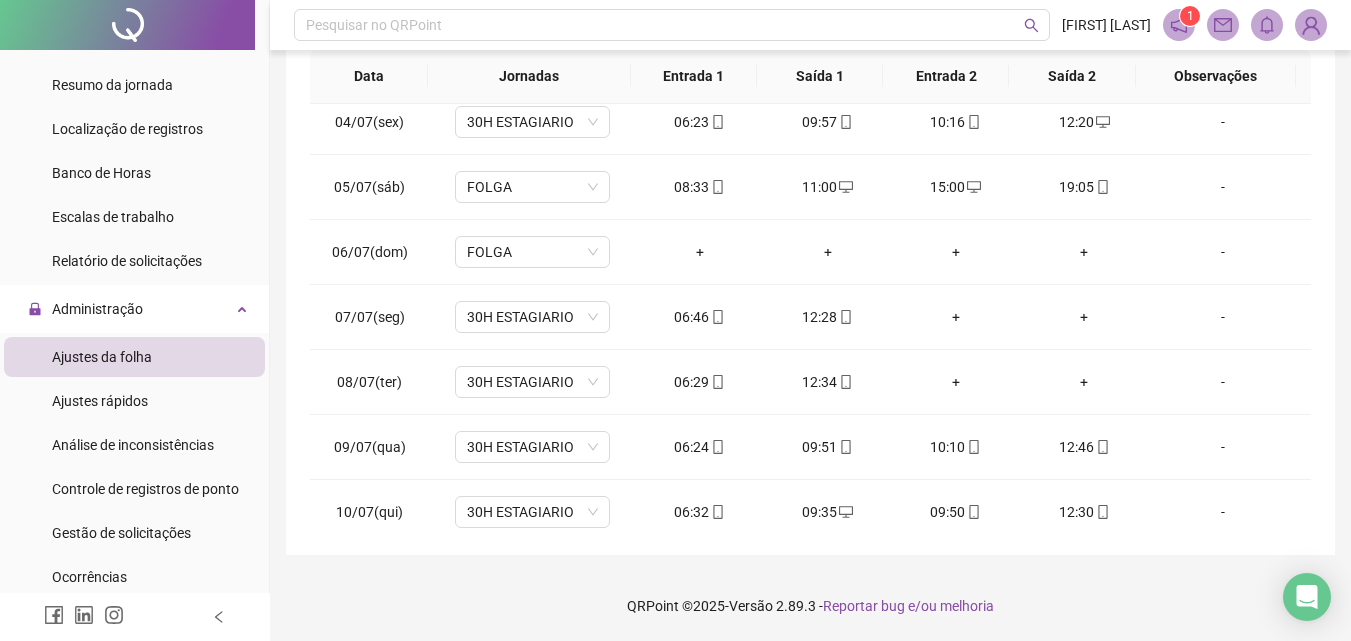 scroll, scrollTop: 0, scrollLeft: 0, axis: both 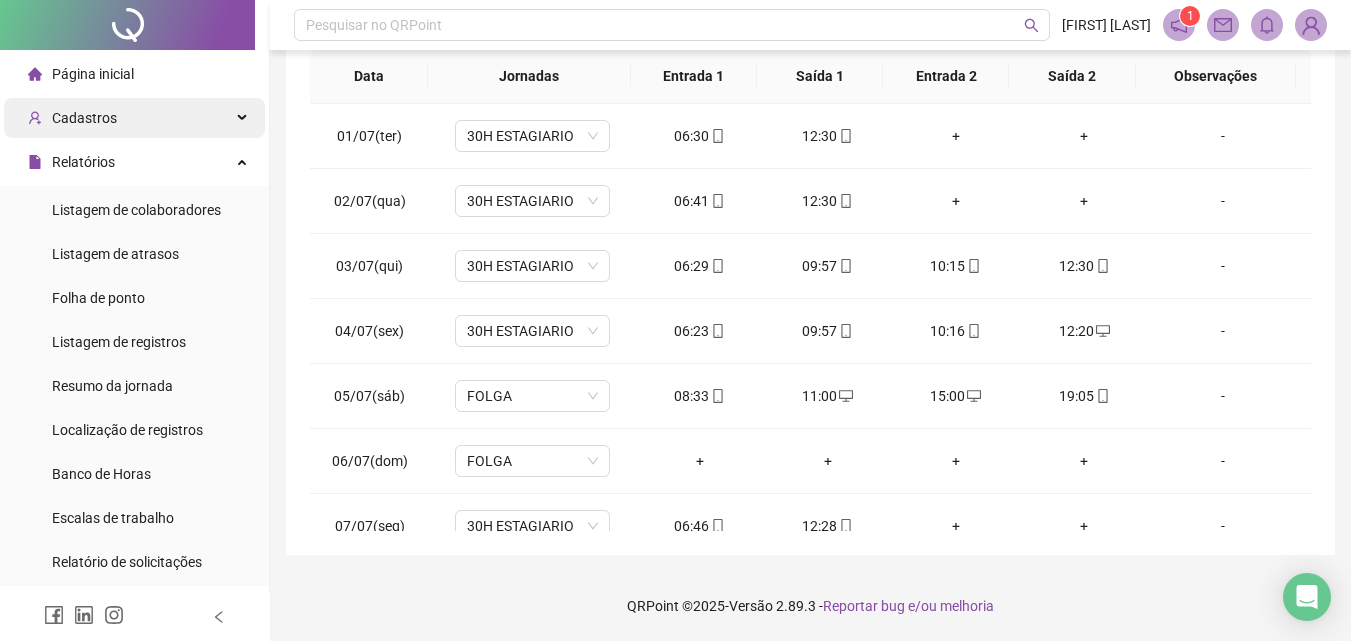 click on "Cadastros" at bounding box center [134, 118] 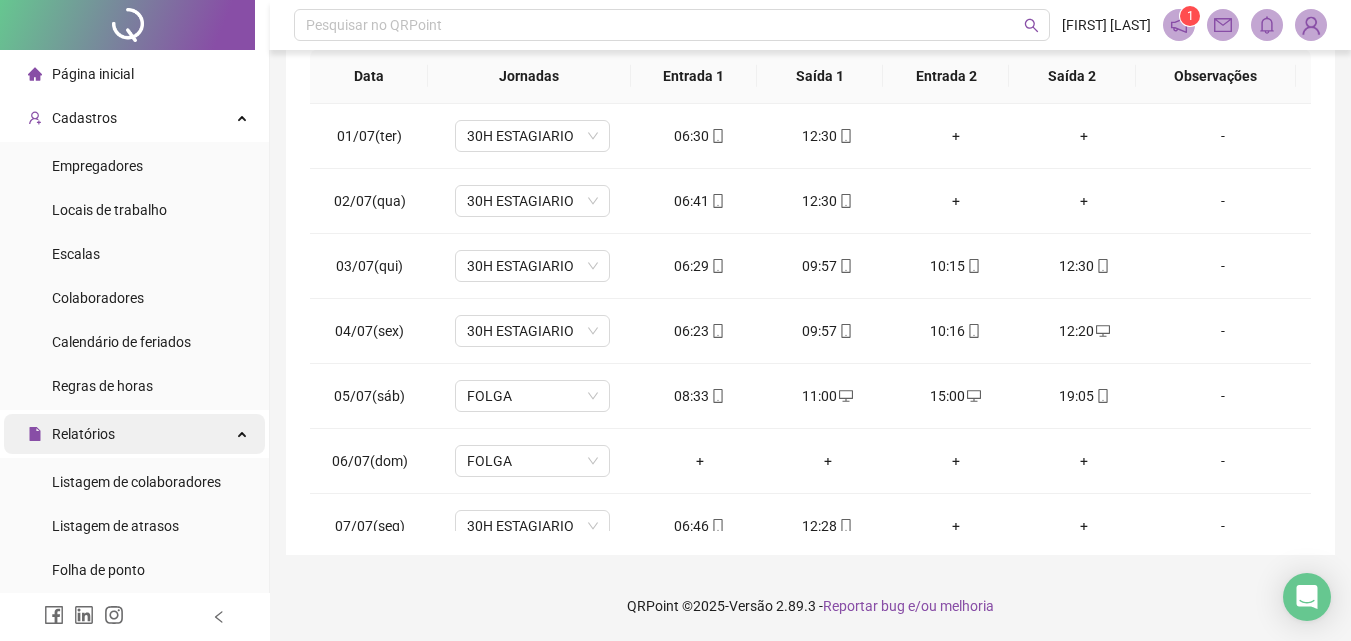 click on "Relatórios" at bounding box center [71, 434] 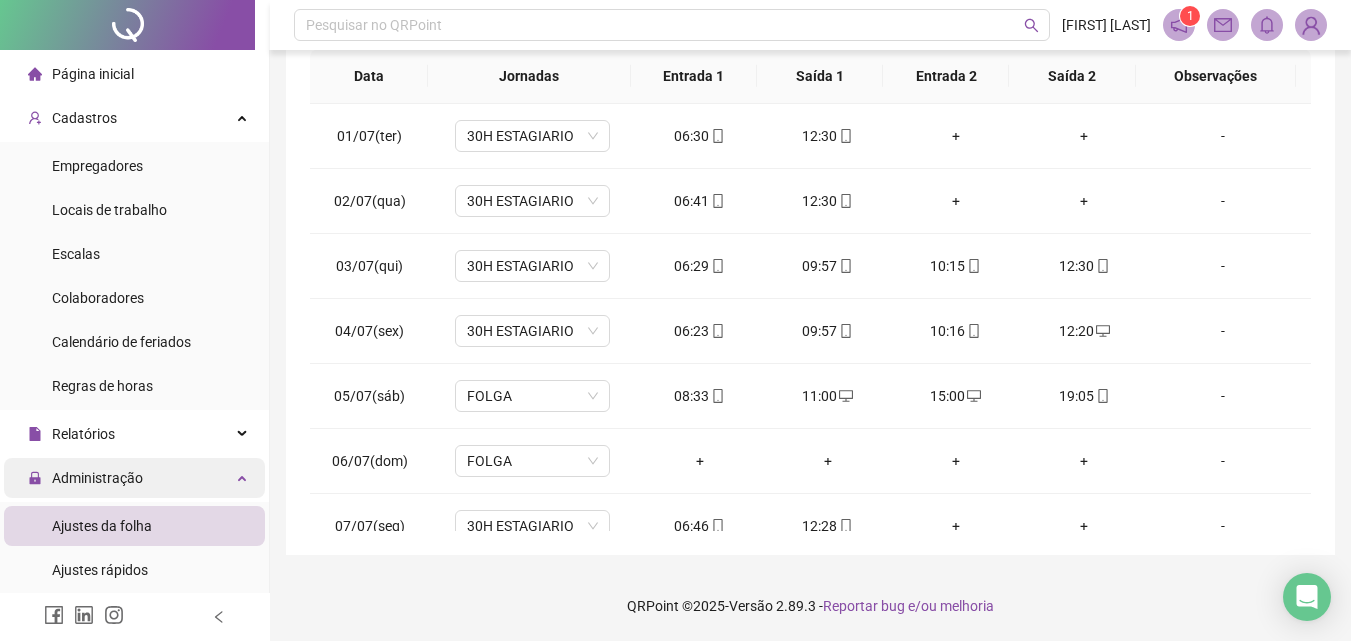 click on "Administração" at bounding box center (97, 478) 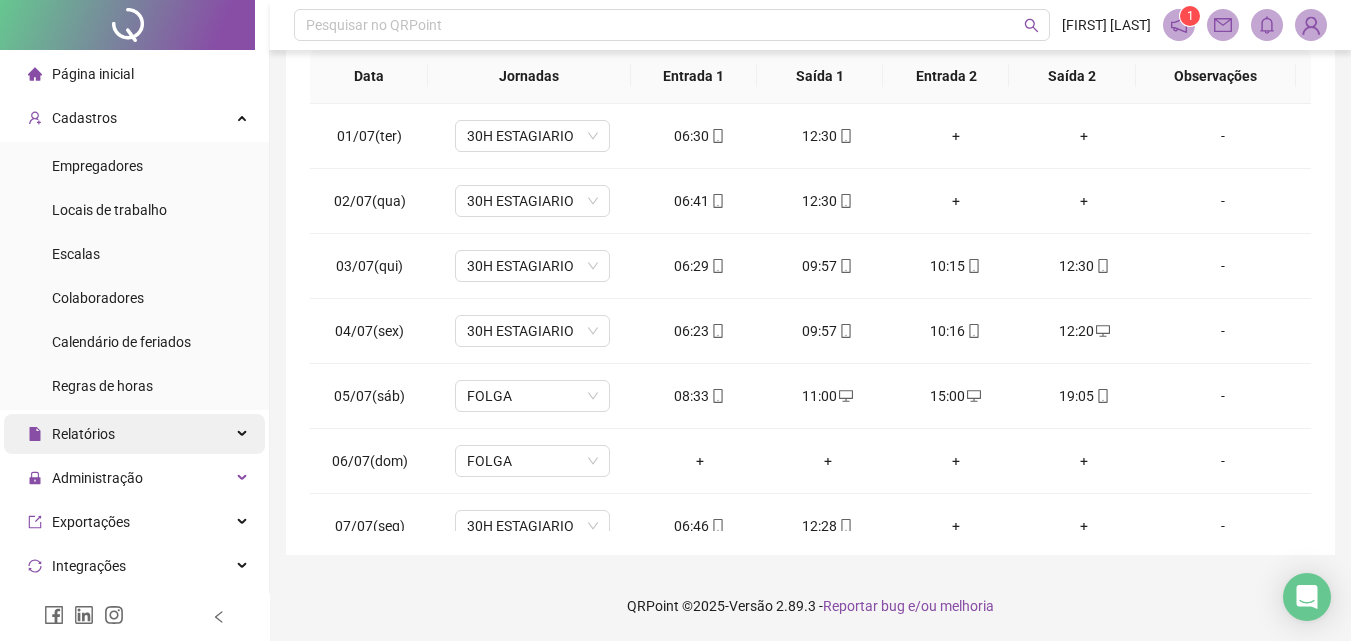 click on "Relatórios" at bounding box center (134, 434) 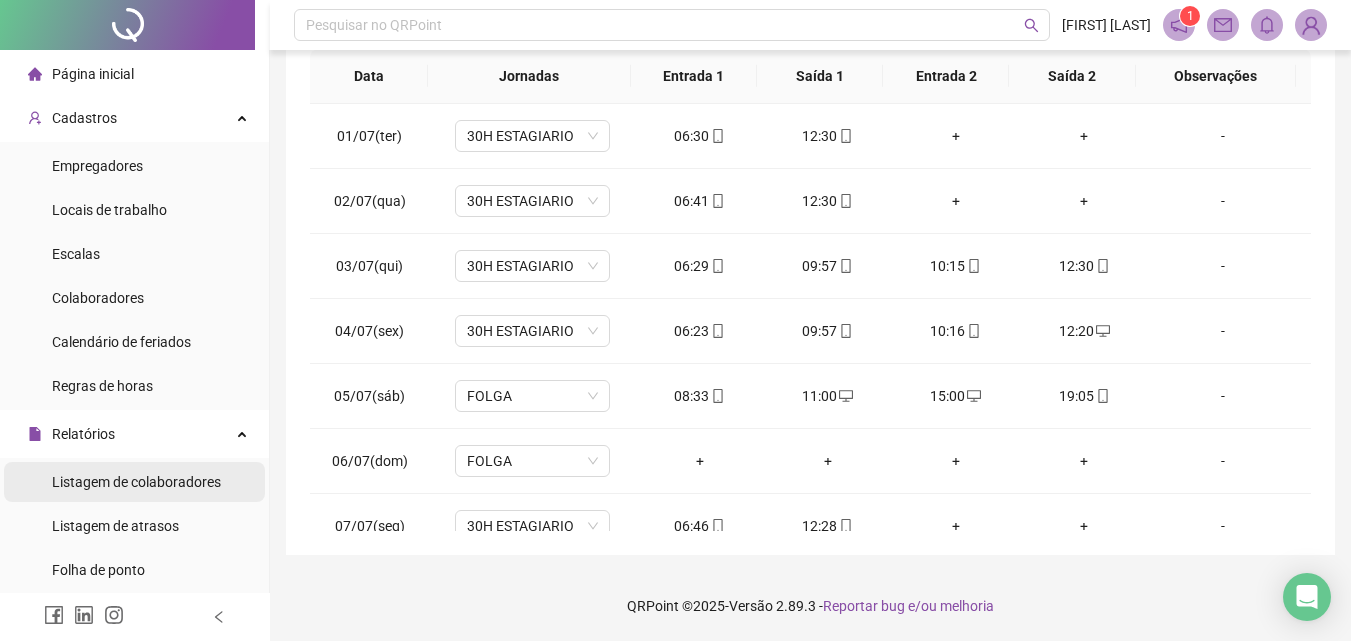 scroll, scrollTop: 65, scrollLeft: 0, axis: vertical 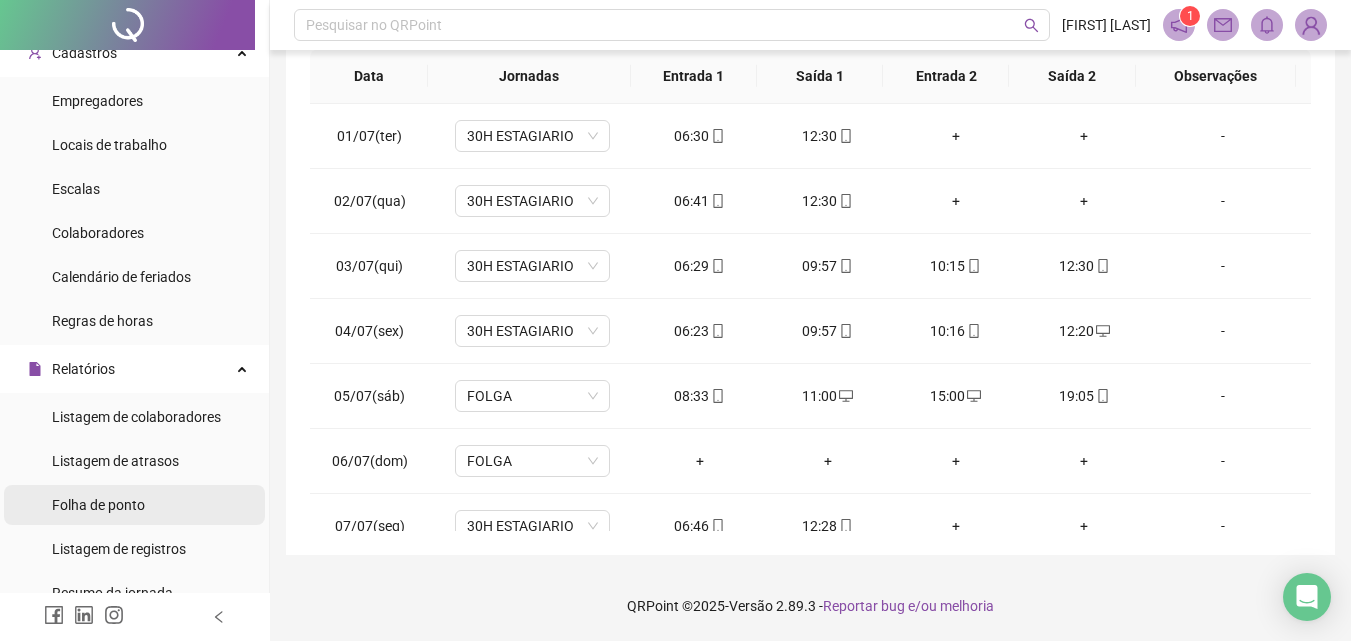 click on "Folha de ponto" at bounding box center (98, 505) 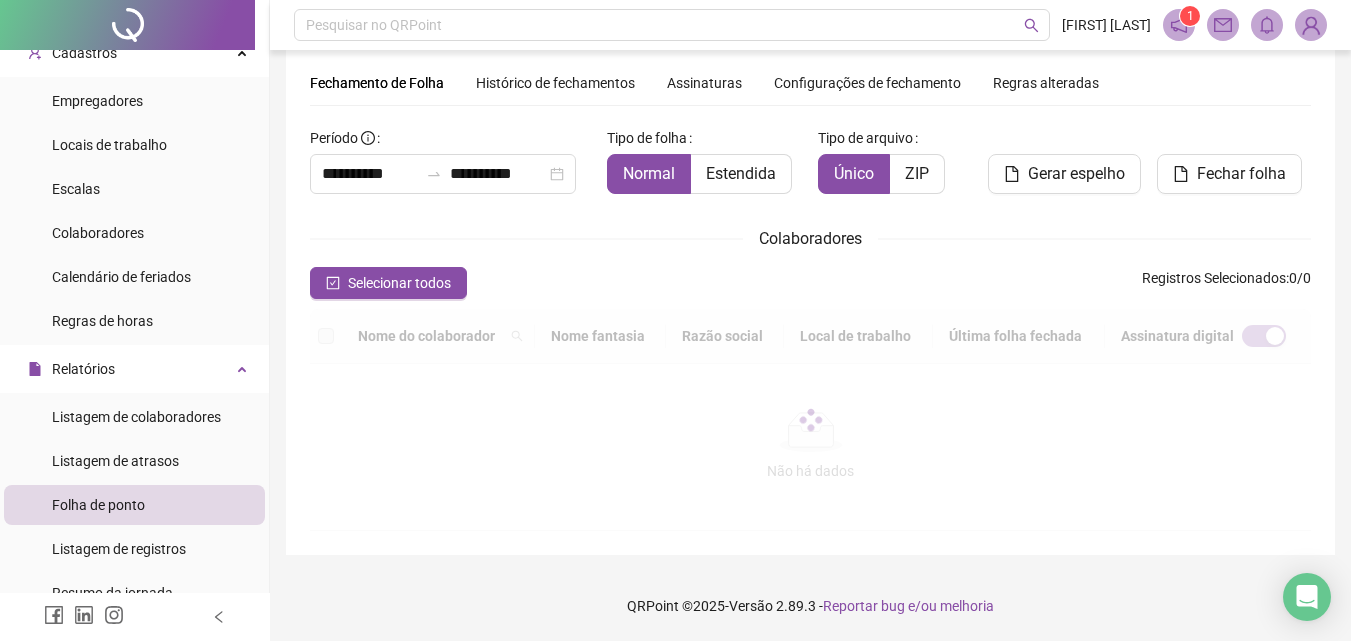 scroll, scrollTop: 100, scrollLeft: 0, axis: vertical 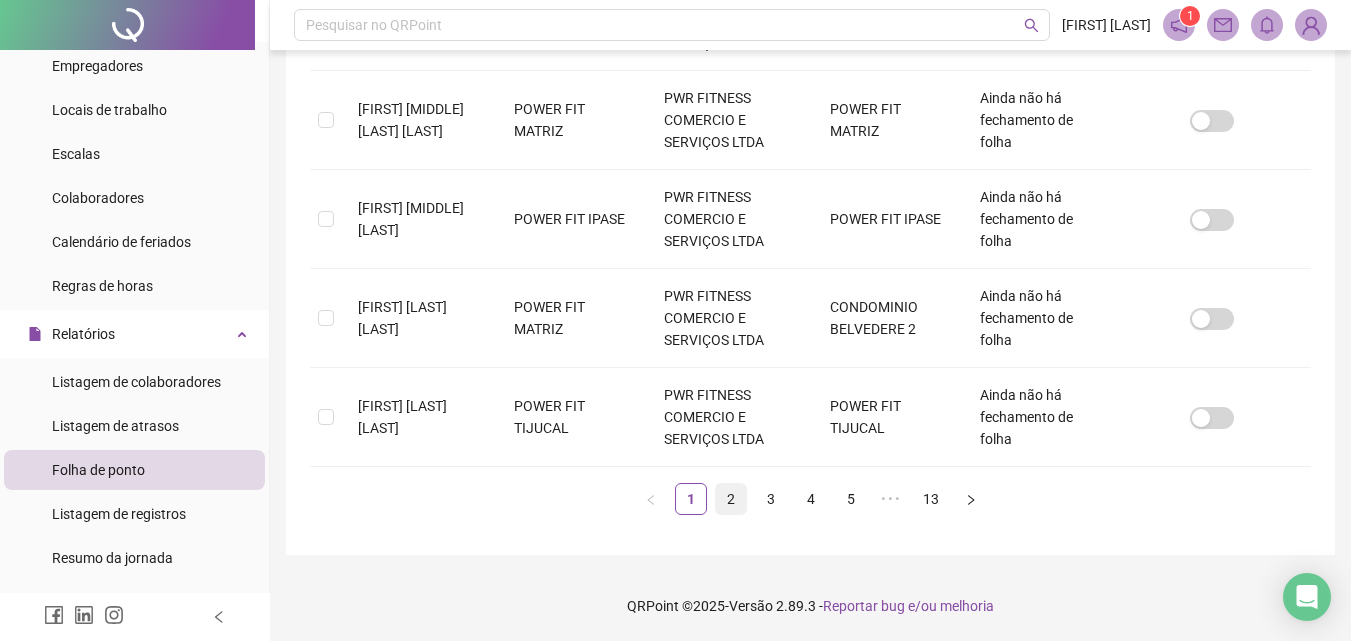 click on "2" at bounding box center (731, 499) 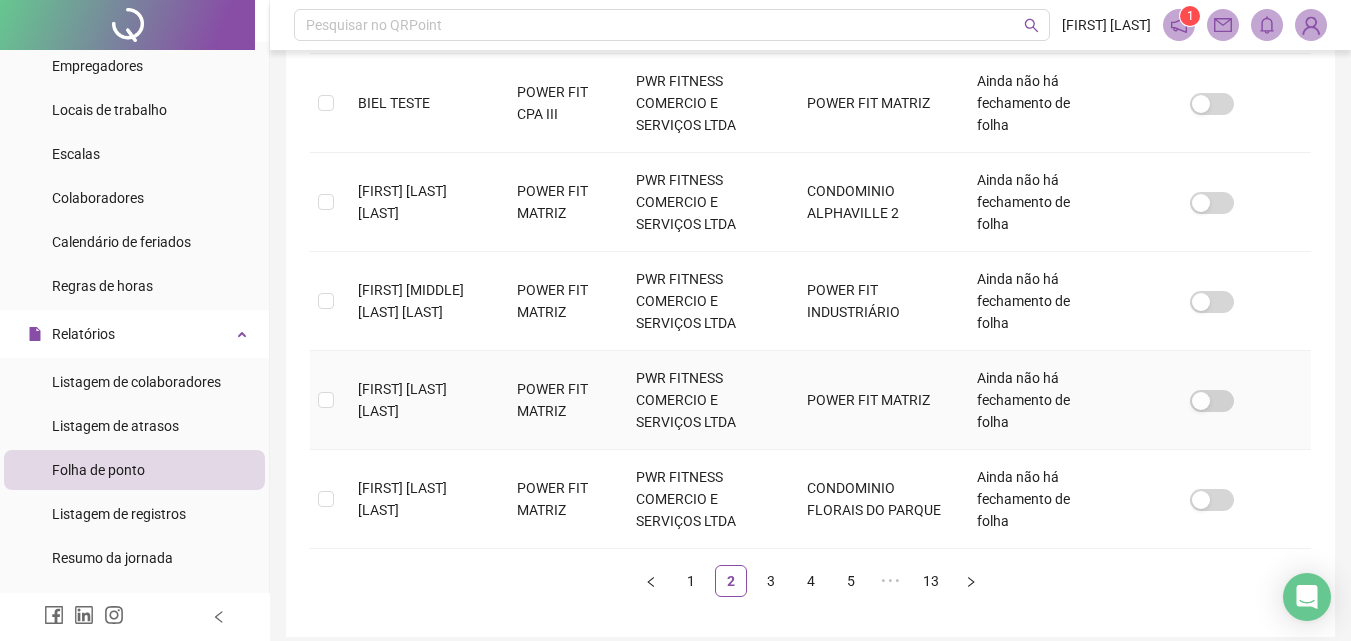 scroll, scrollTop: 971, scrollLeft: 0, axis: vertical 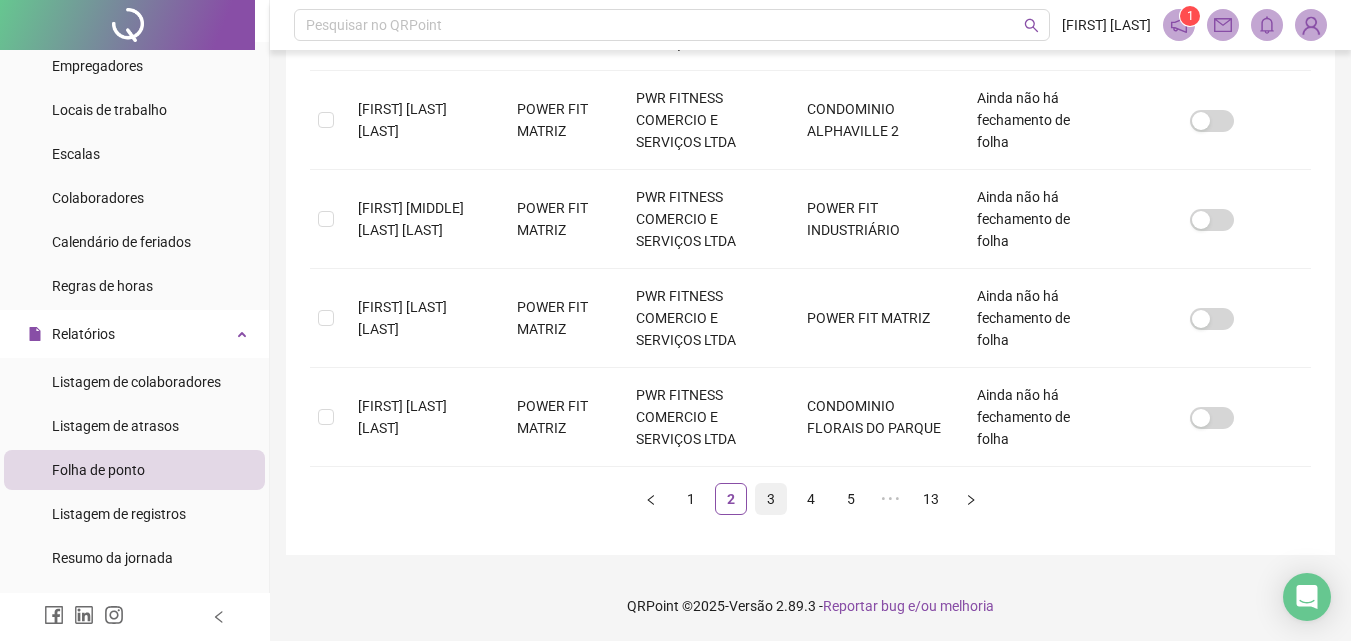 click on "3" at bounding box center [771, 499] 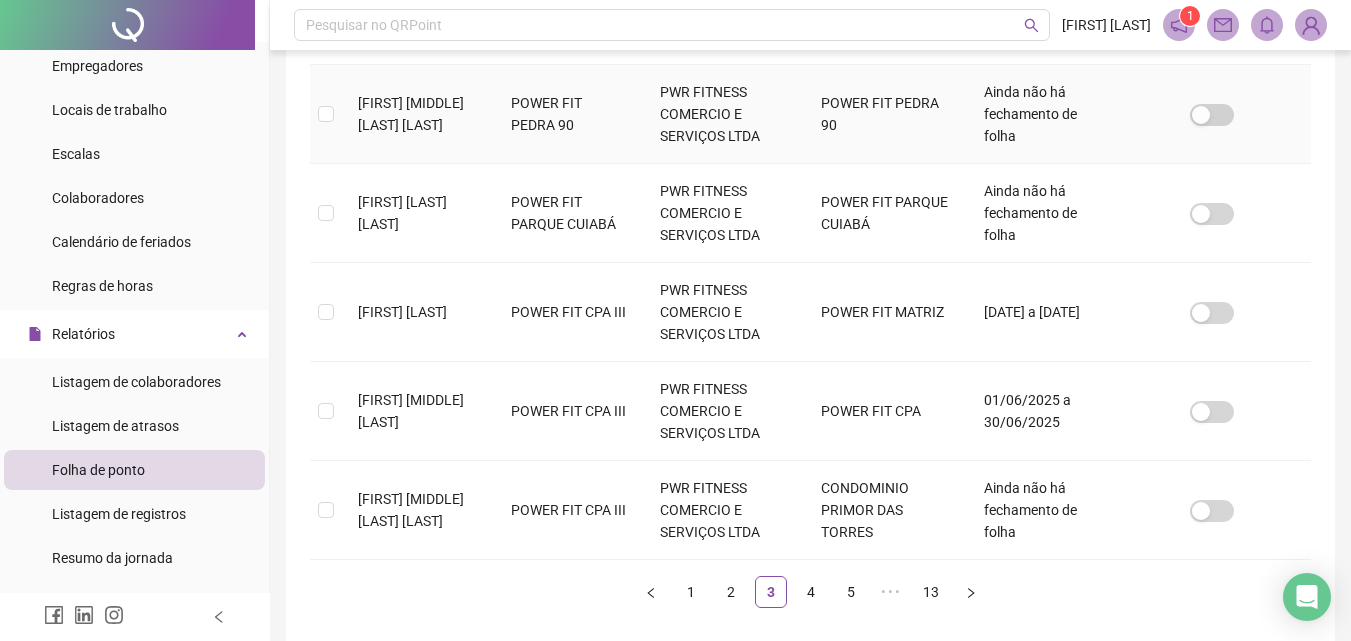 scroll, scrollTop: 889, scrollLeft: 0, axis: vertical 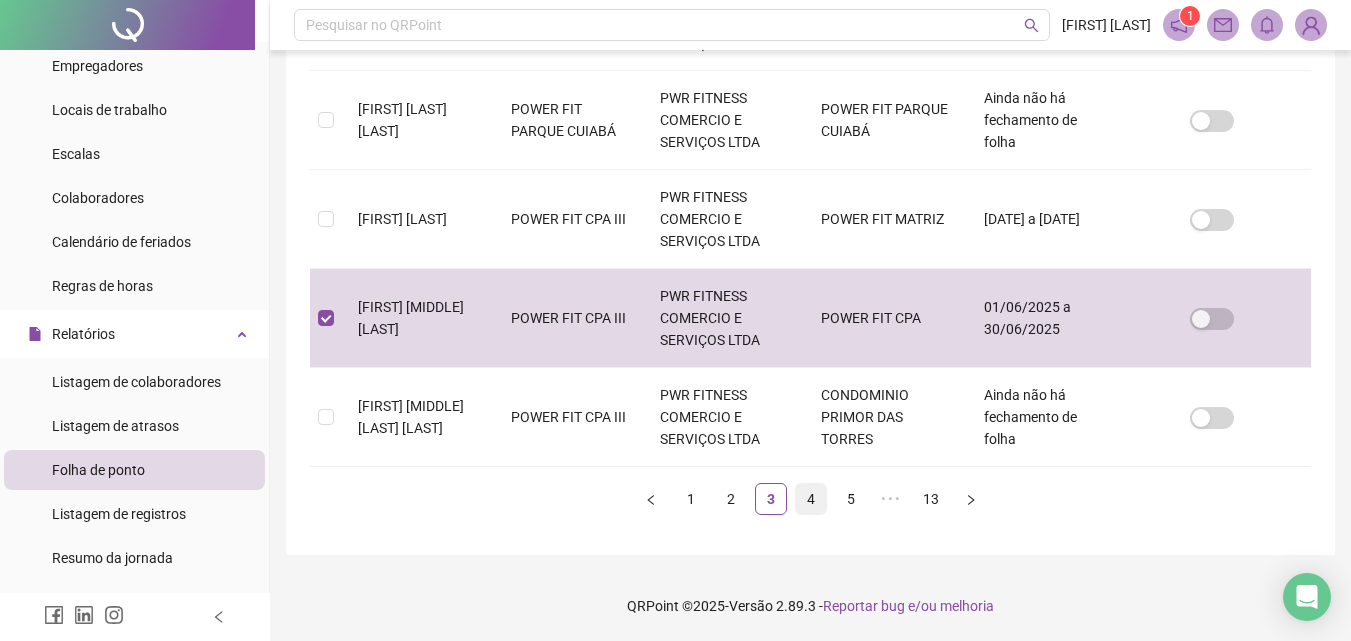 click on "4" at bounding box center [811, 499] 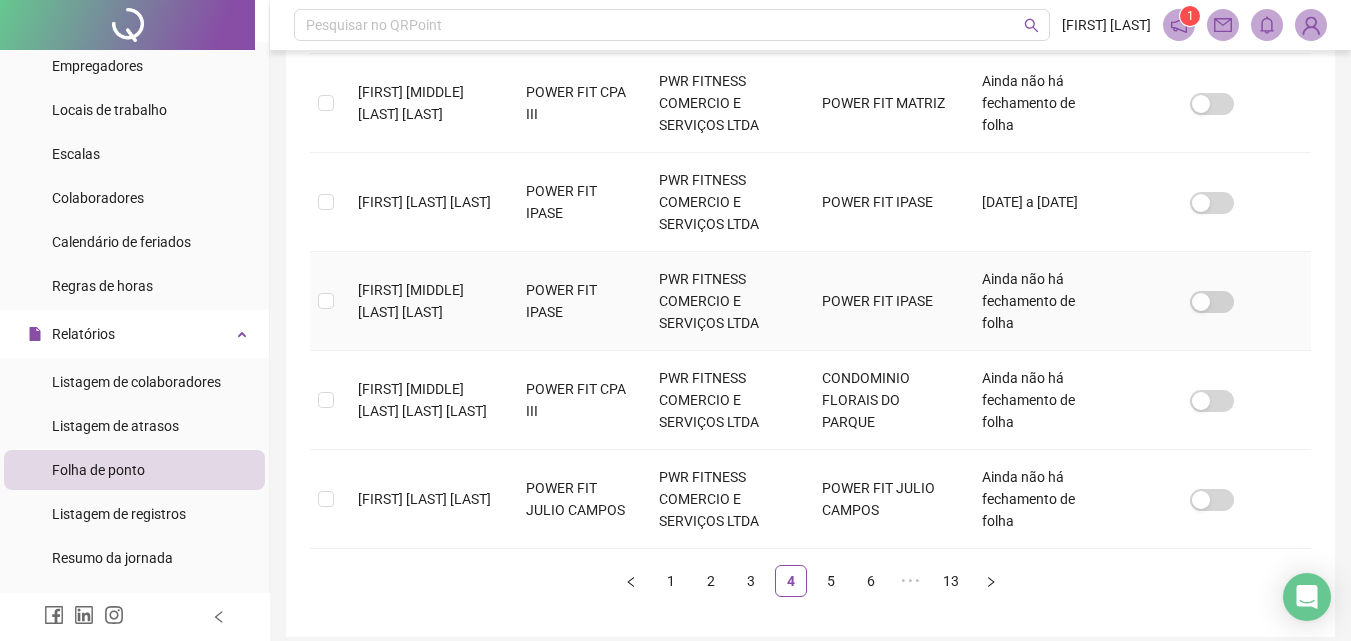 scroll, scrollTop: 971, scrollLeft: 0, axis: vertical 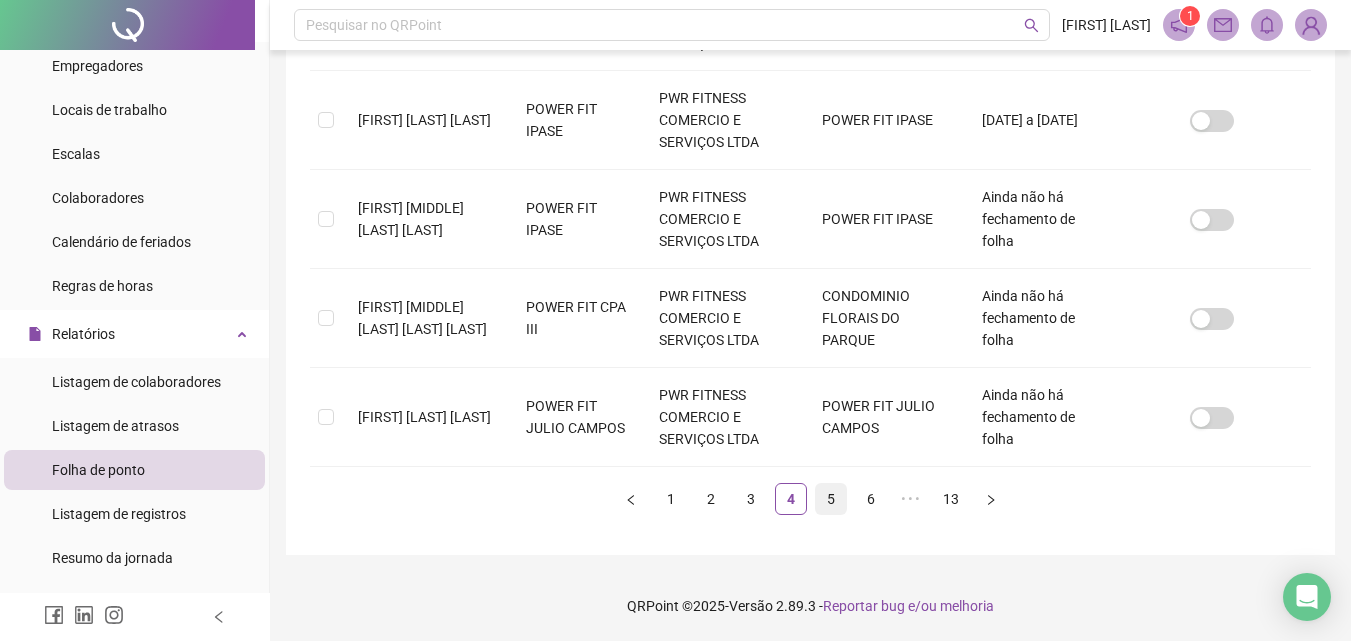 click on "5" at bounding box center [831, 499] 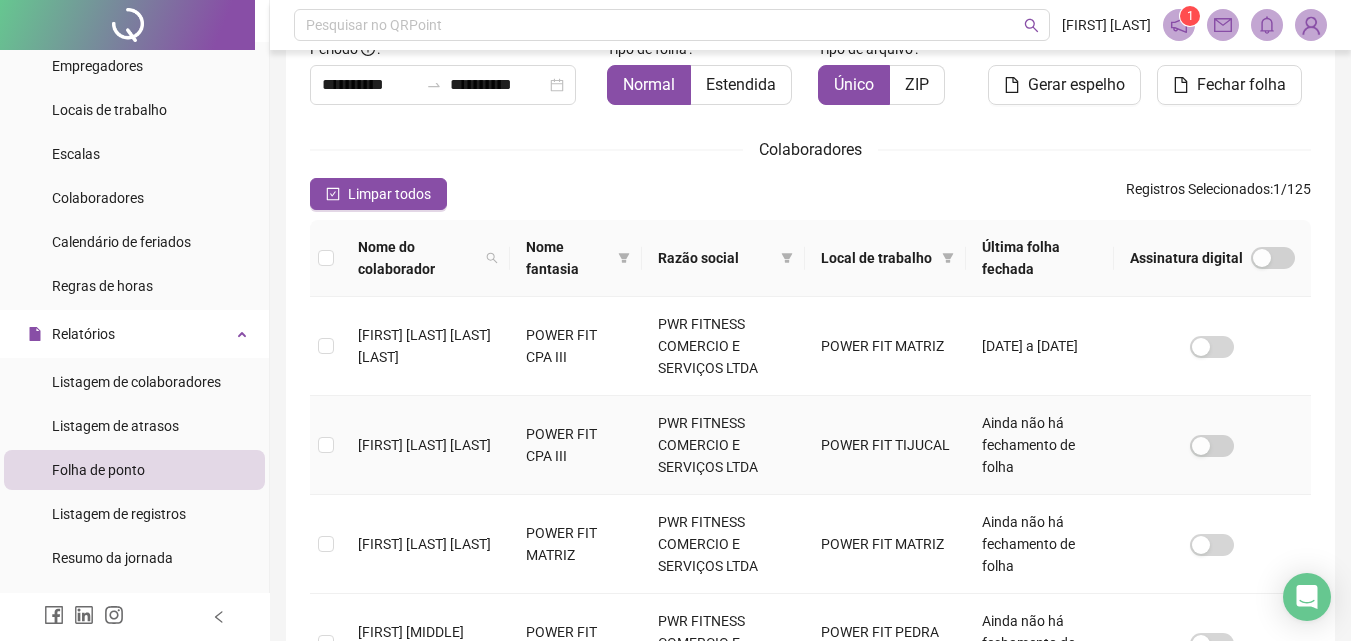 scroll, scrollTop: 0, scrollLeft: 0, axis: both 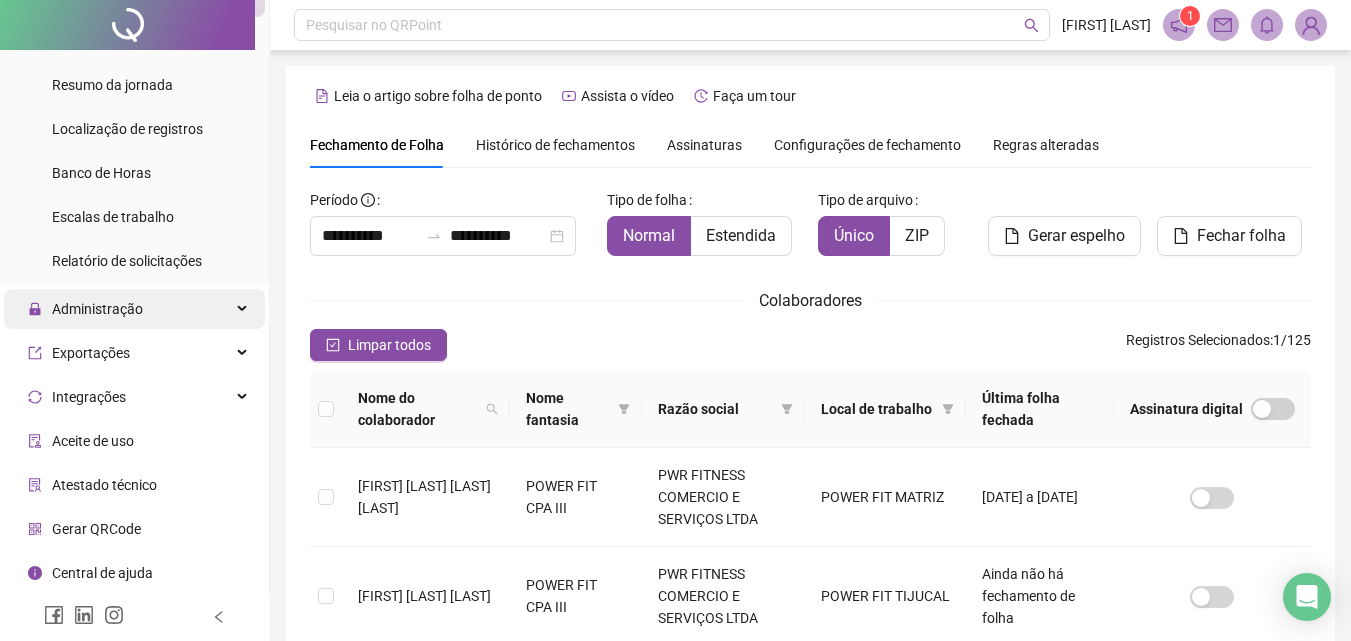 click on "Administração" at bounding box center [97, 309] 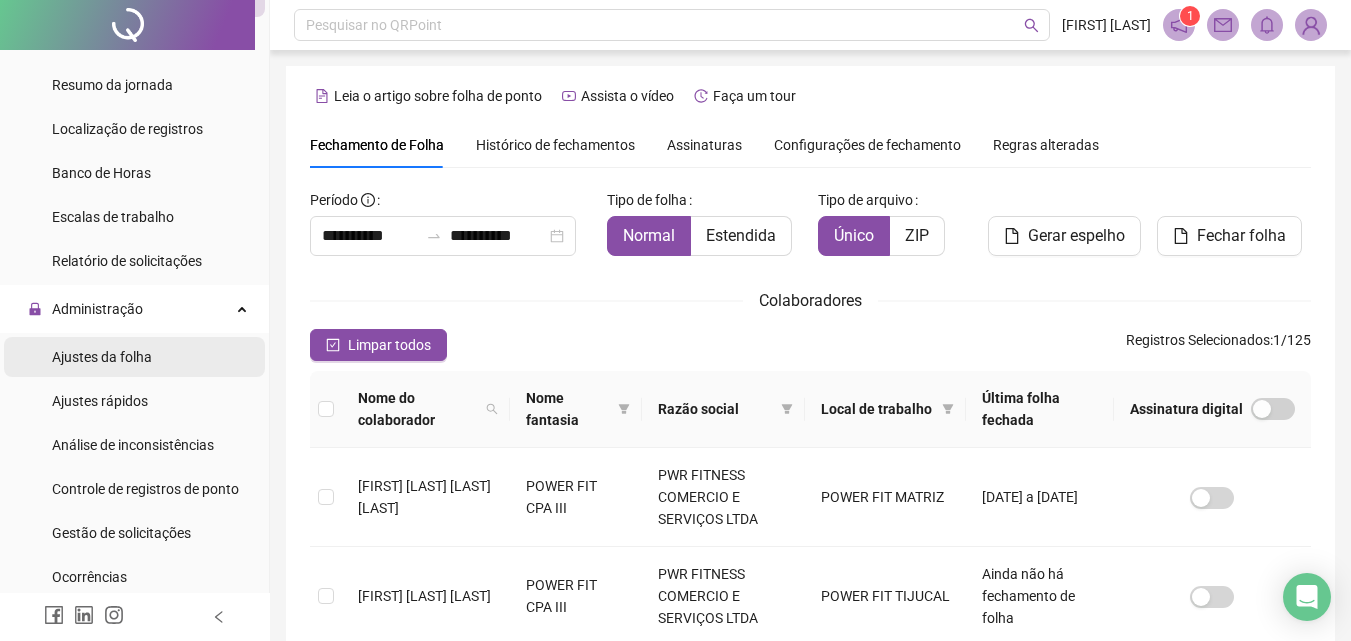 click on "Ajustes da folha" at bounding box center (102, 357) 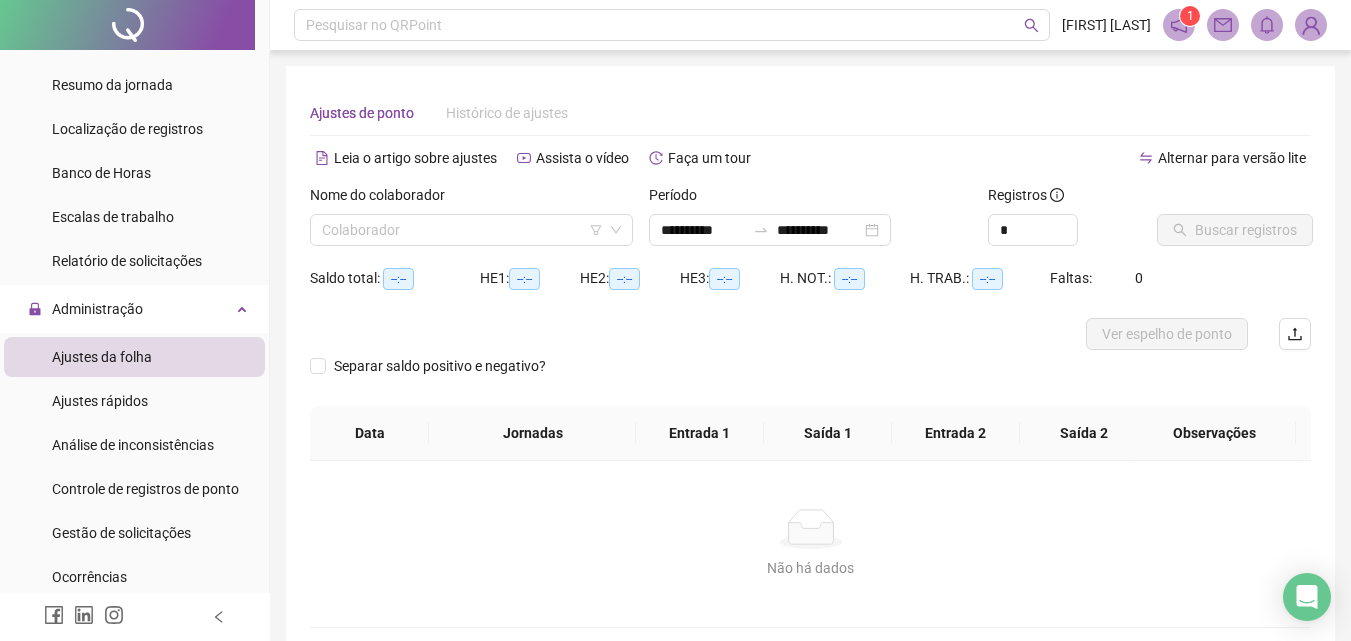click at bounding box center (462, 230) 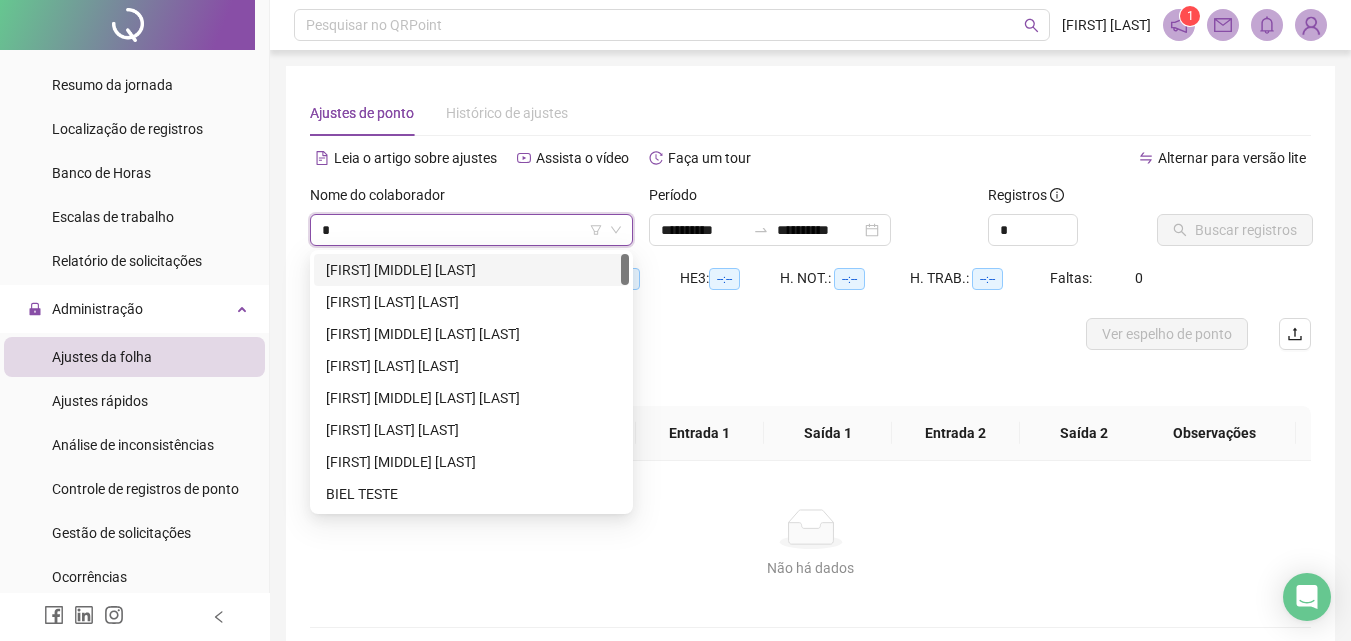 type on "**" 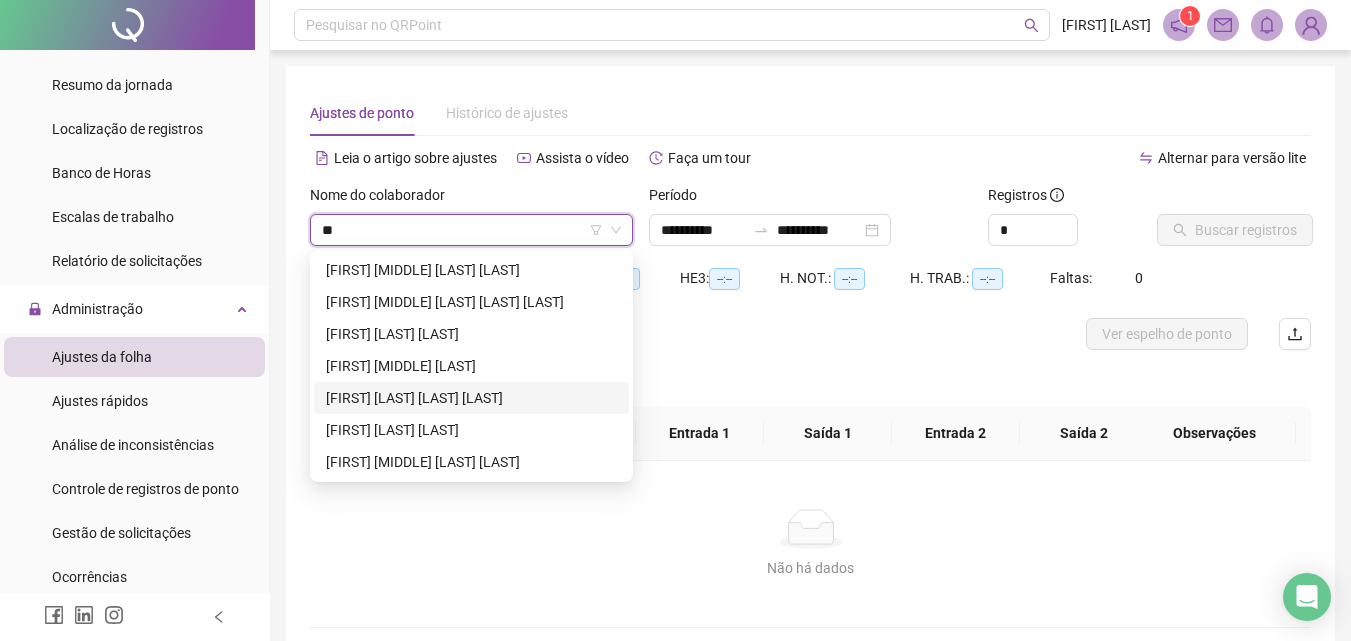 click on "[FIRST] [LAST] [LAST] [LAST]" at bounding box center [471, 398] 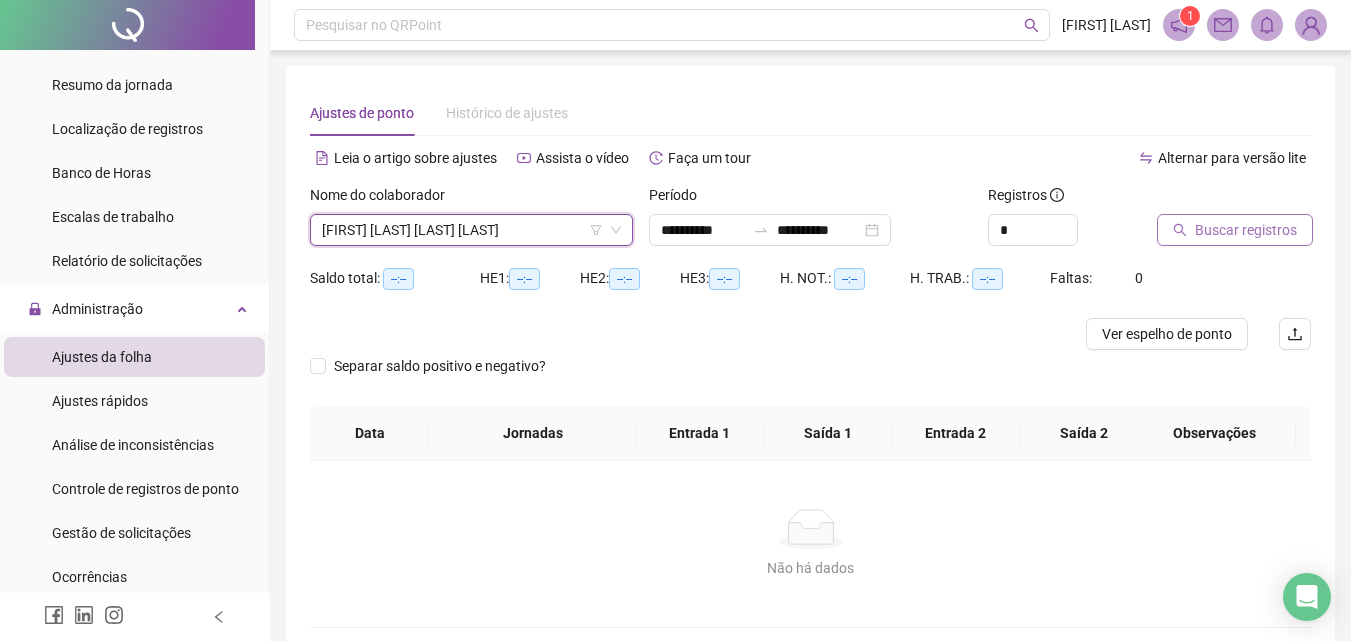 click on "Buscar registros" at bounding box center [1246, 230] 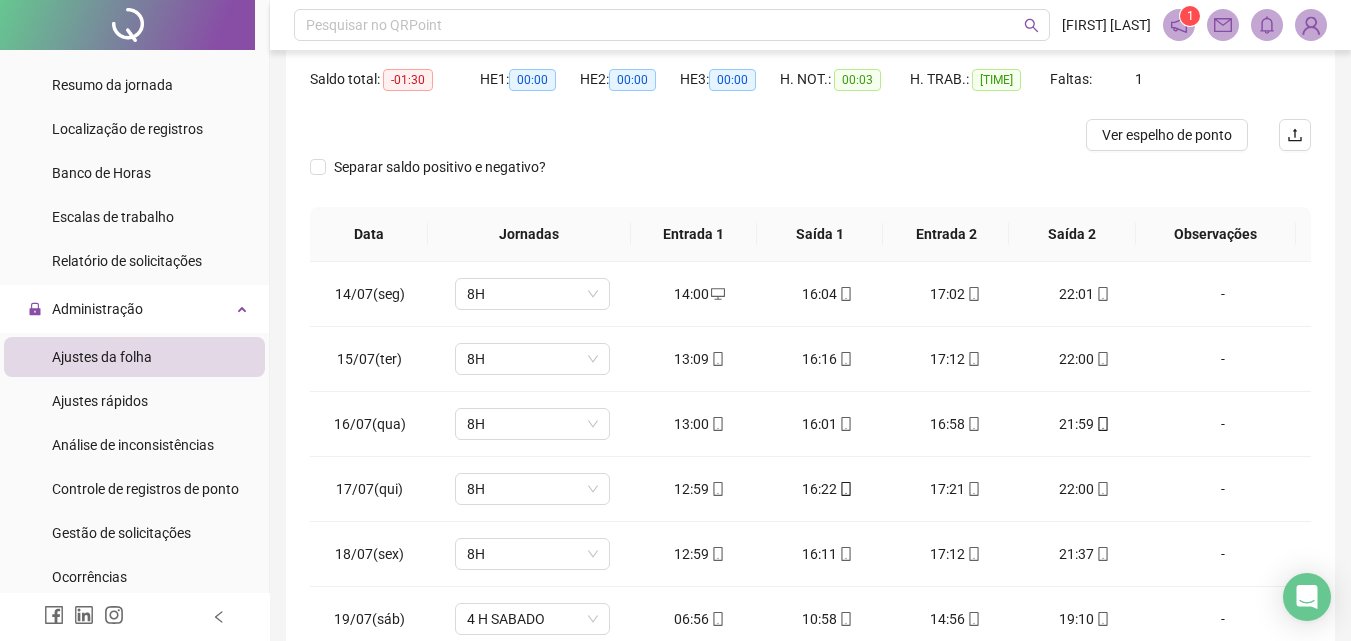 scroll, scrollTop: 200, scrollLeft: 0, axis: vertical 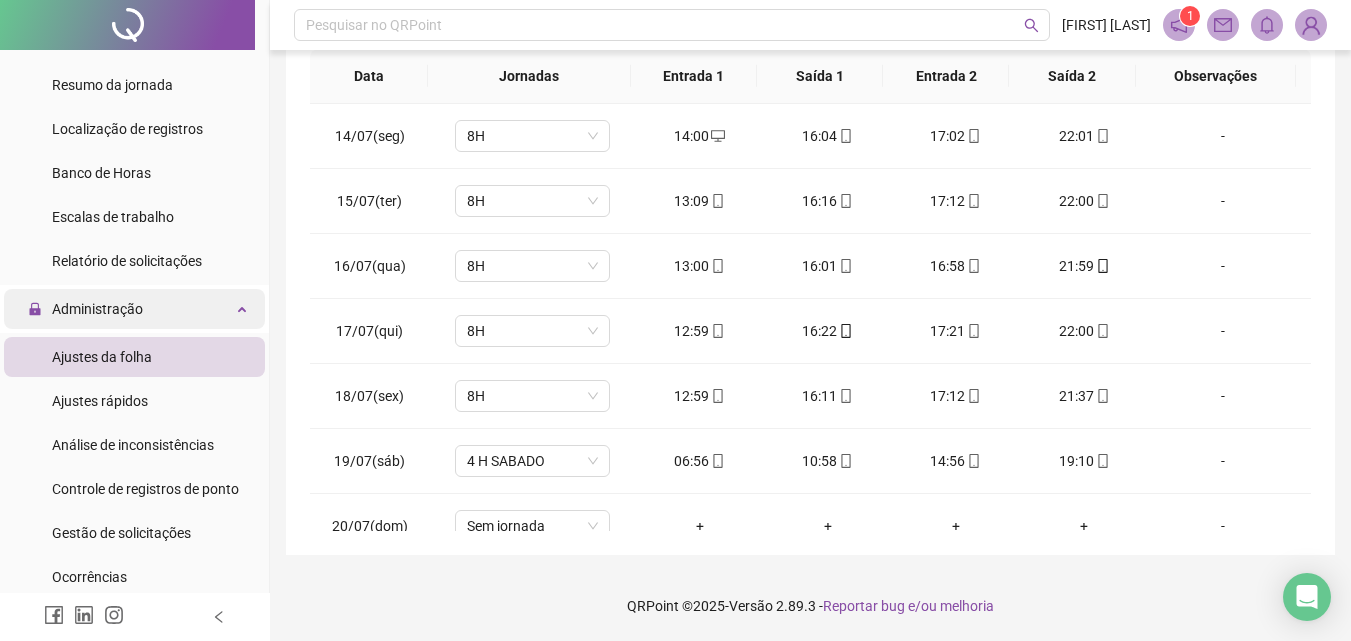 click on "Administração" at bounding box center (85, 309) 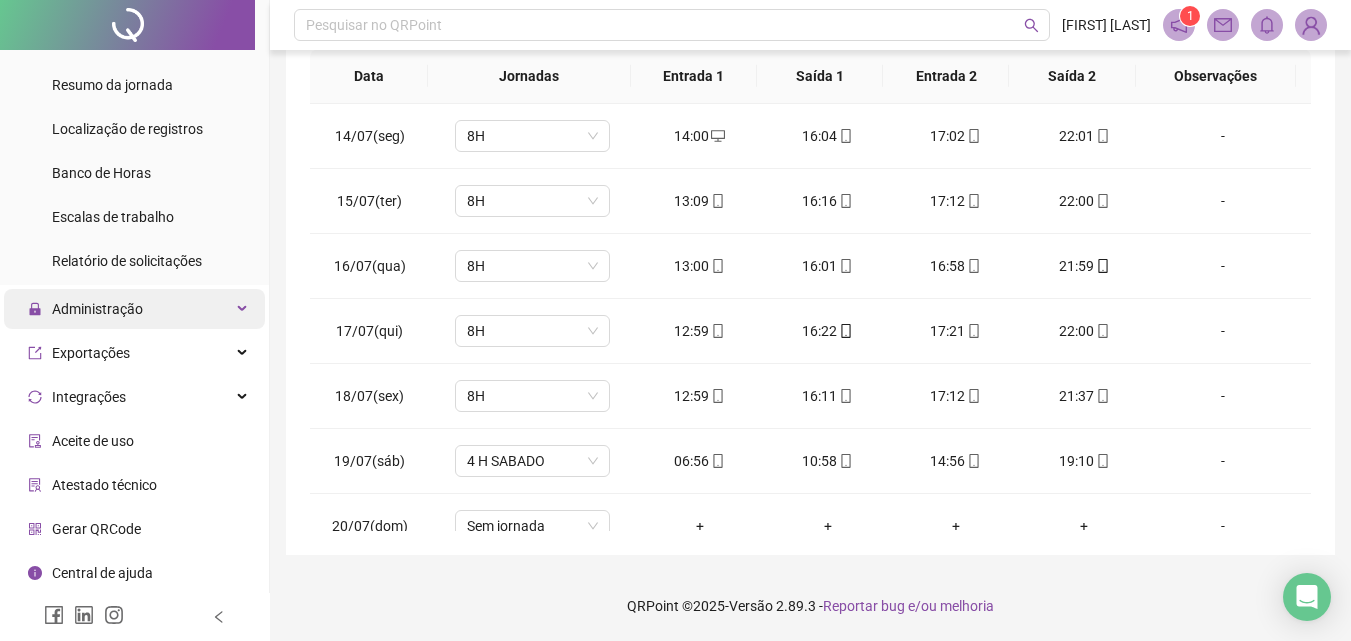 click on "Administração" at bounding box center [85, 309] 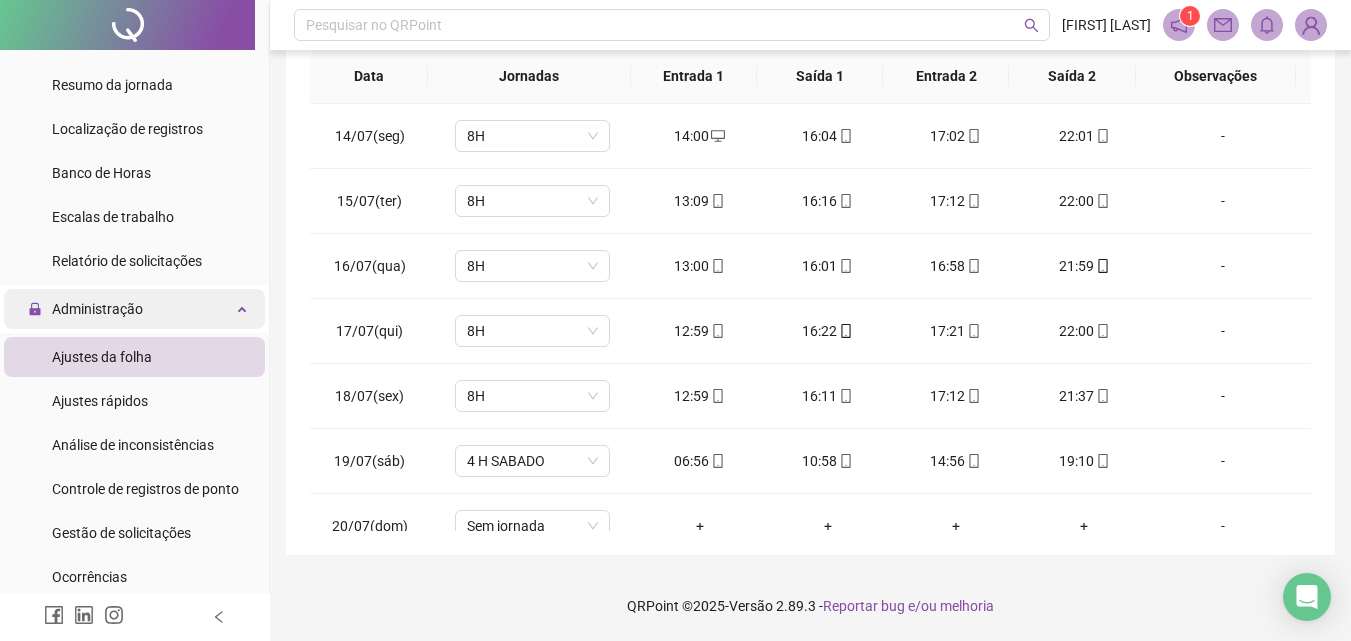 click on "Administração" at bounding box center [97, 309] 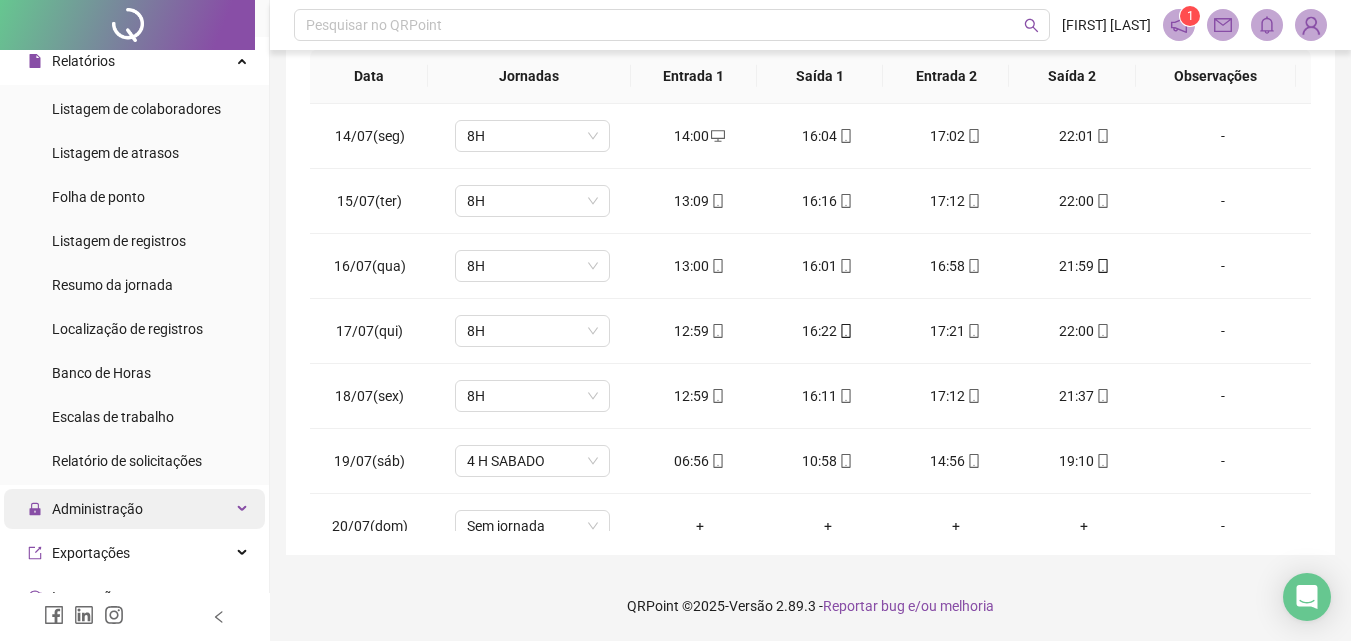 scroll, scrollTop: 273, scrollLeft: 0, axis: vertical 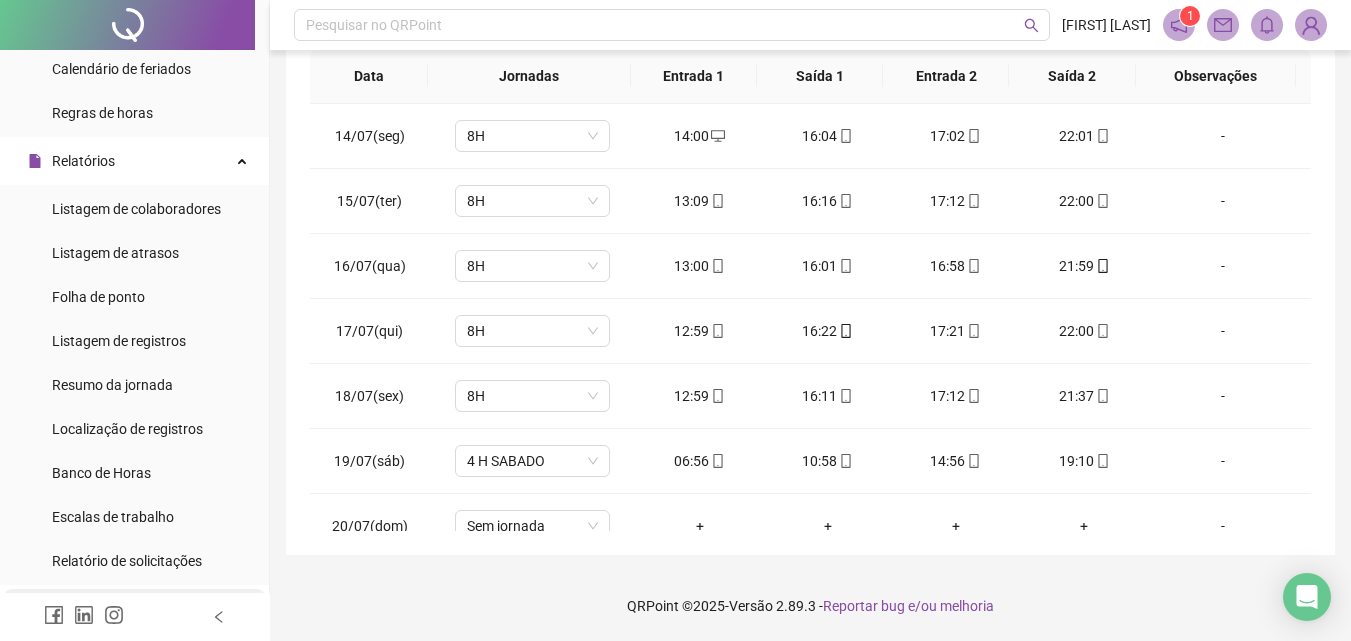 click on "Folha de ponto" at bounding box center (98, 297) 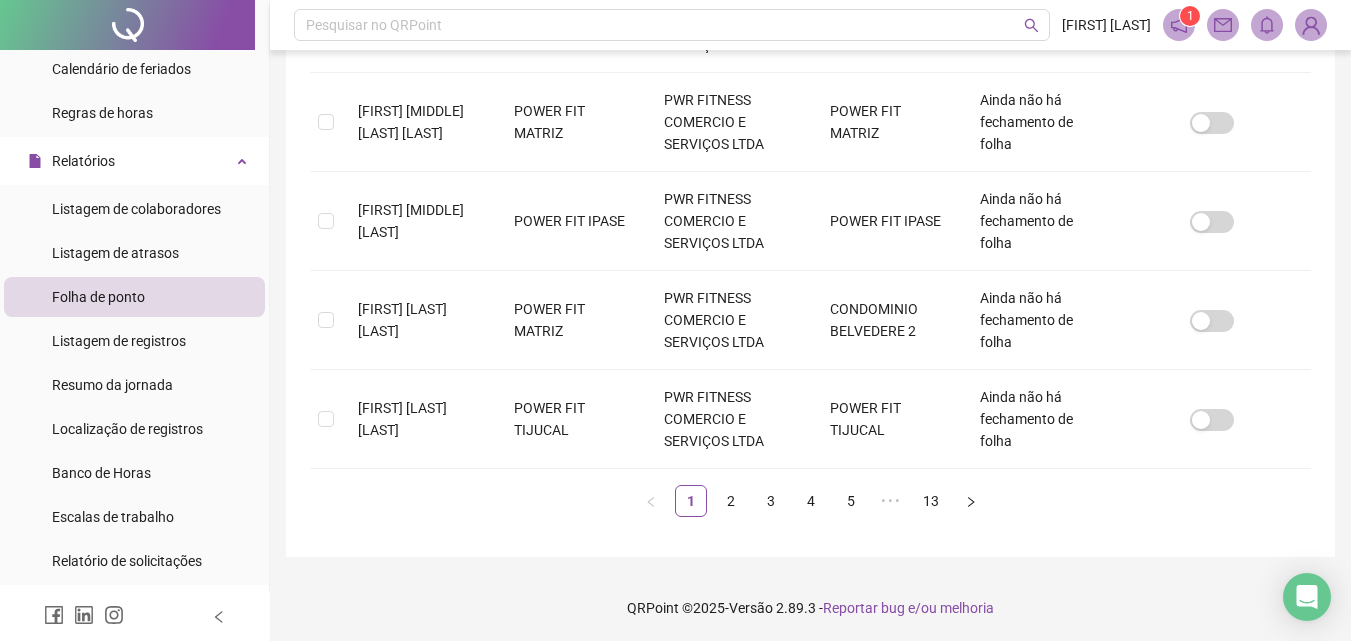 scroll, scrollTop: 971, scrollLeft: 0, axis: vertical 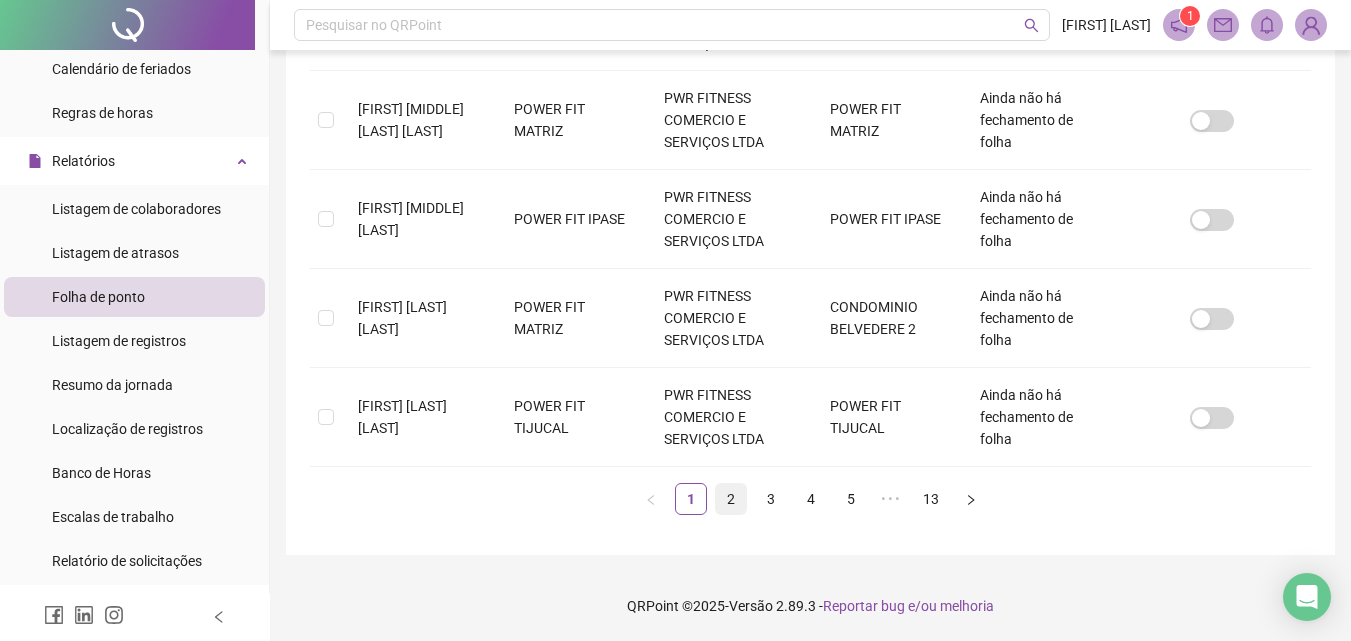 click on "2" at bounding box center [731, 499] 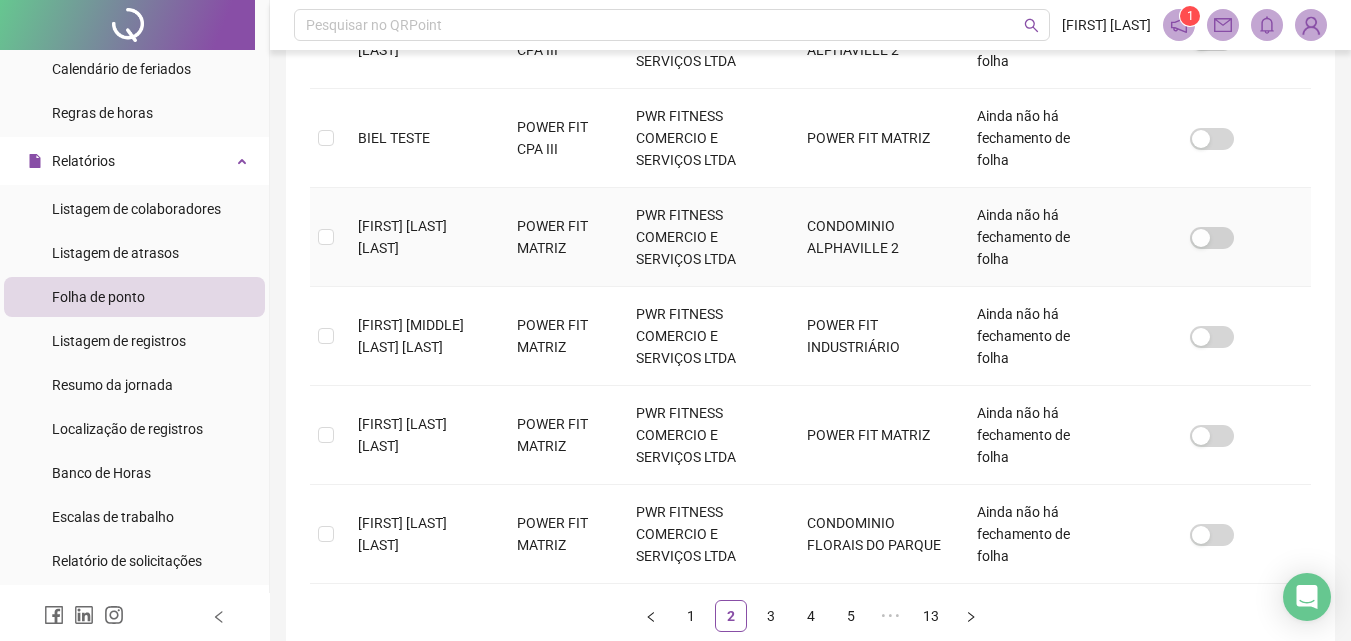scroll, scrollTop: 971, scrollLeft: 0, axis: vertical 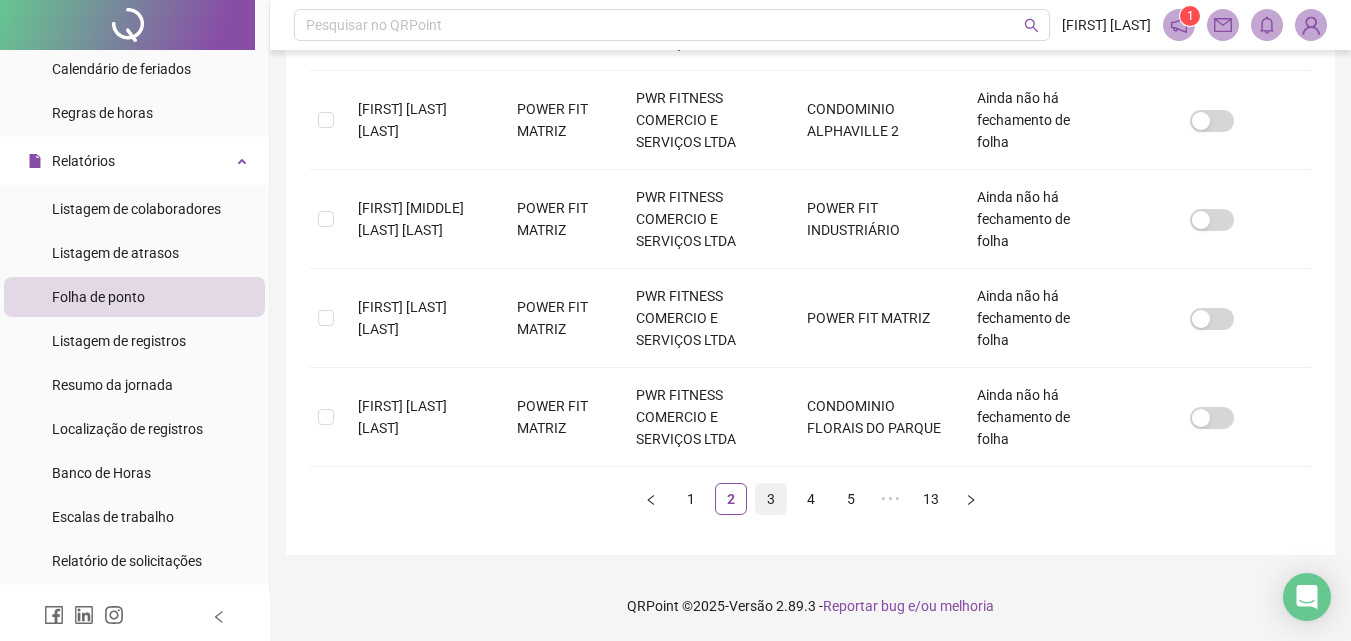 click on "3" at bounding box center [771, 499] 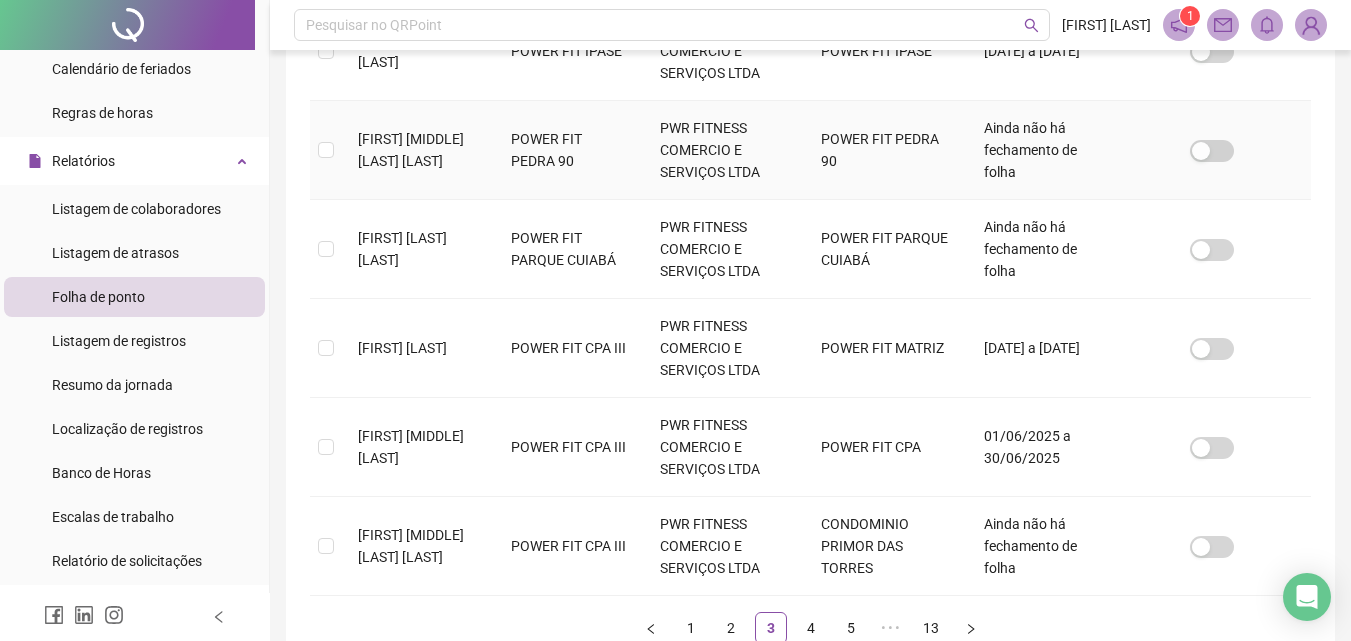 scroll, scrollTop: 889, scrollLeft: 0, axis: vertical 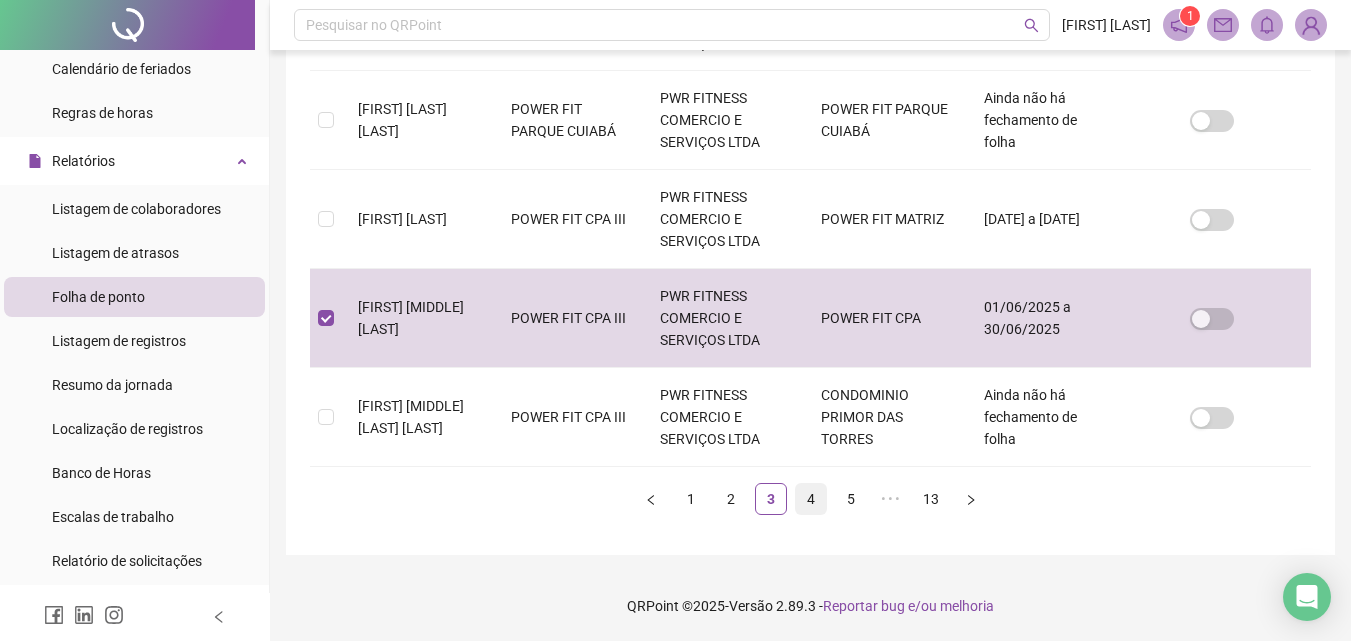 click on "4" at bounding box center (811, 499) 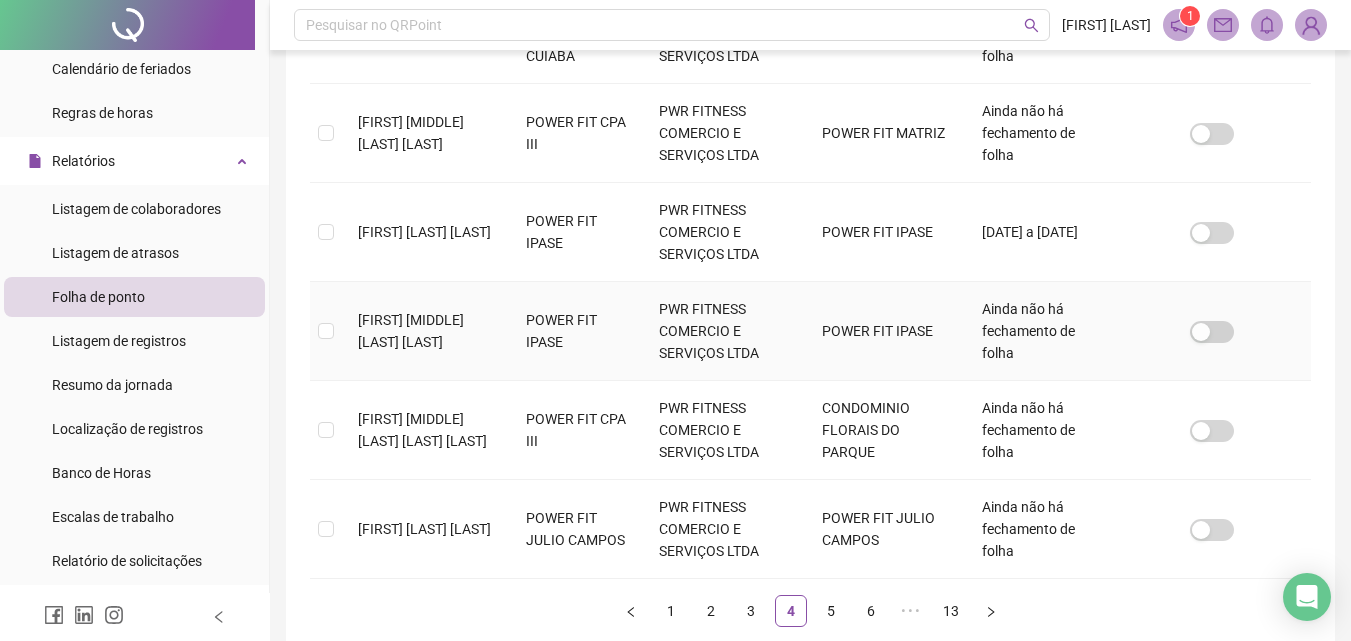 scroll, scrollTop: 971, scrollLeft: 0, axis: vertical 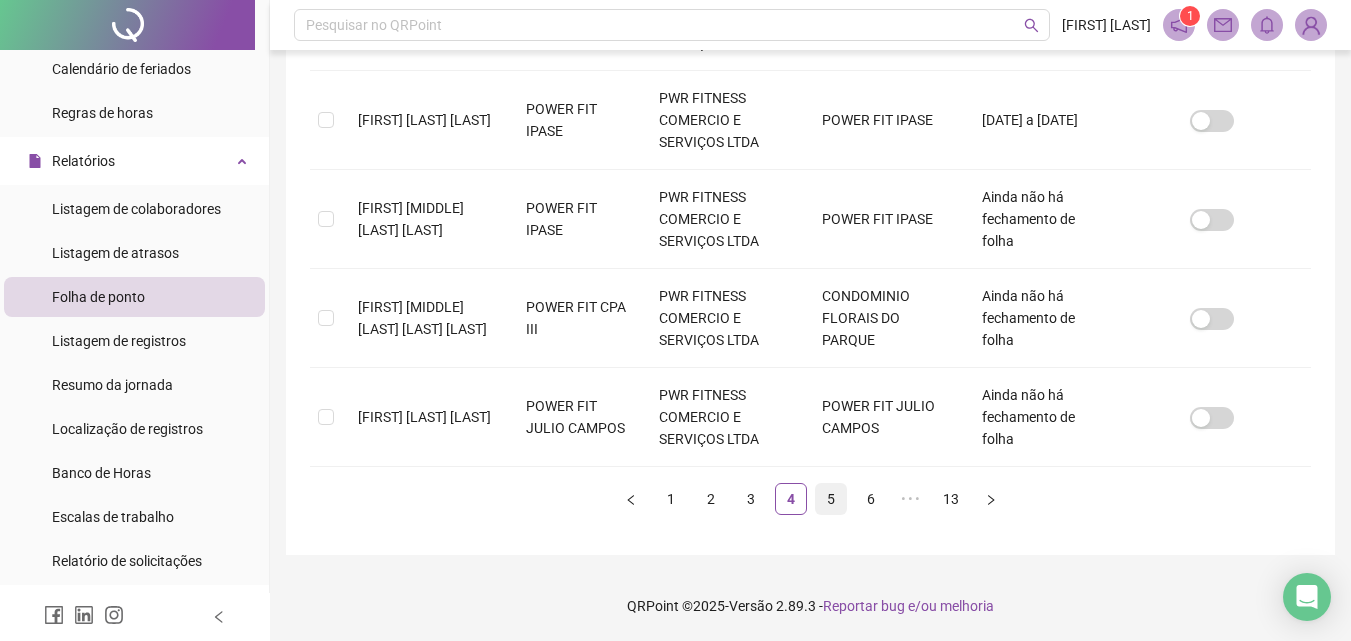 click on "5" at bounding box center (831, 499) 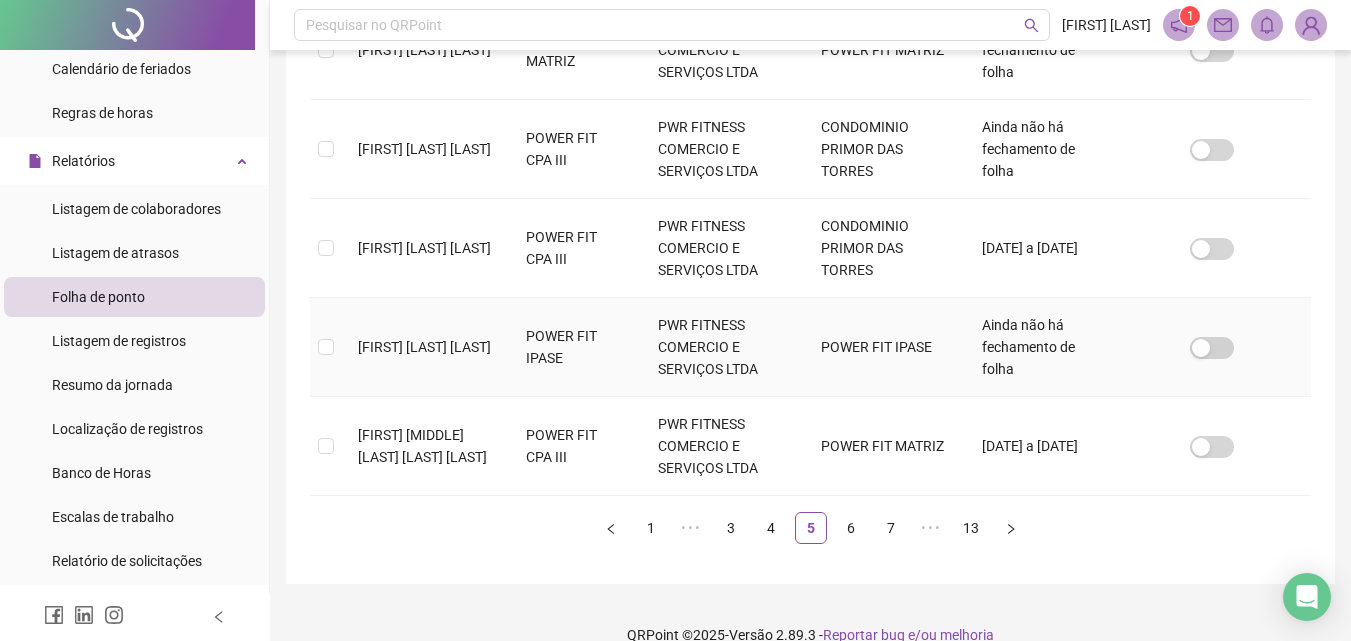 scroll, scrollTop: 971, scrollLeft: 0, axis: vertical 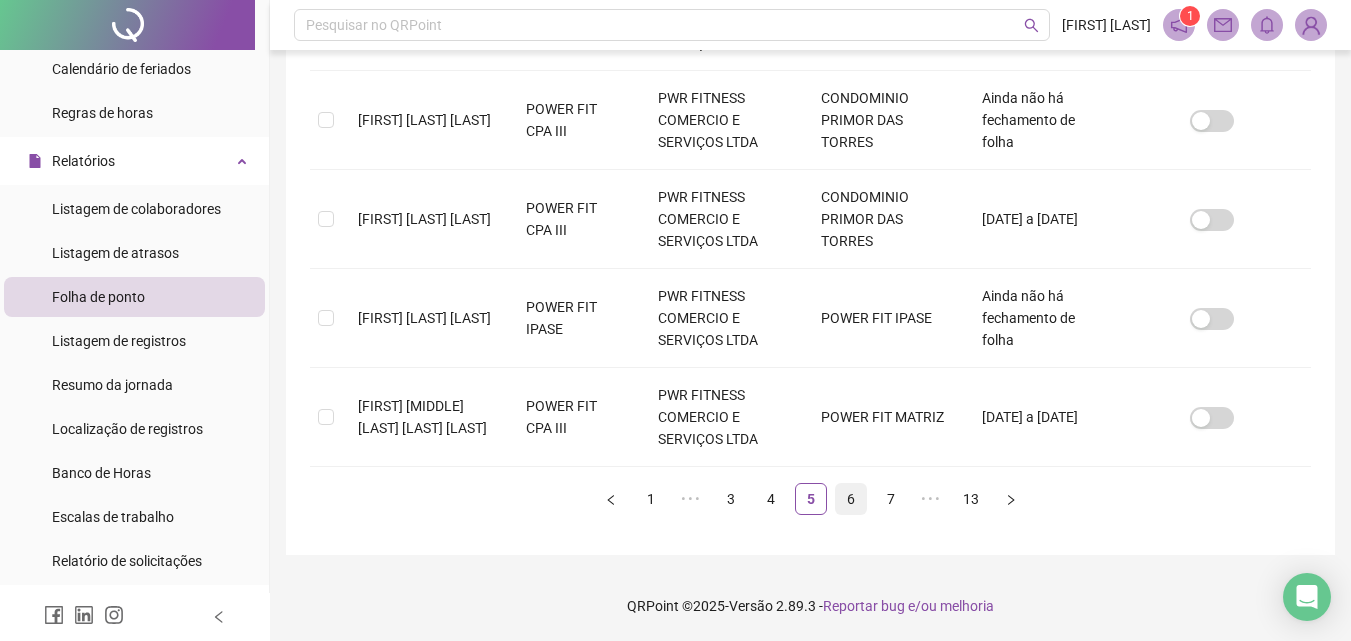 click on "6" at bounding box center (851, 499) 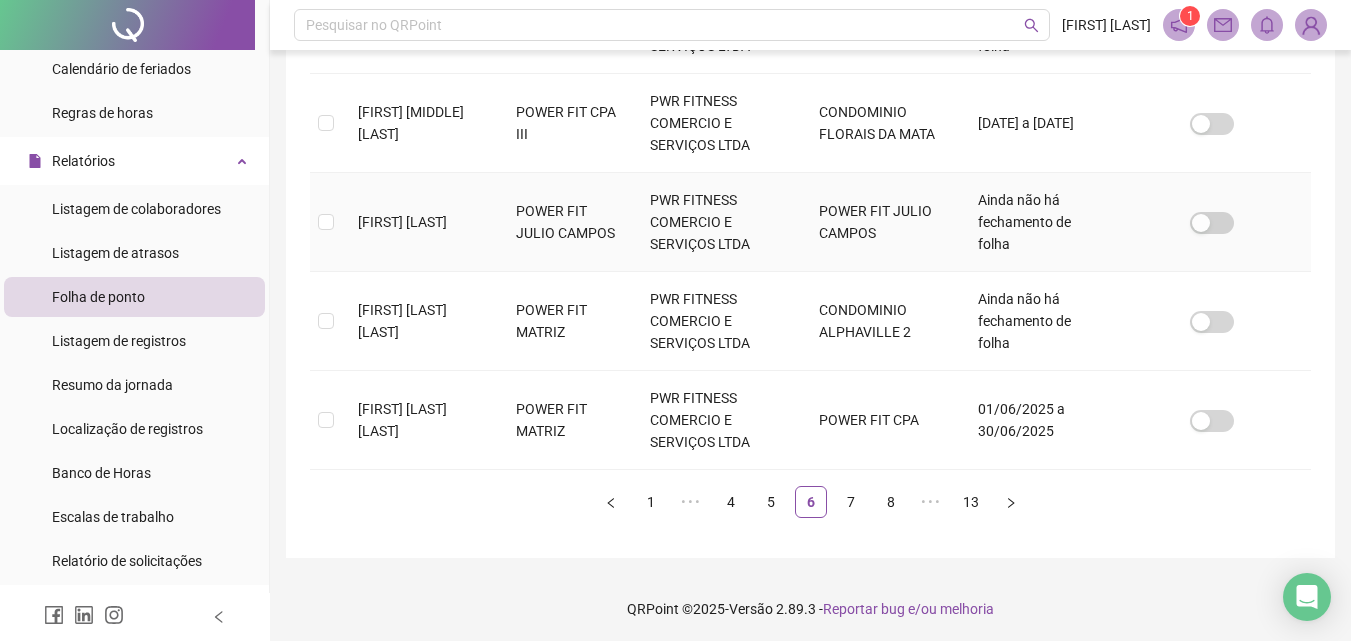 scroll, scrollTop: 971, scrollLeft: 0, axis: vertical 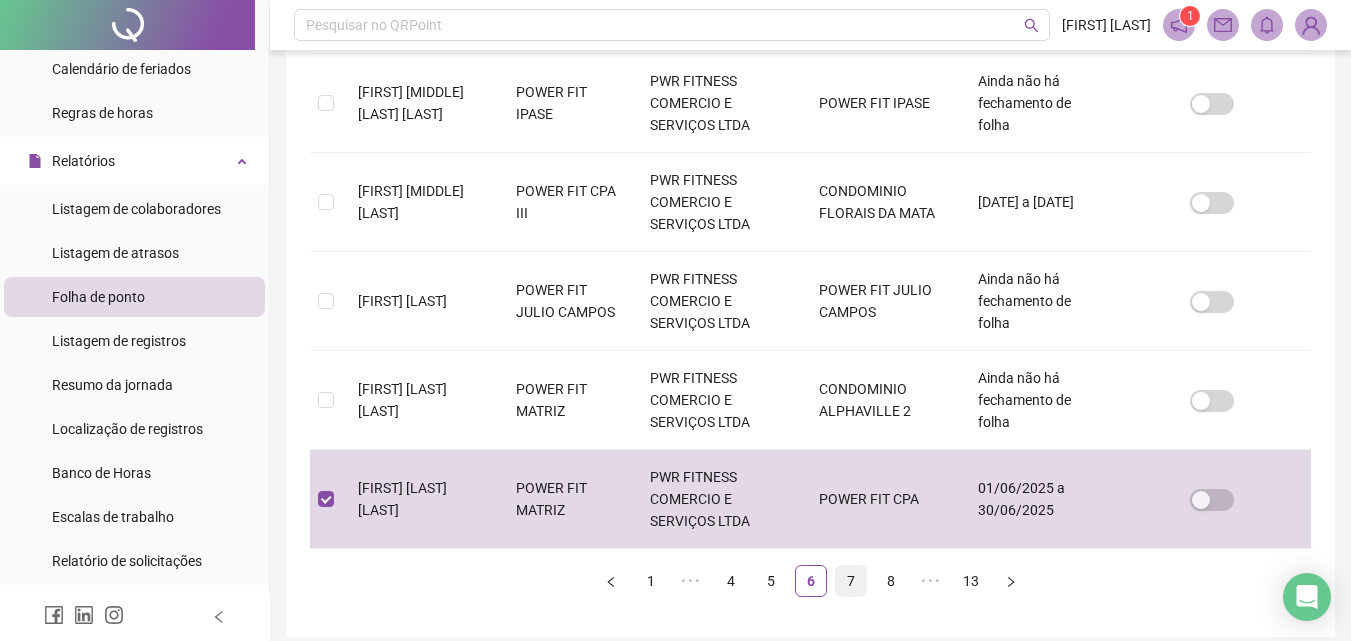 click on "7" at bounding box center [851, 581] 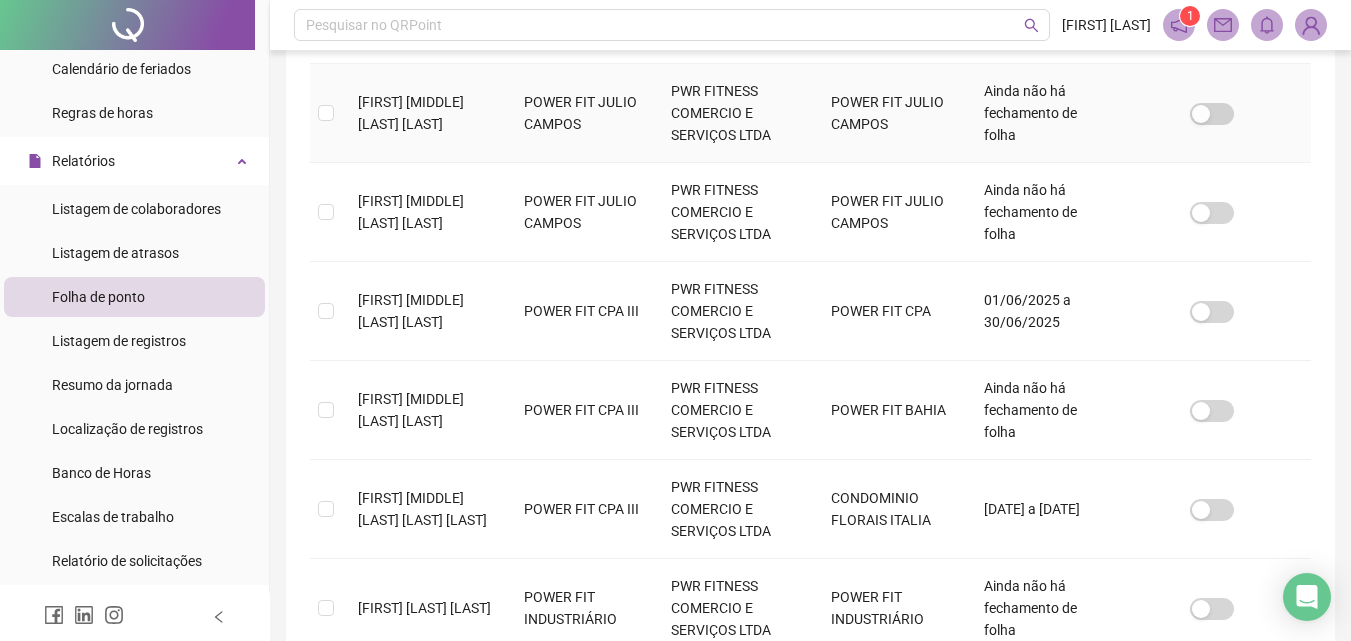 scroll, scrollTop: 489, scrollLeft: 0, axis: vertical 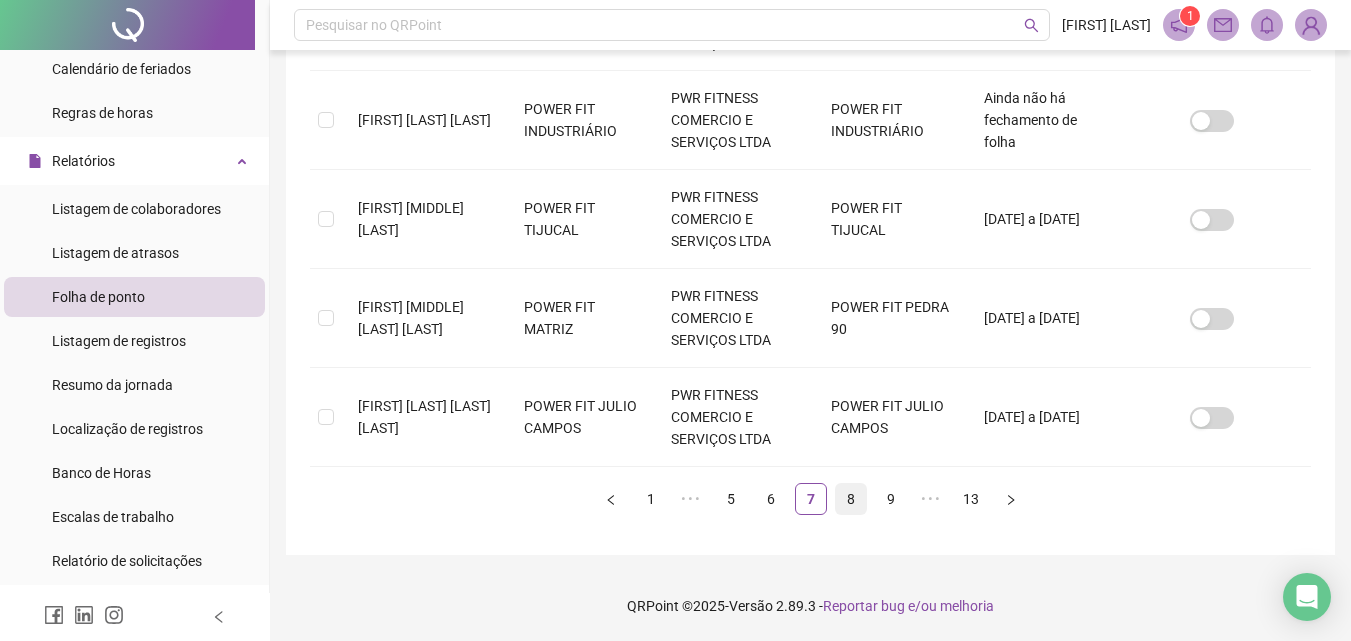 click on "8" at bounding box center (851, 499) 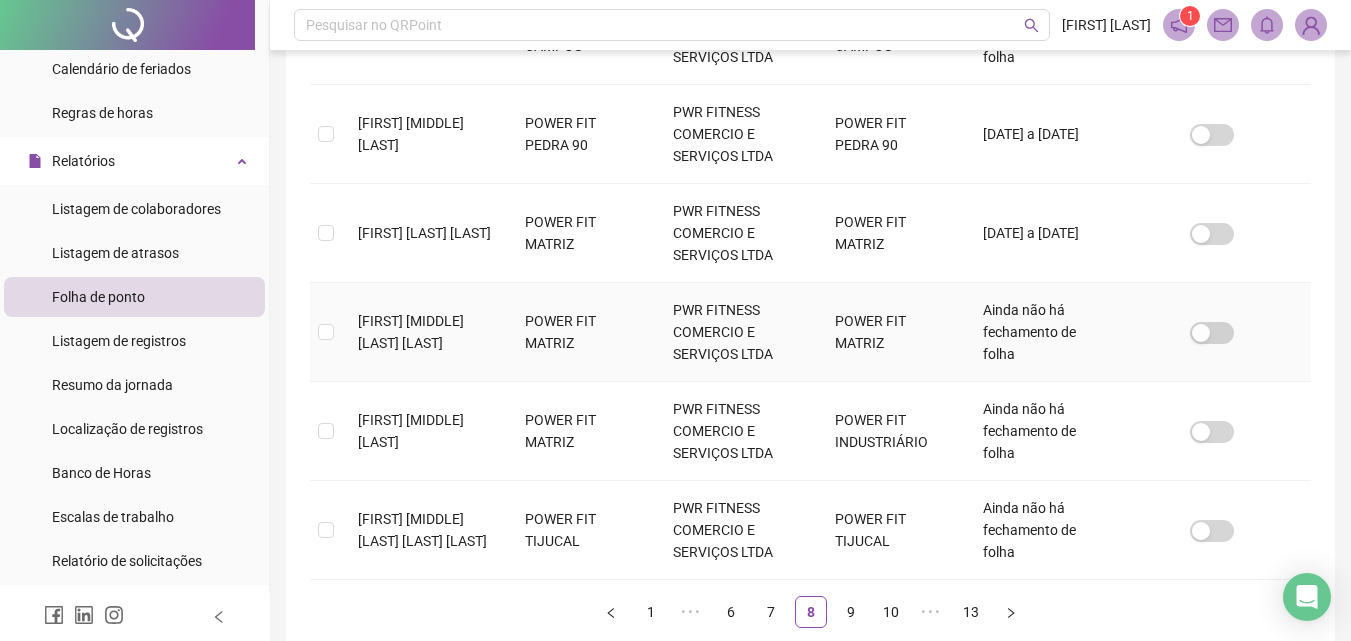 scroll, scrollTop: 889, scrollLeft: 0, axis: vertical 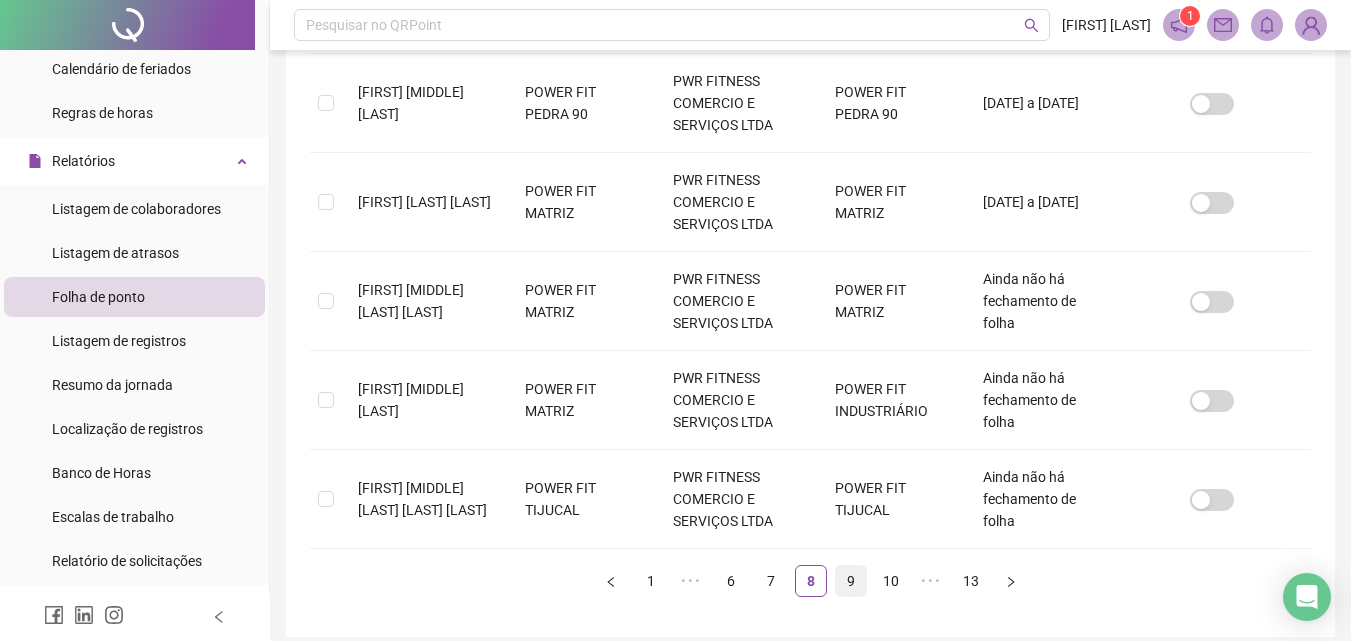 click on "9" at bounding box center [851, 581] 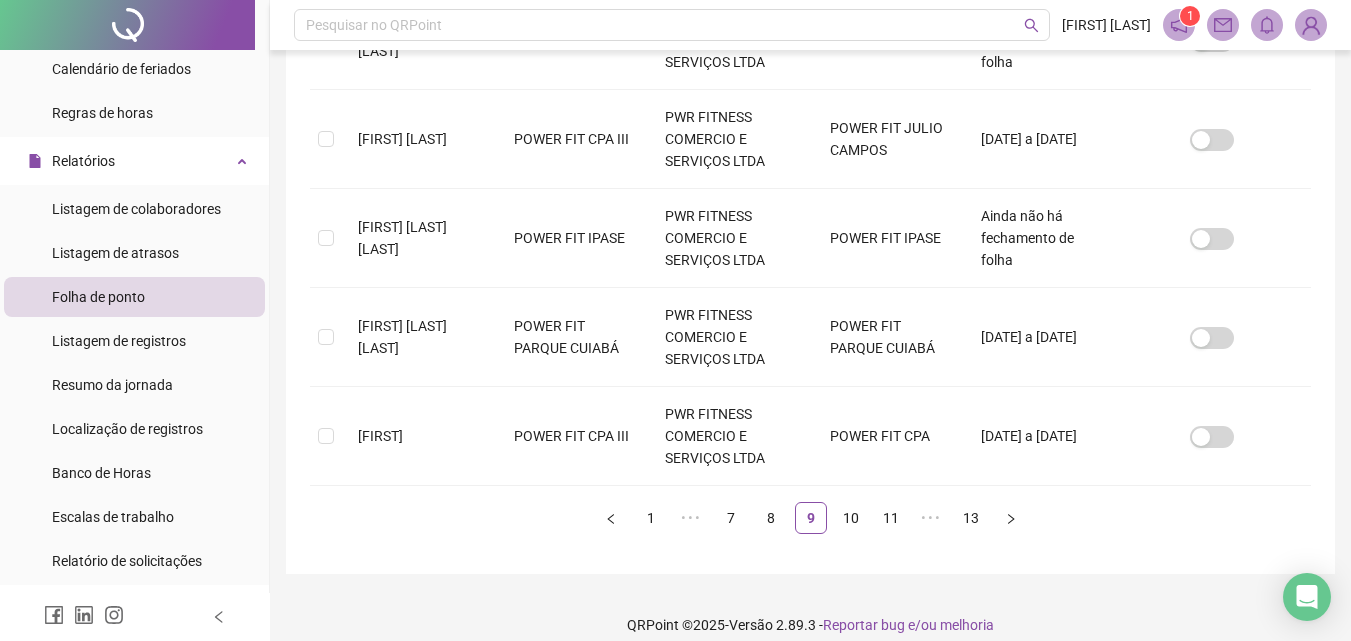 scroll, scrollTop: 971, scrollLeft: 0, axis: vertical 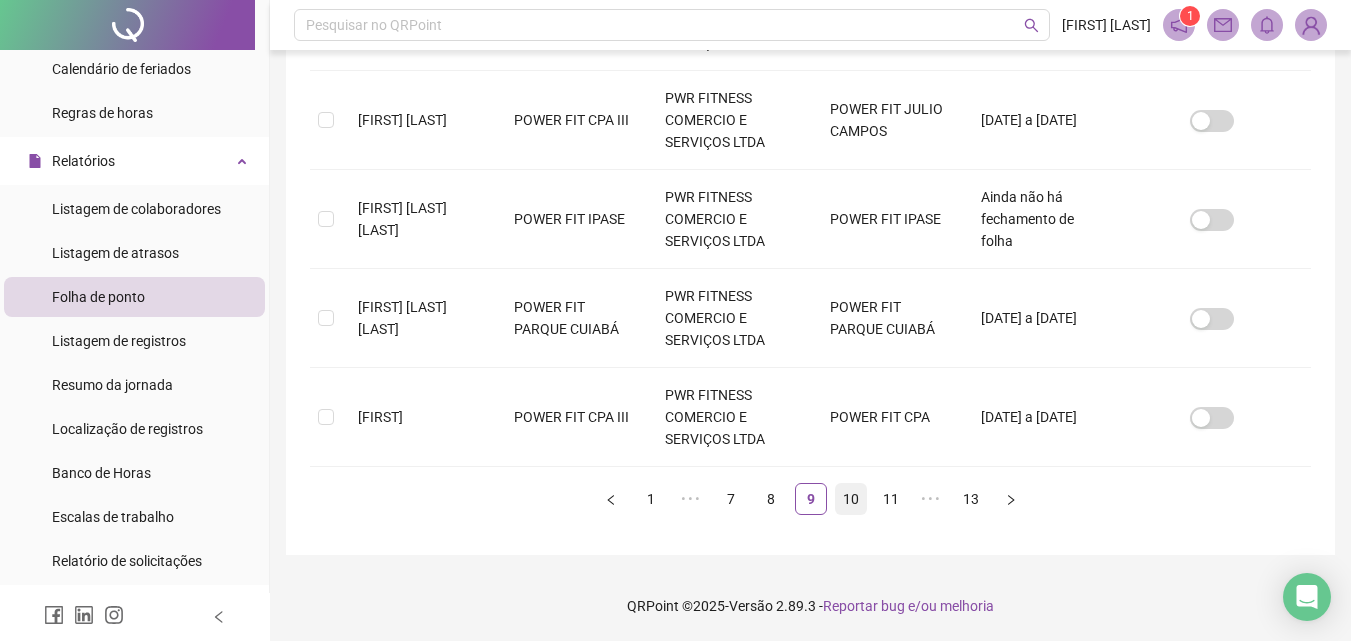 click on "10" at bounding box center (851, 499) 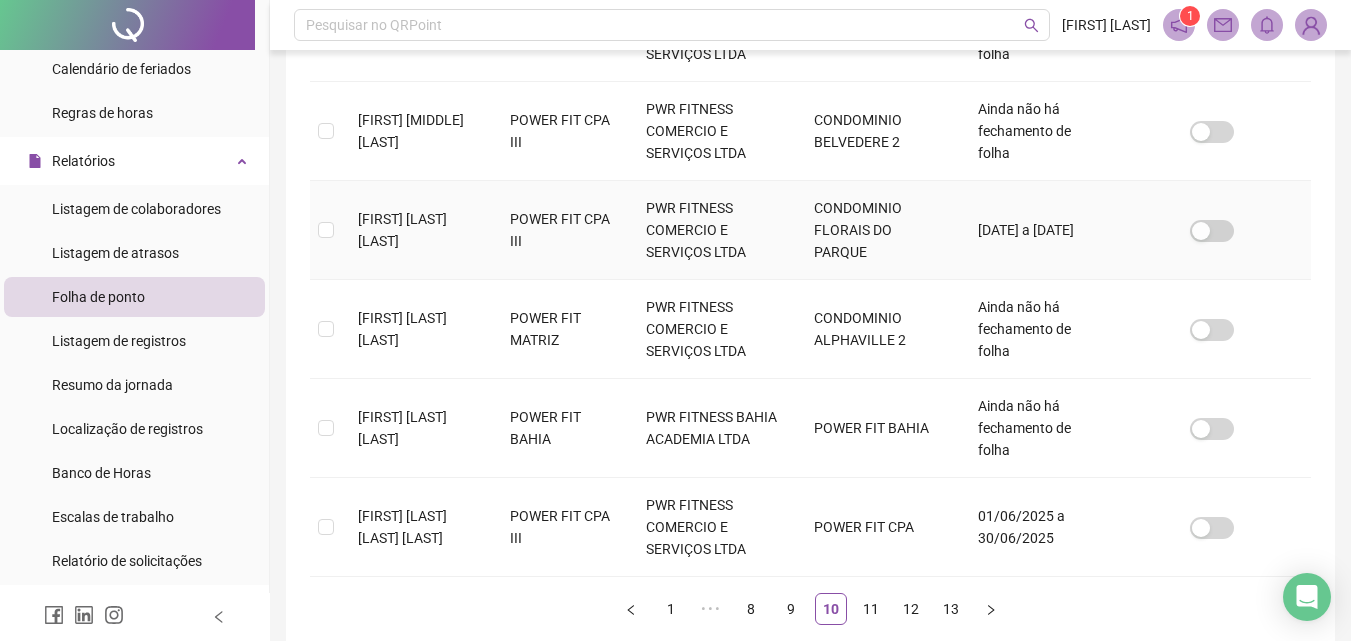 scroll, scrollTop: 889, scrollLeft: 0, axis: vertical 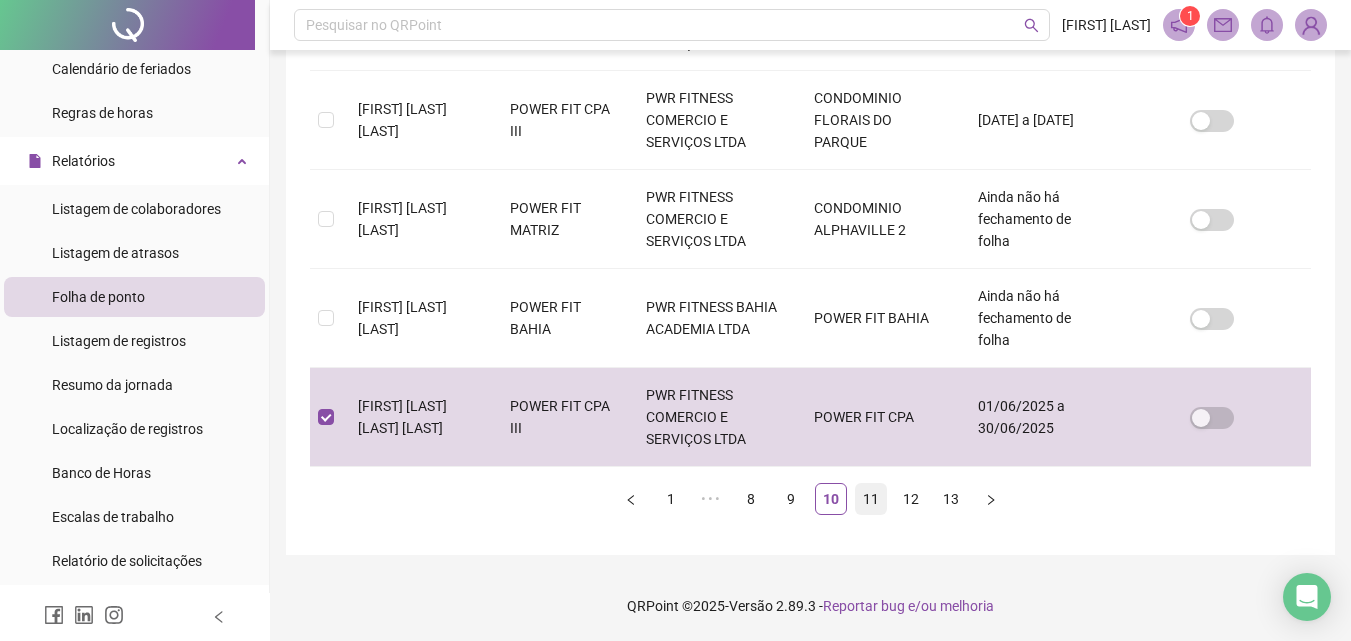 click on "11" at bounding box center [871, 499] 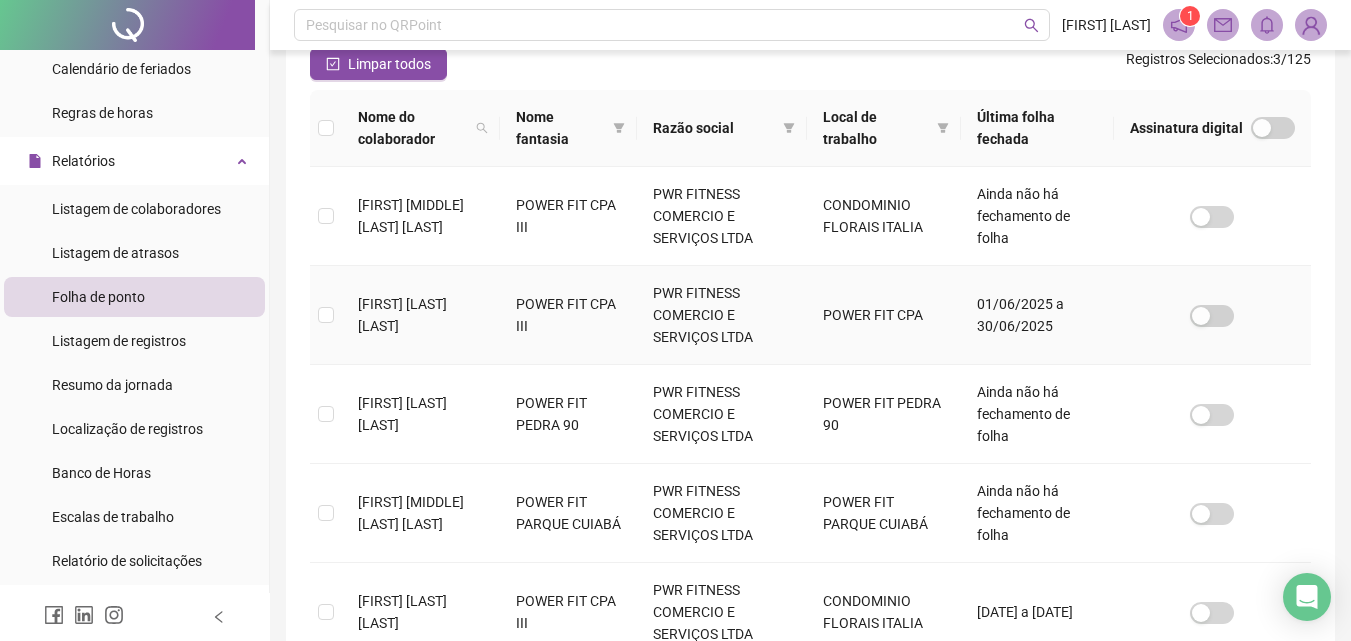 scroll, scrollTop: 289, scrollLeft: 0, axis: vertical 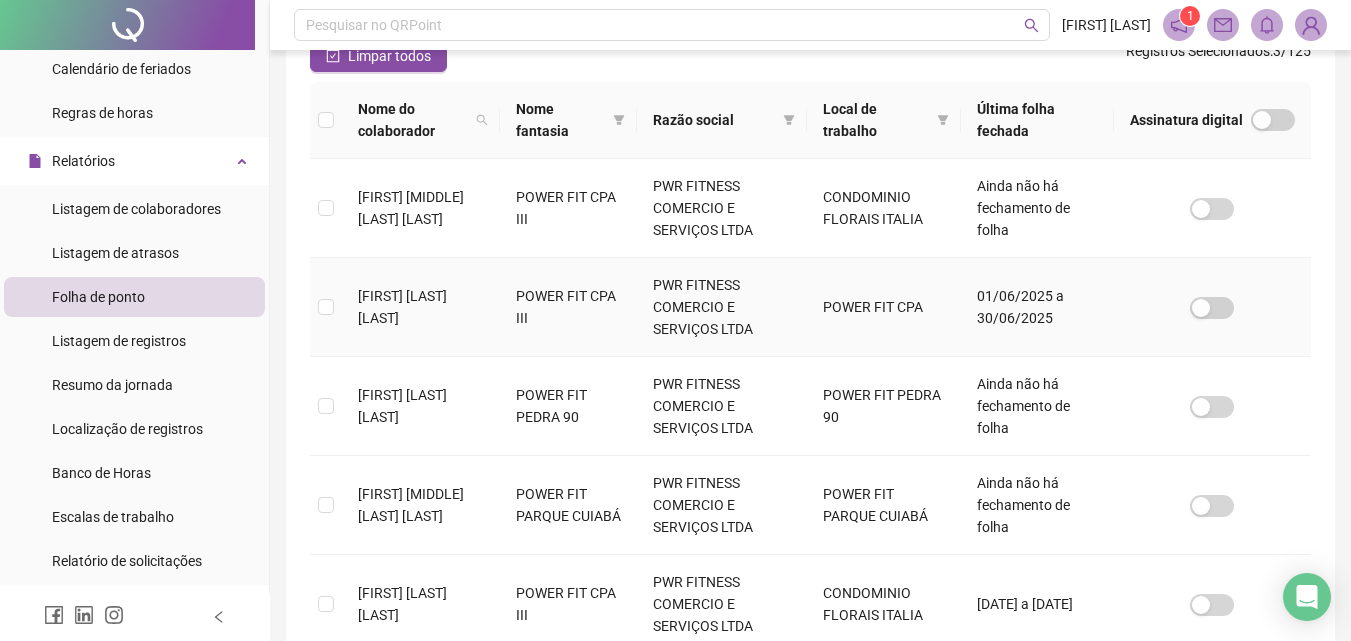 click at bounding box center [326, 307] 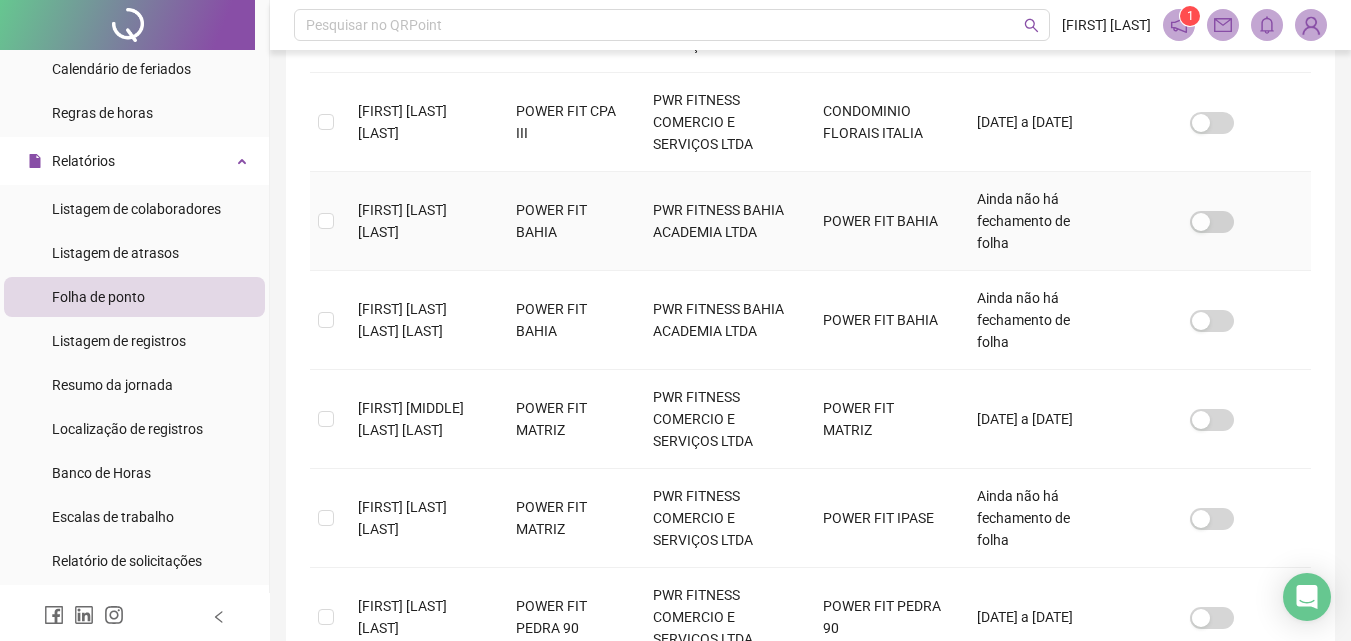 scroll, scrollTop: 971, scrollLeft: 0, axis: vertical 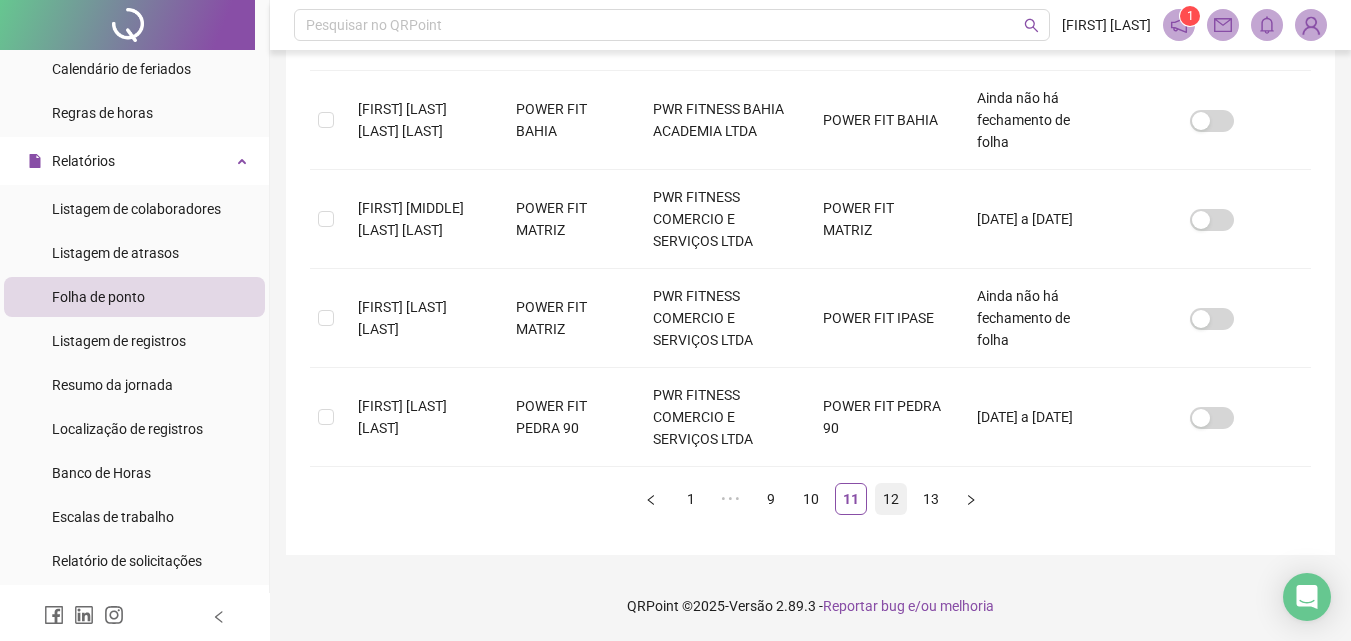 click on "12" at bounding box center (891, 499) 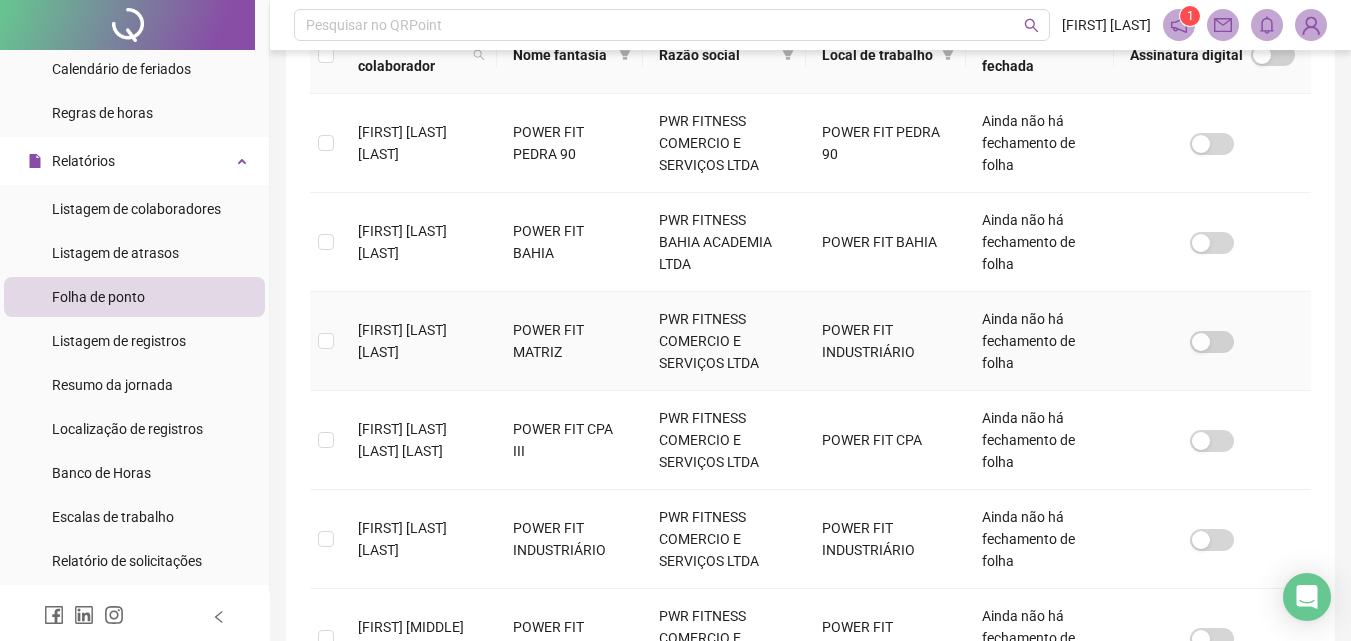 scroll, scrollTop: 389, scrollLeft: 0, axis: vertical 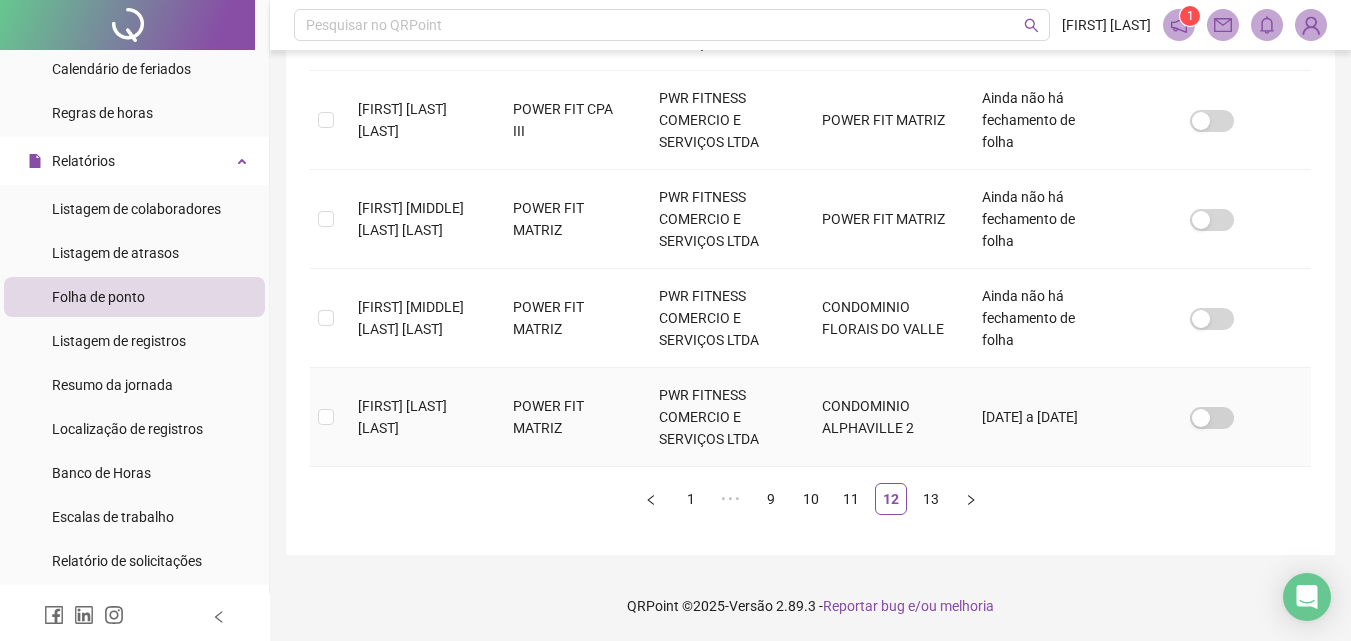 click at bounding box center [326, 417] 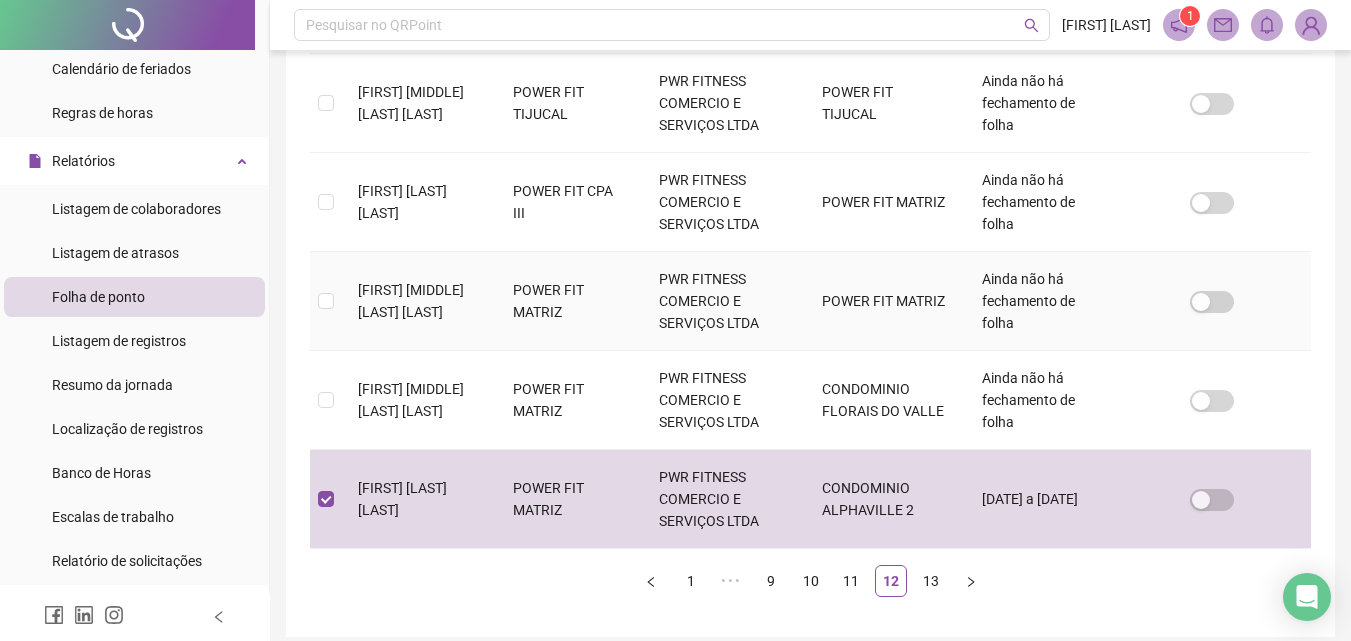 scroll, scrollTop: 971, scrollLeft: 0, axis: vertical 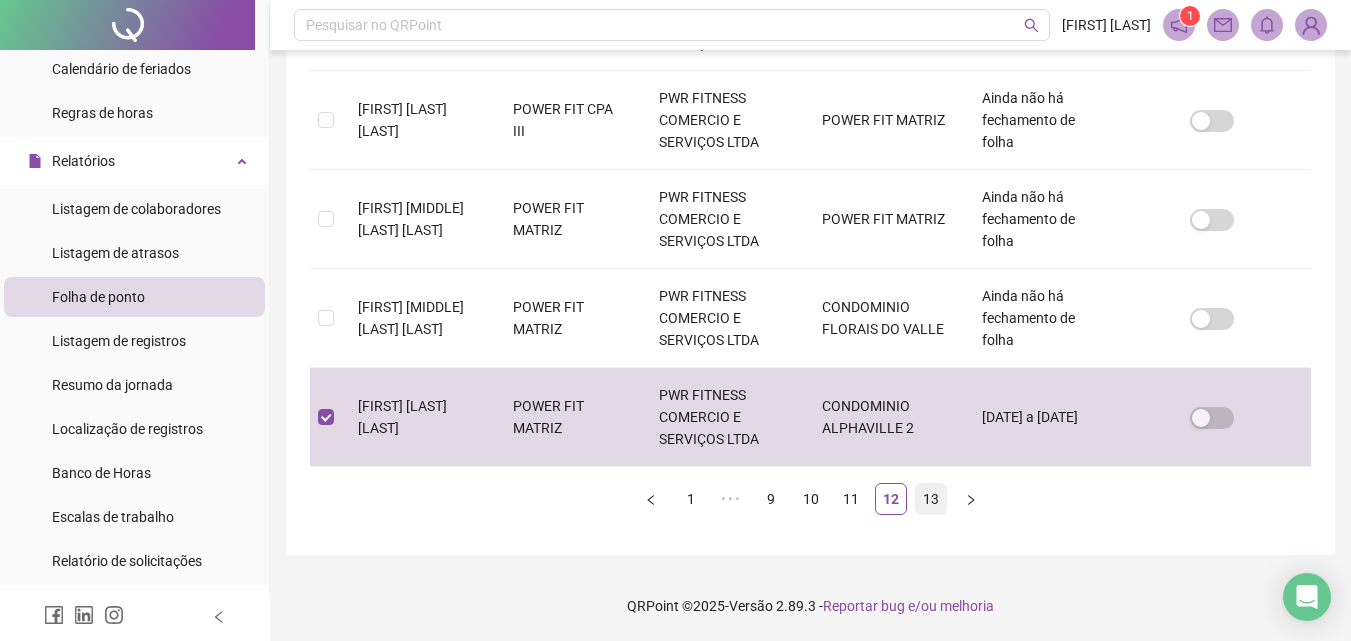 click on "13" at bounding box center [931, 499] 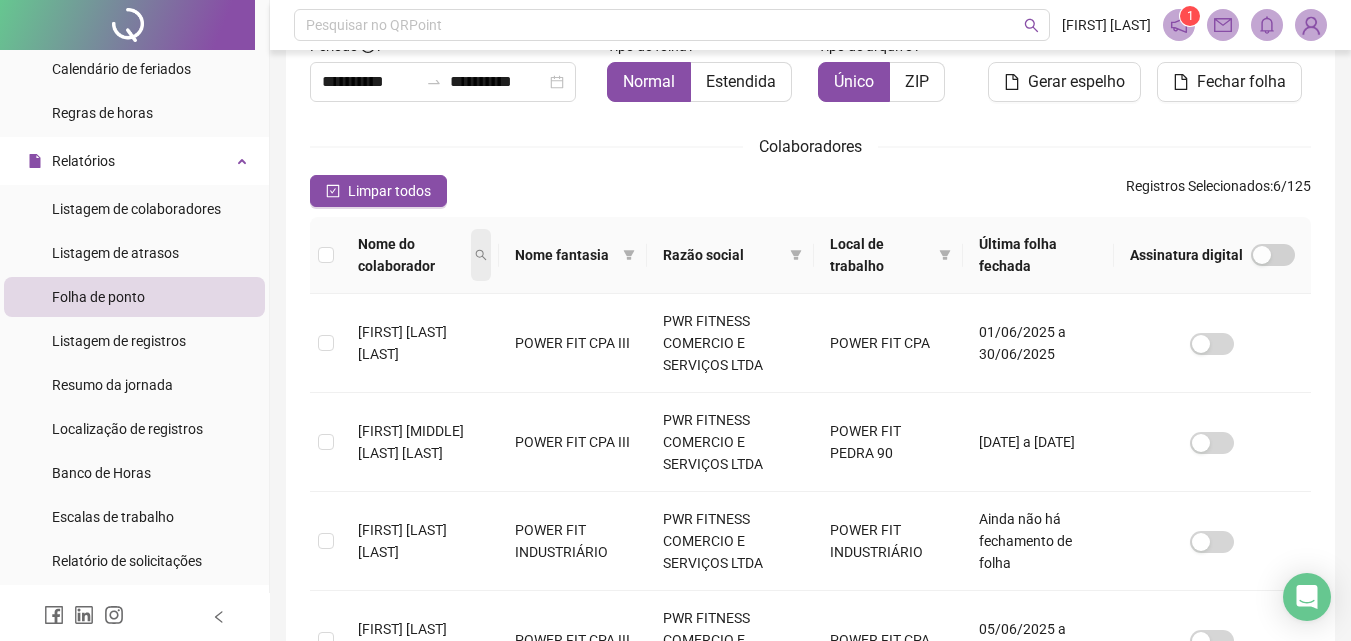 scroll, scrollTop: 189, scrollLeft: 0, axis: vertical 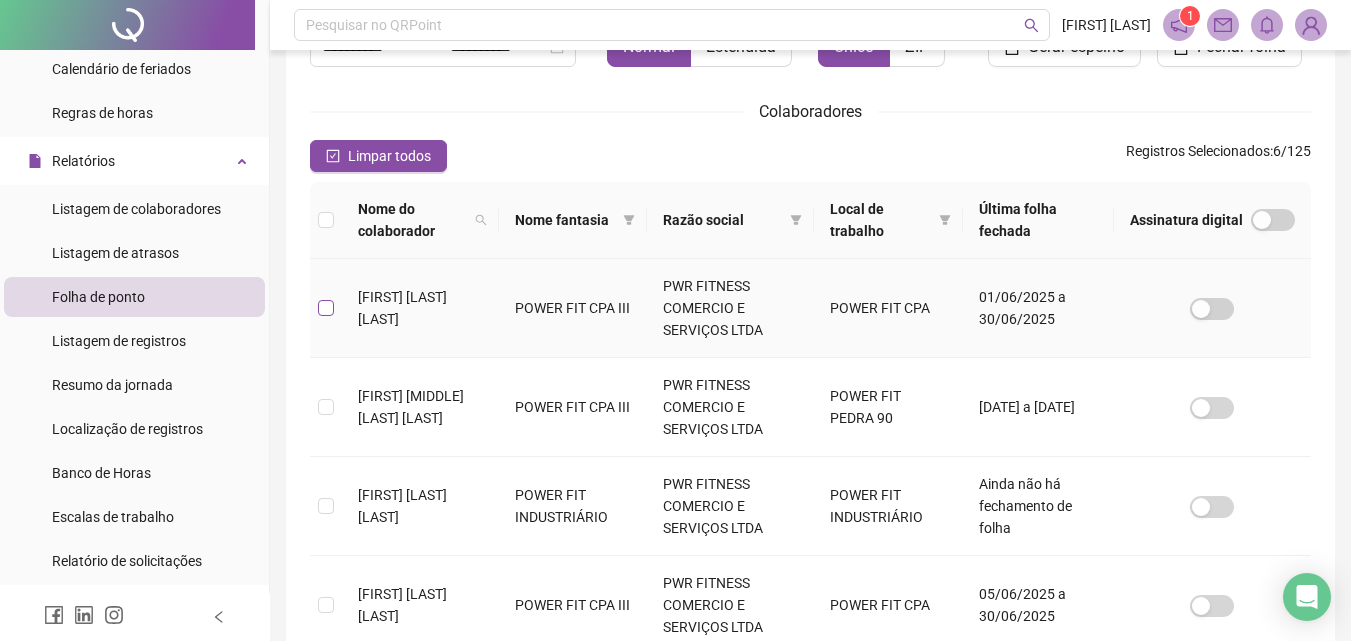 click at bounding box center [326, 308] 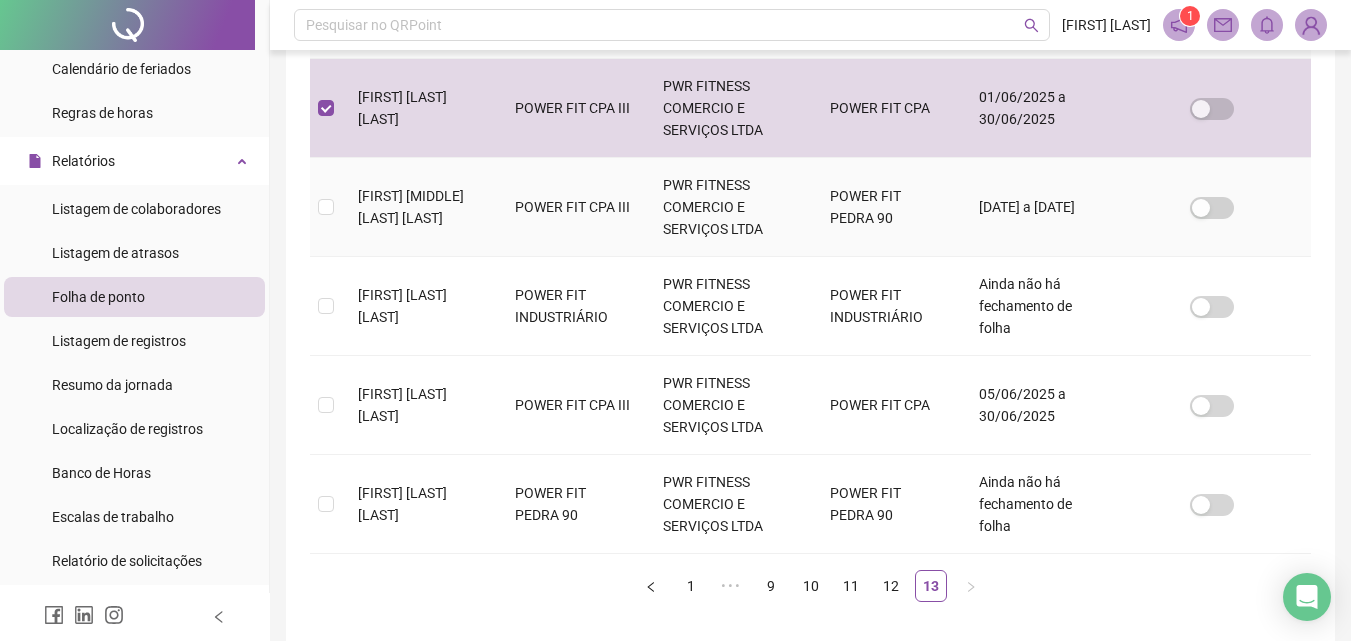 scroll, scrollTop: 476, scrollLeft: 0, axis: vertical 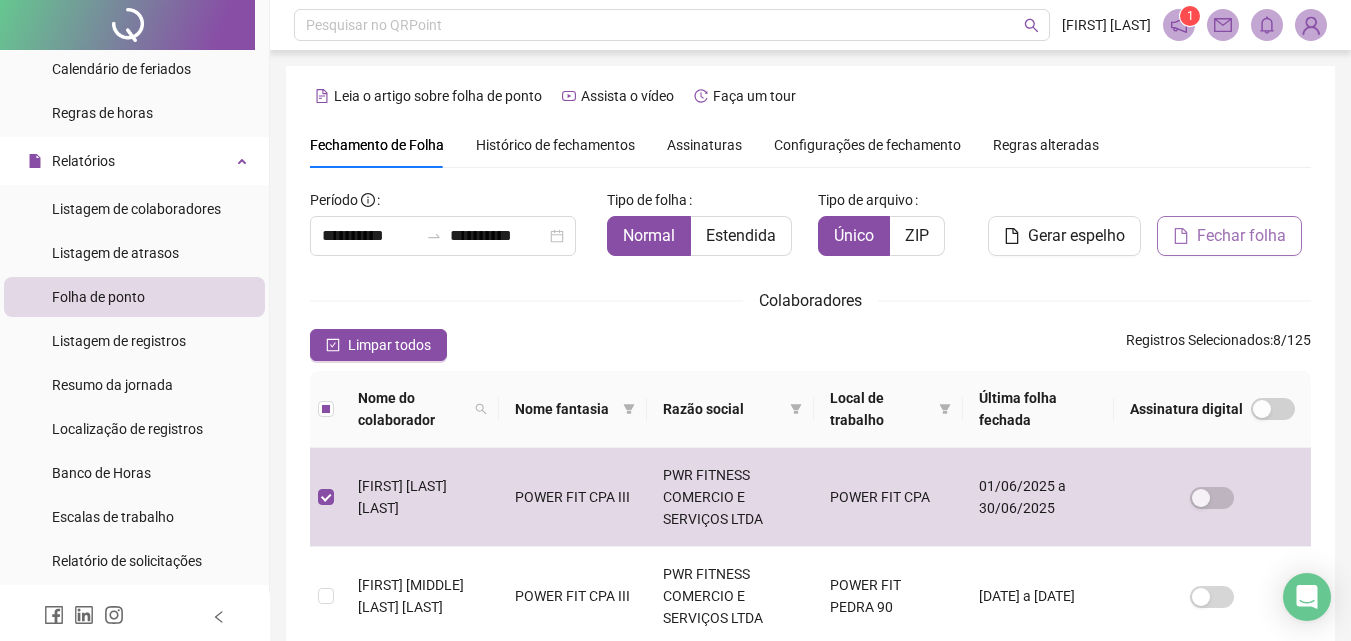 click on "Fechar folha" at bounding box center (1241, 236) 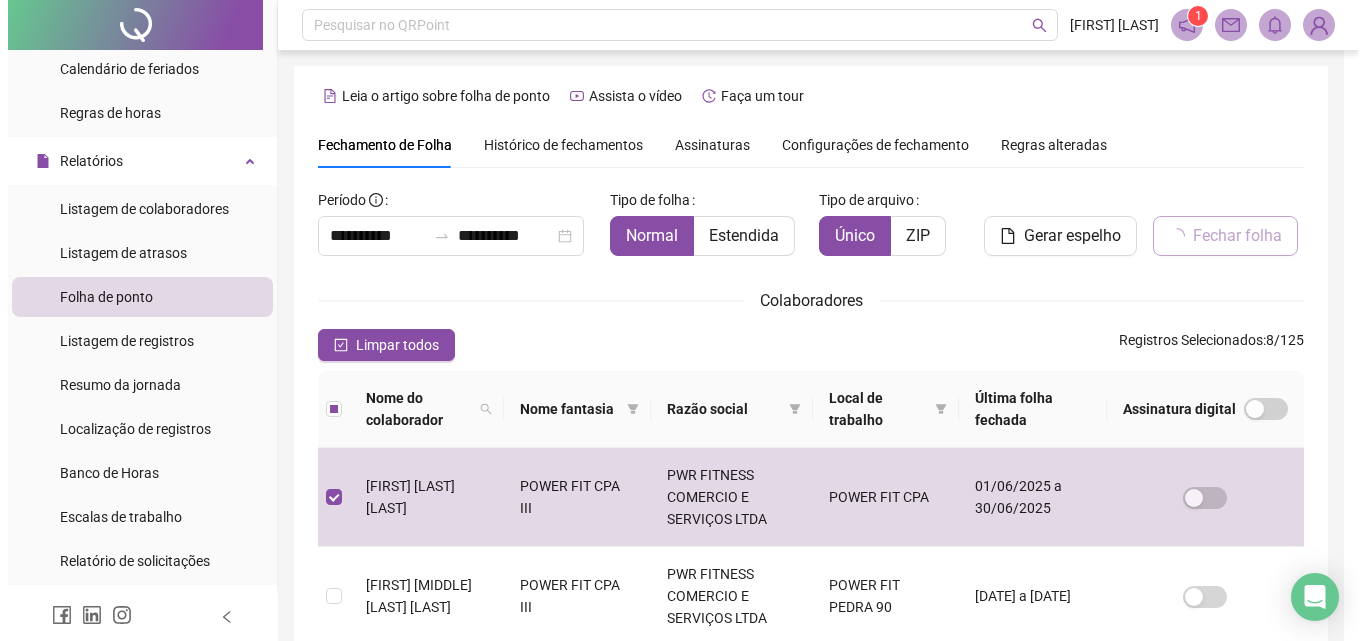 scroll, scrollTop: 89, scrollLeft: 0, axis: vertical 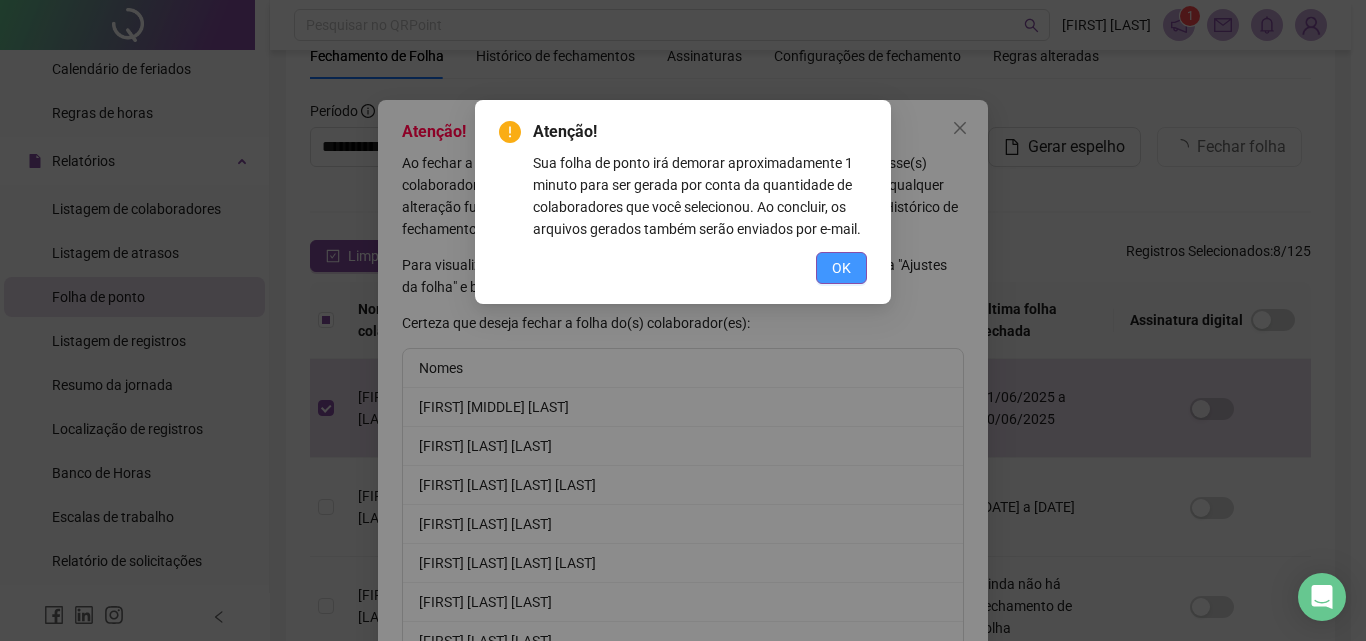 click on "OK" at bounding box center [841, 268] 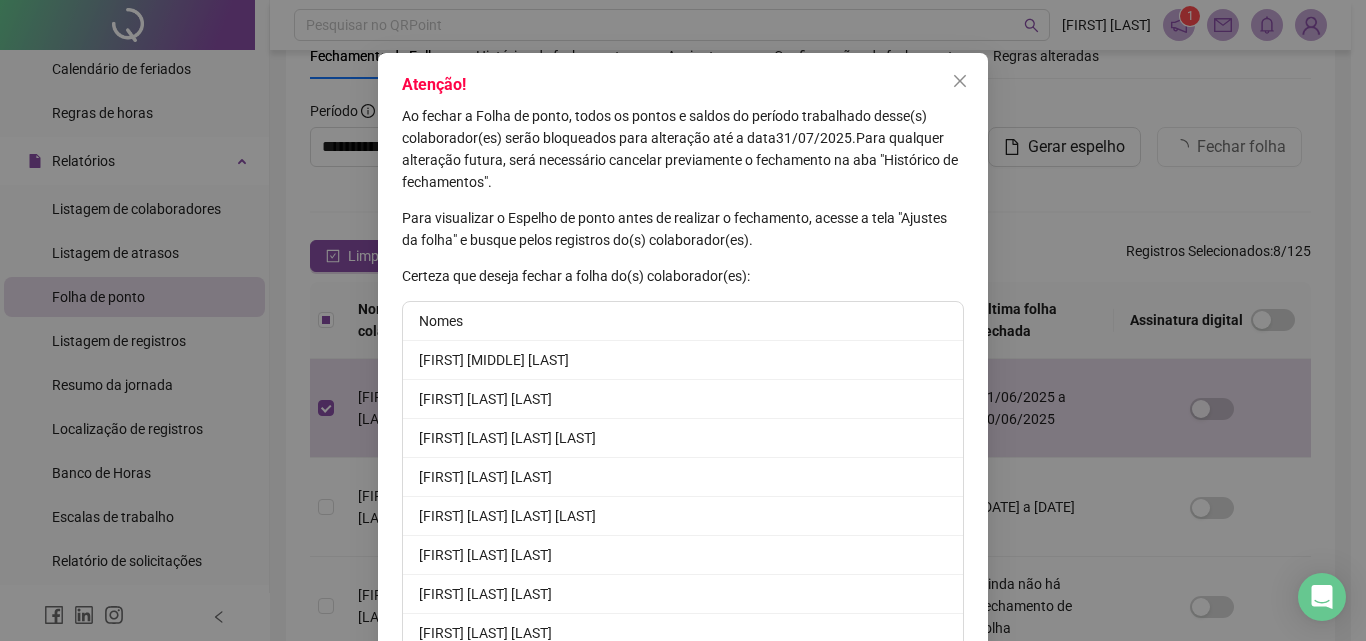 scroll, scrollTop: 147, scrollLeft: 0, axis: vertical 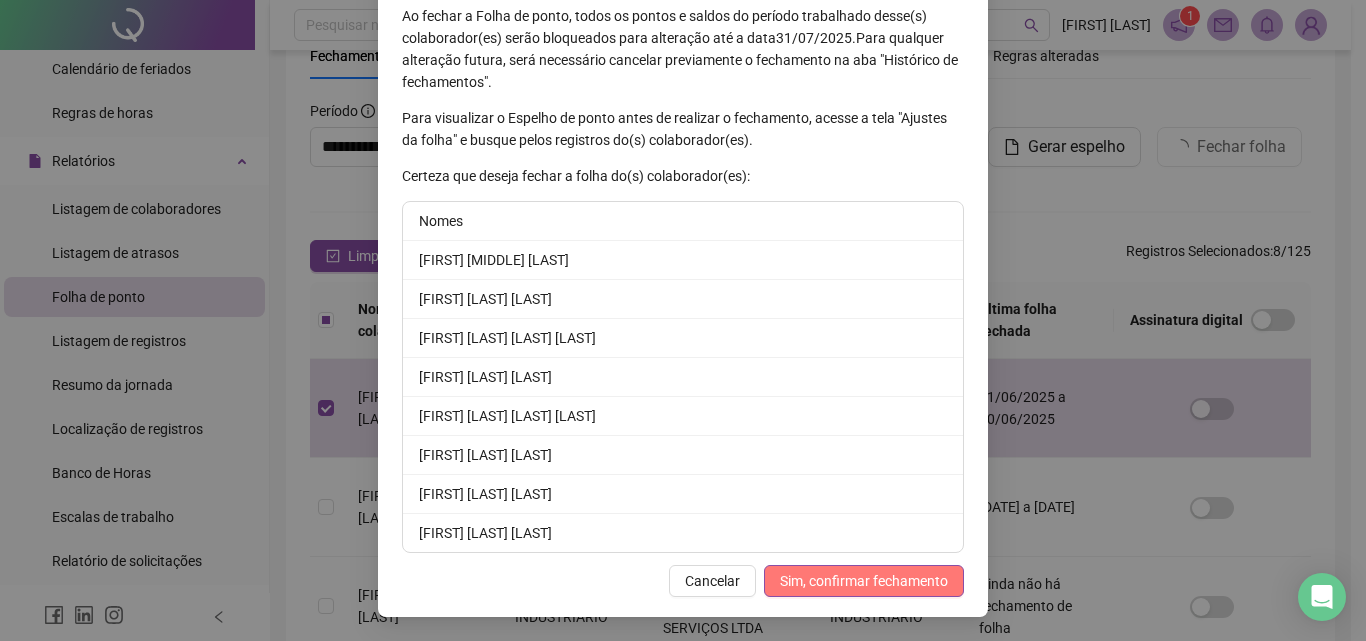 click on "Sim, confirmar fechamento" at bounding box center [864, 581] 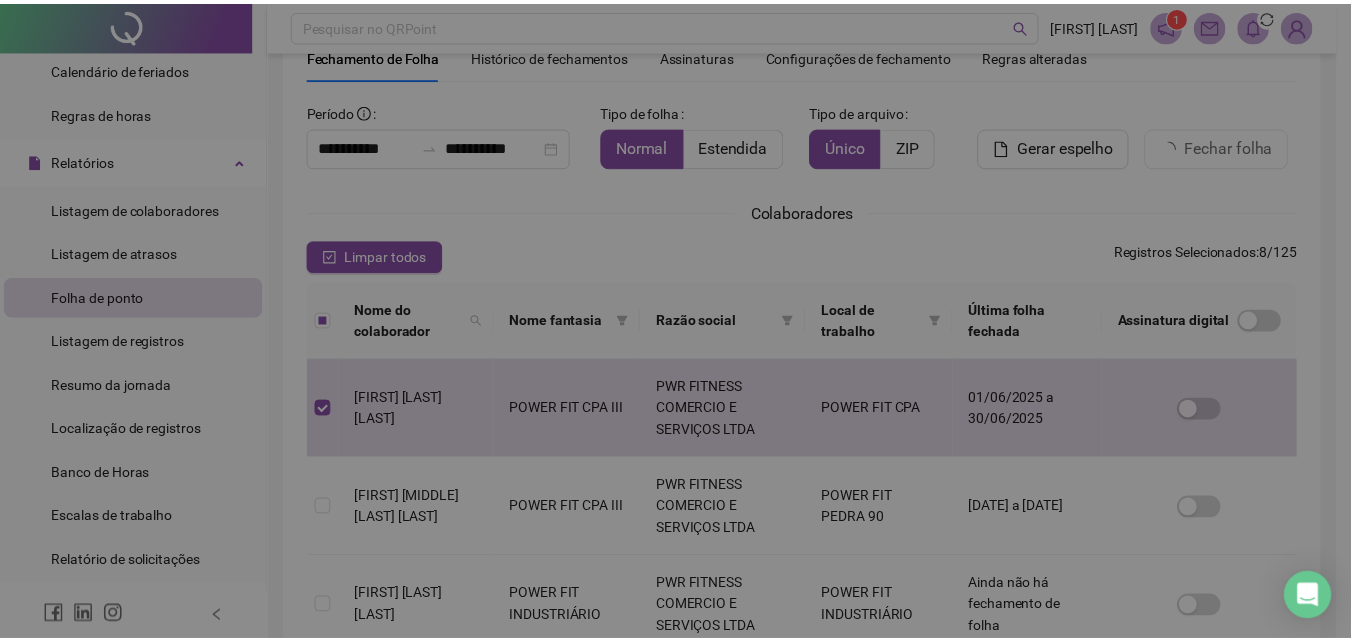 scroll, scrollTop: 49, scrollLeft: 0, axis: vertical 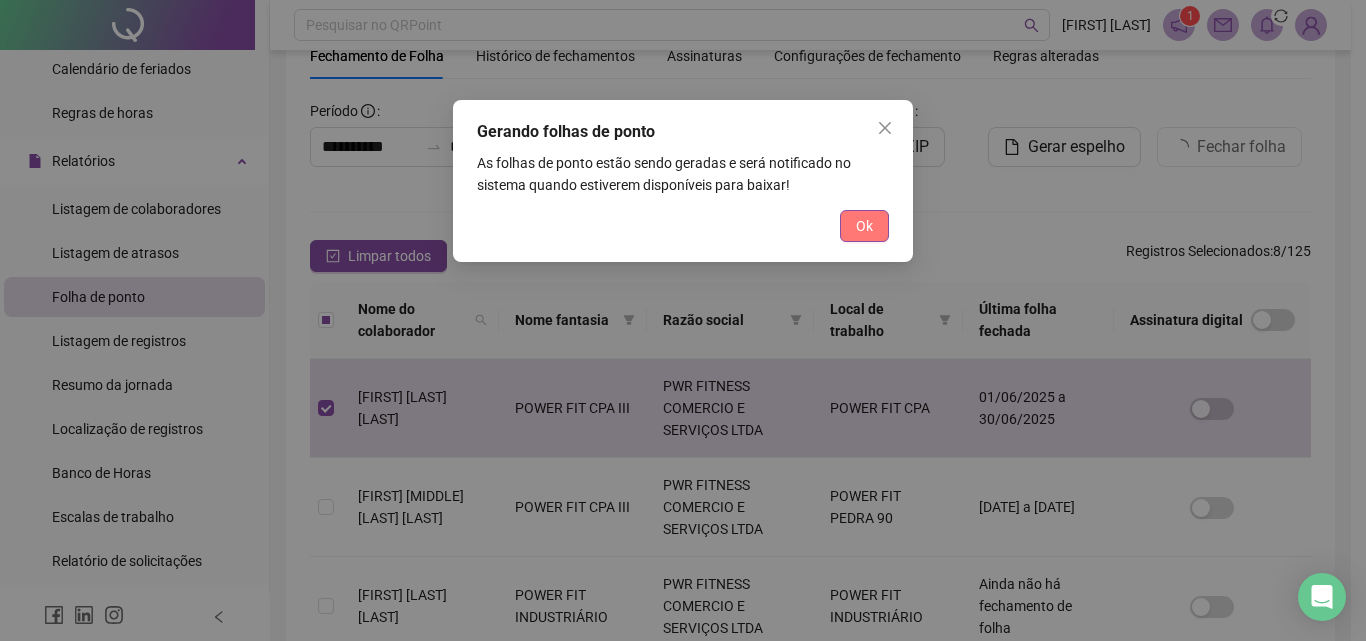 click on "Ok" at bounding box center [864, 226] 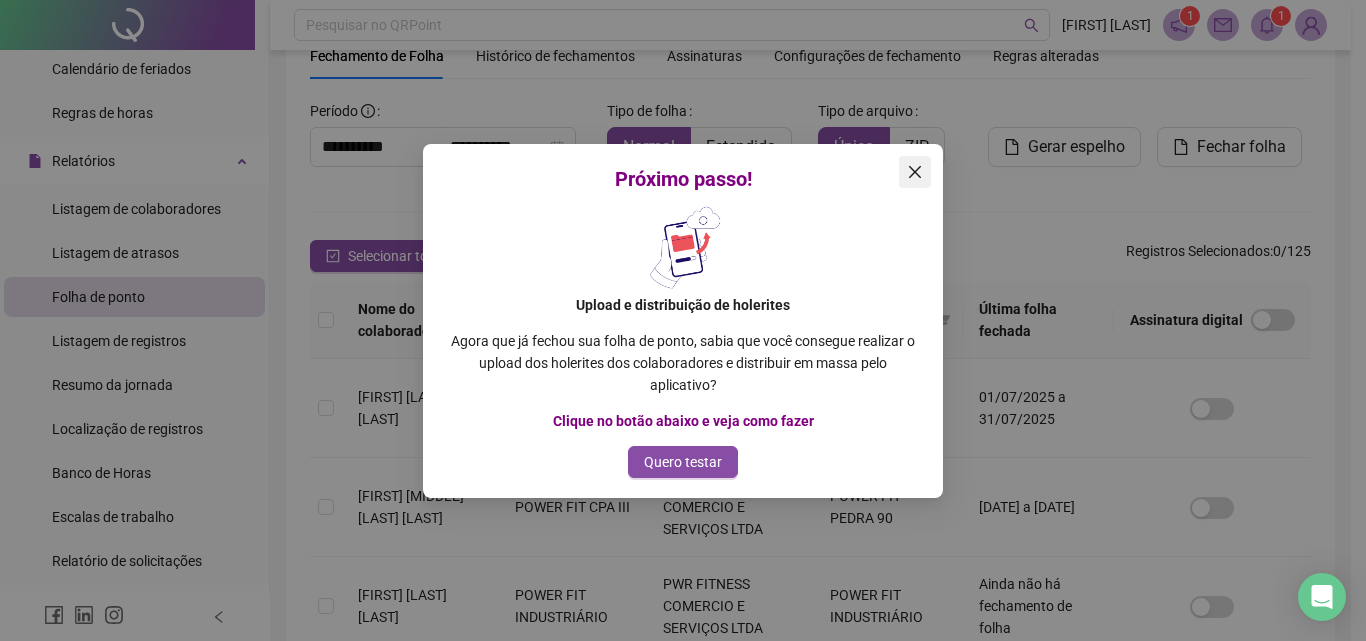 click at bounding box center (915, 172) 